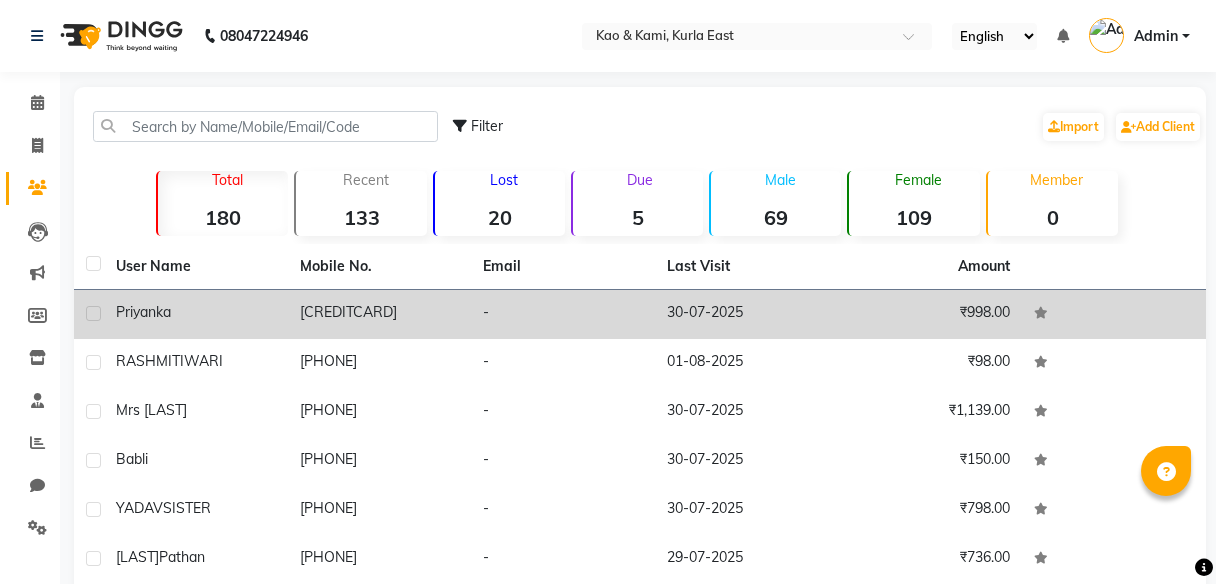 scroll, scrollTop: 0, scrollLeft: 0, axis: both 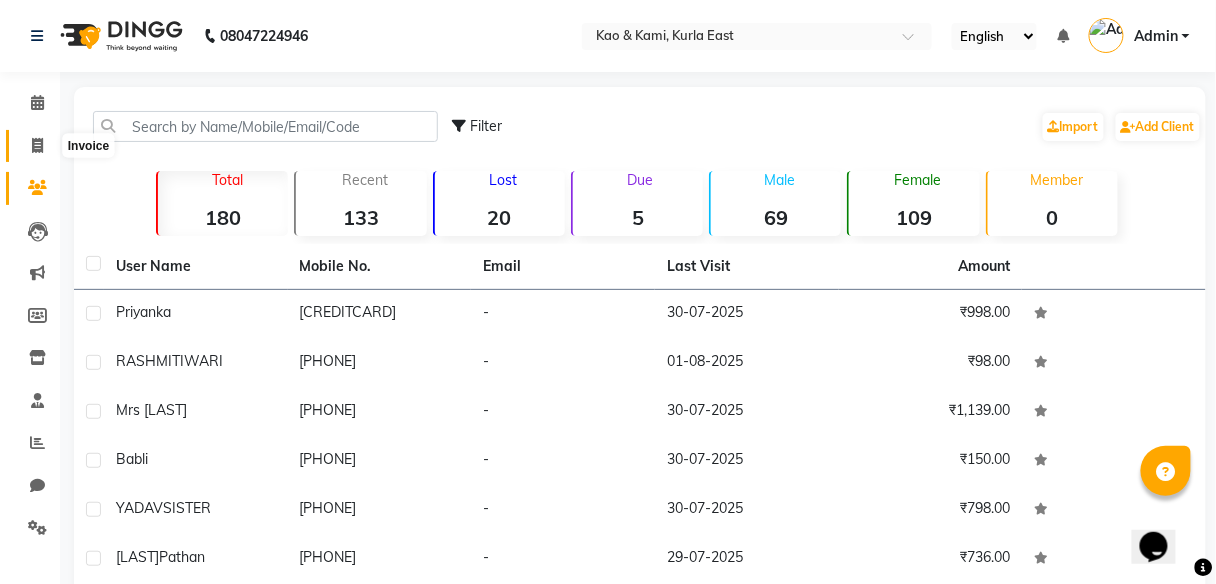 click 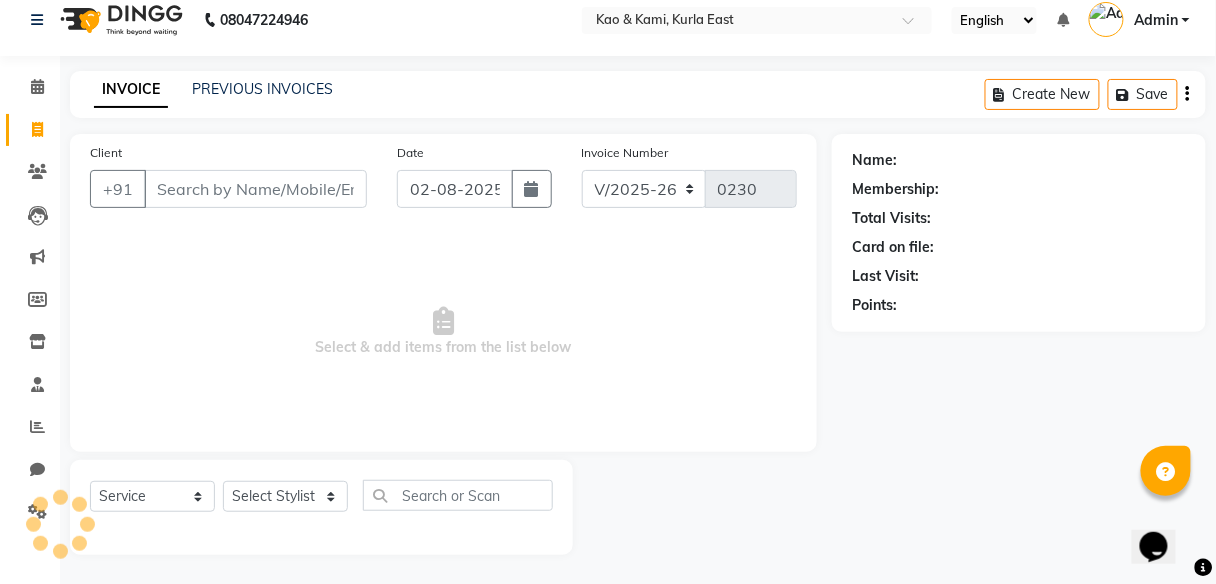 select on "membership" 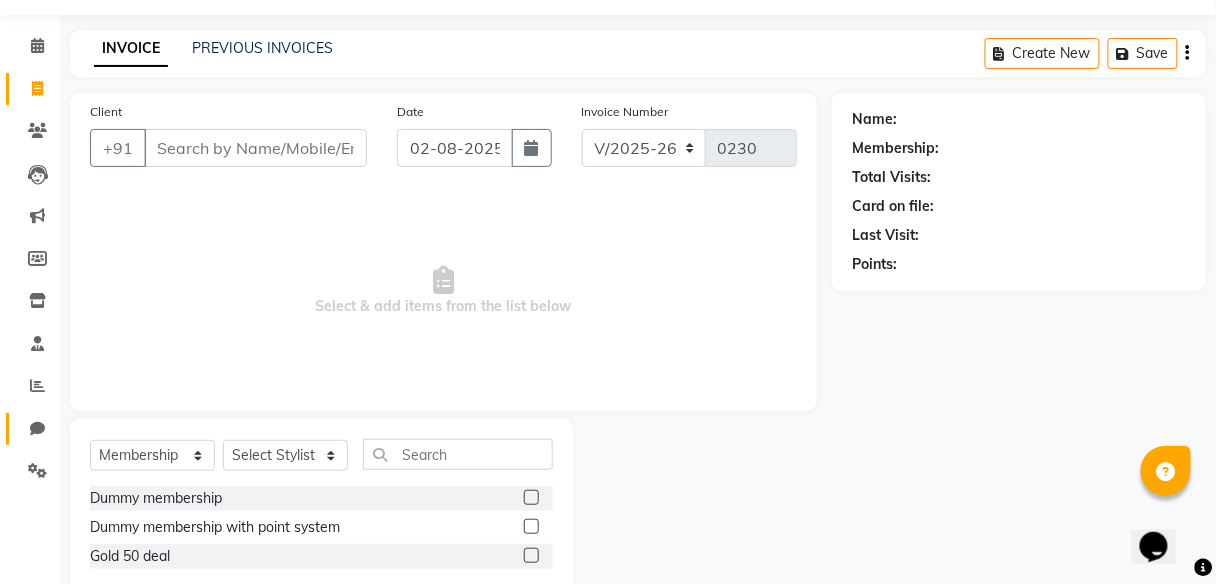 scroll, scrollTop: 103, scrollLeft: 0, axis: vertical 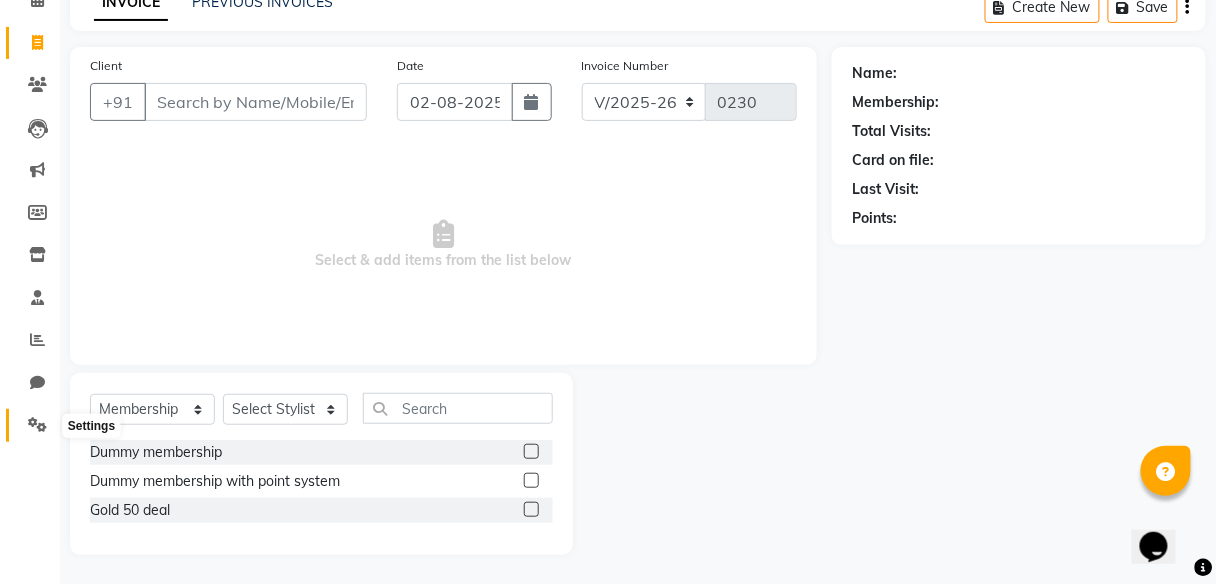 click 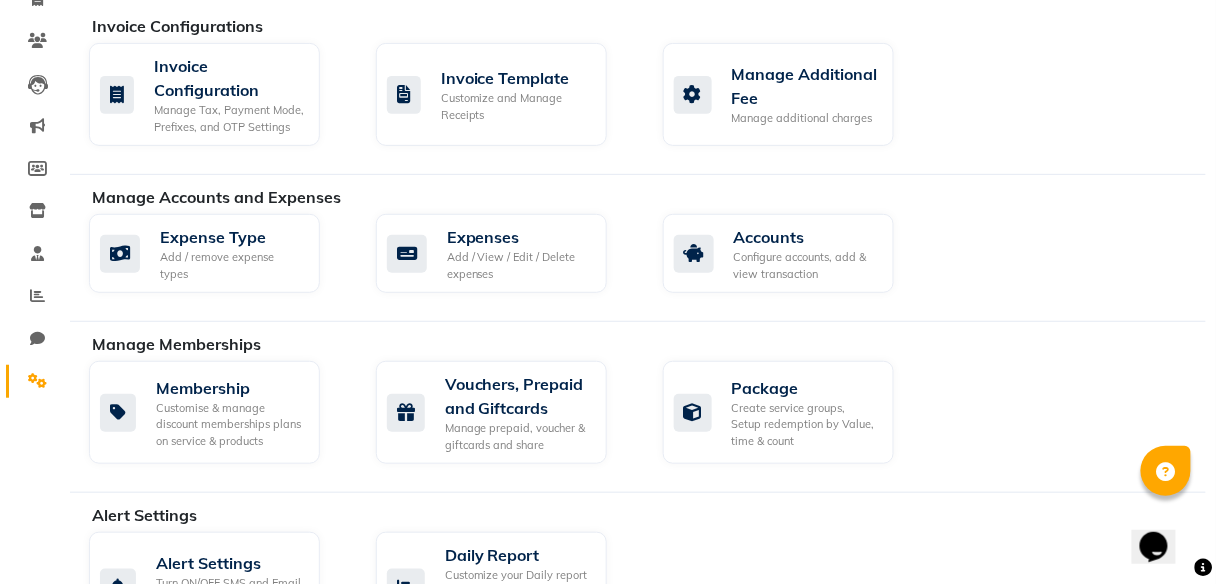 scroll, scrollTop: 183, scrollLeft: 0, axis: vertical 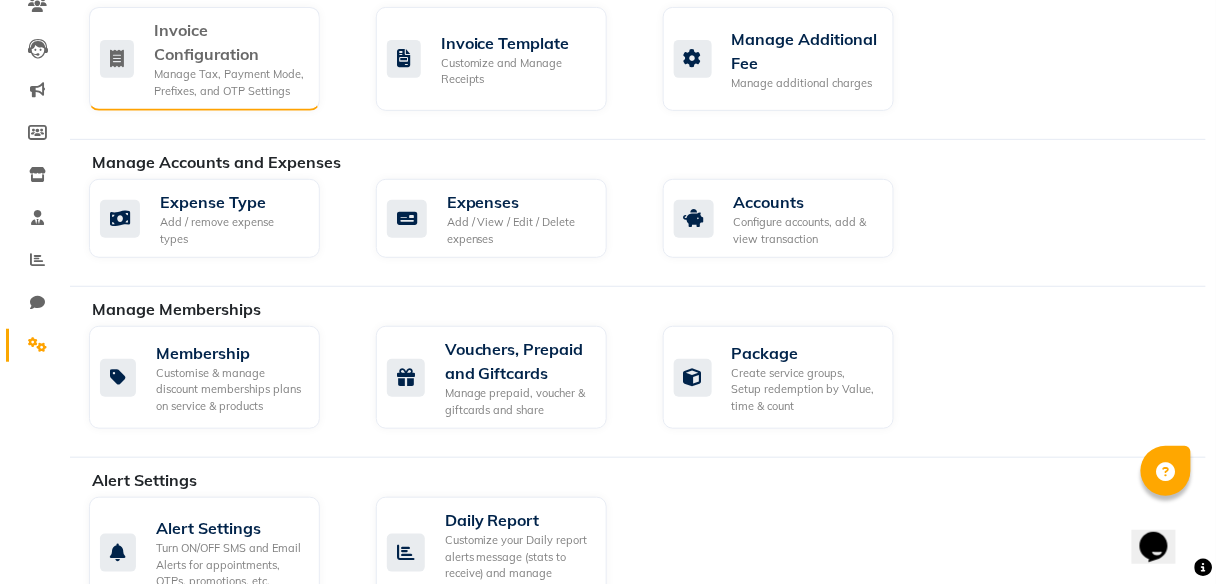 click on "Invoice Configuration" 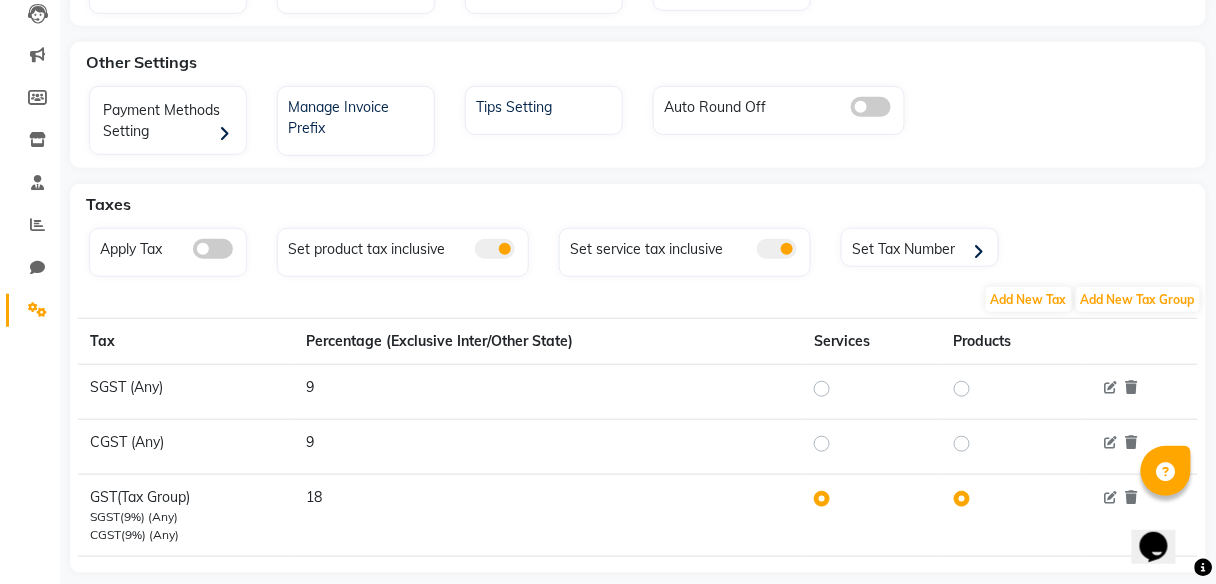 scroll, scrollTop: 248, scrollLeft: 0, axis: vertical 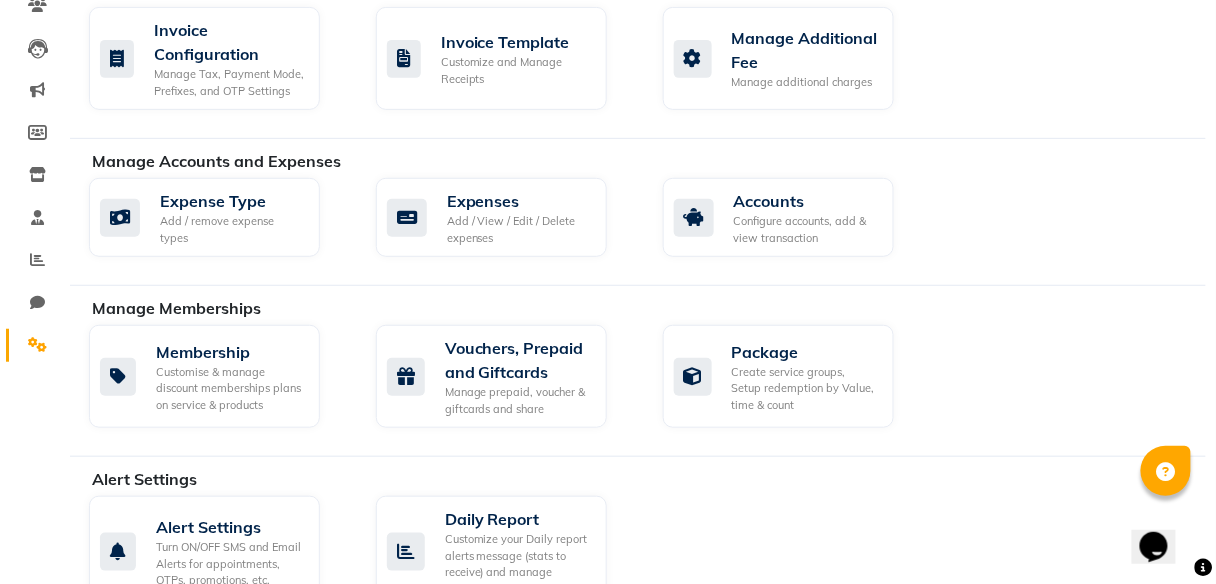 select on "7904" 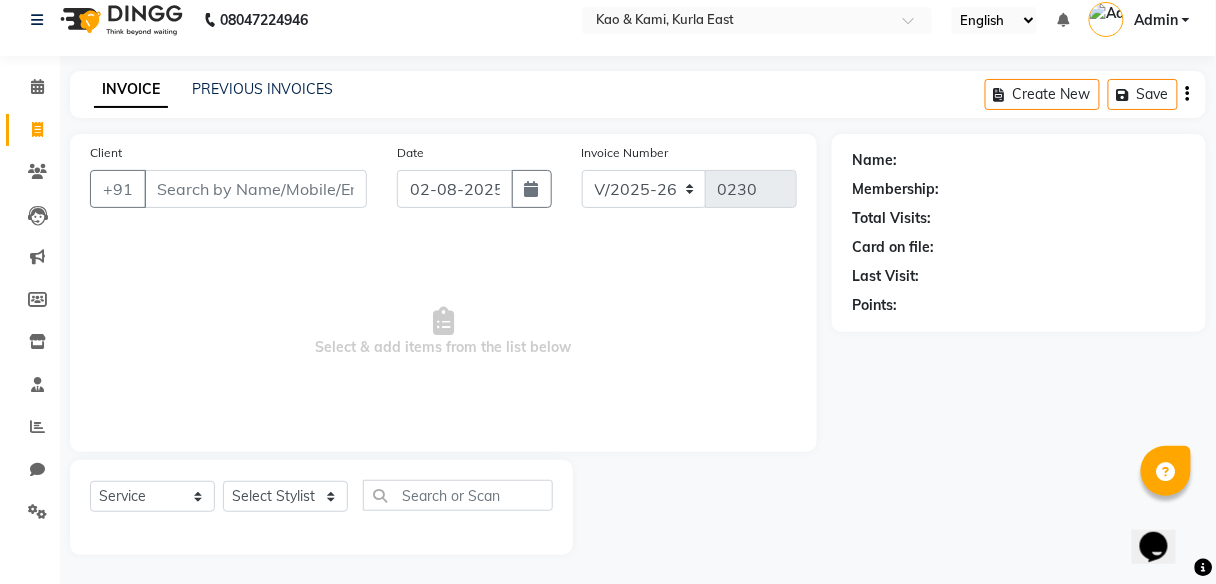 select on "membership" 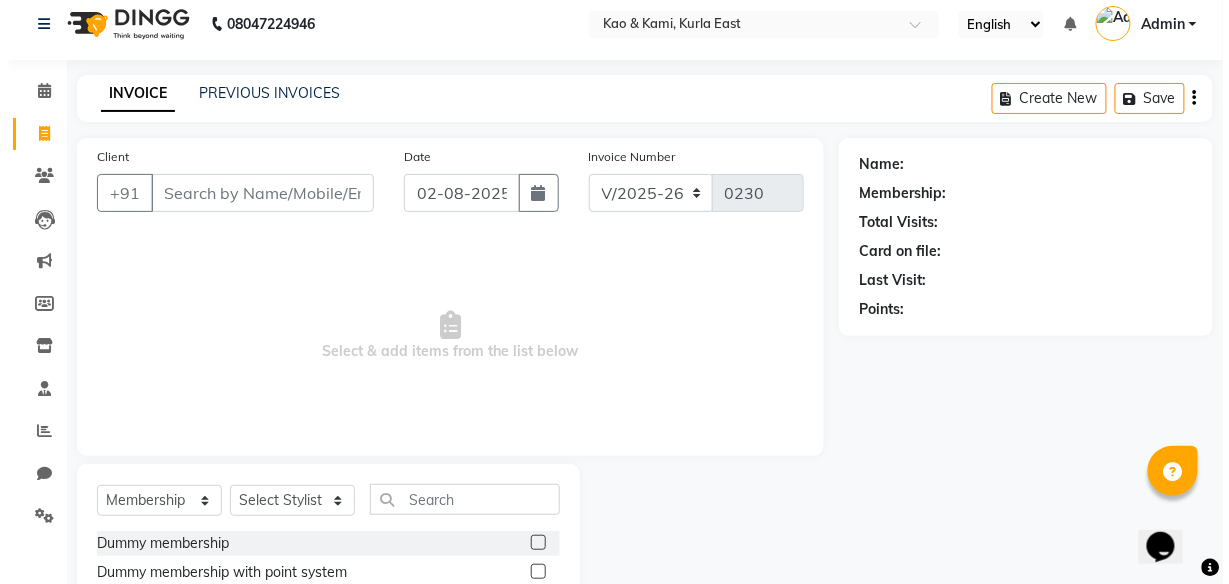 scroll, scrollTop: 0, scrollLeft: 0, axis: both 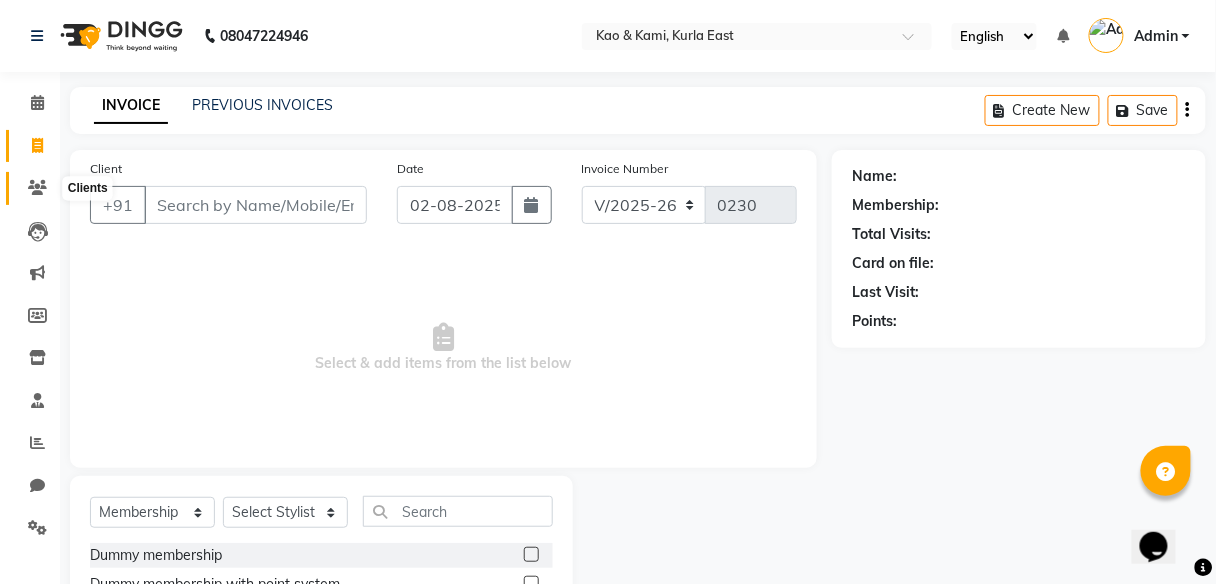 click 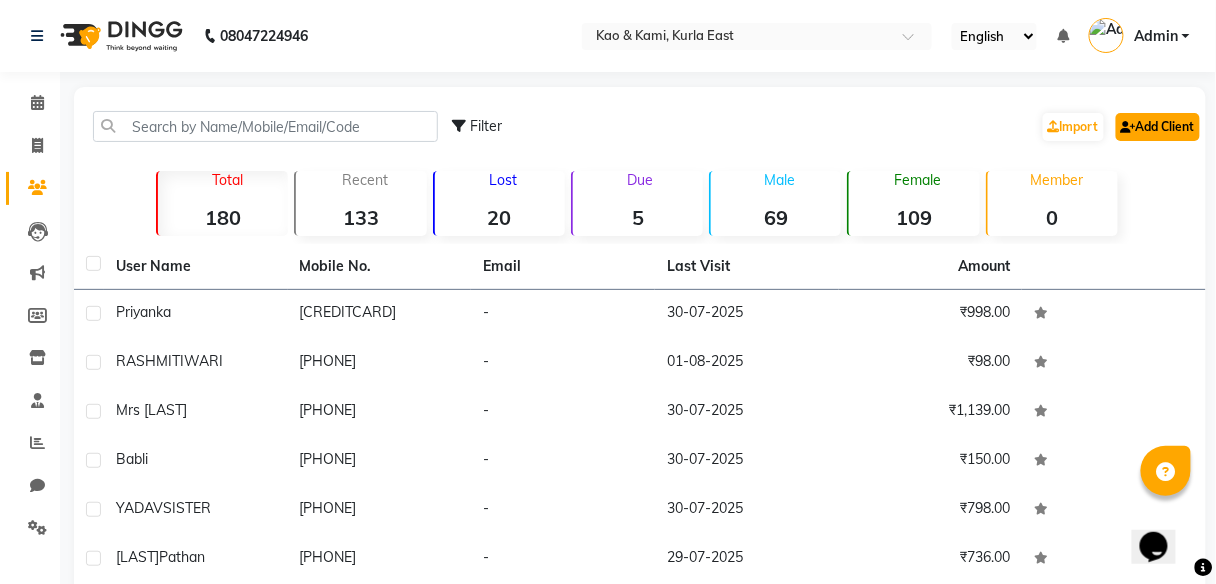 click on "Add Client" 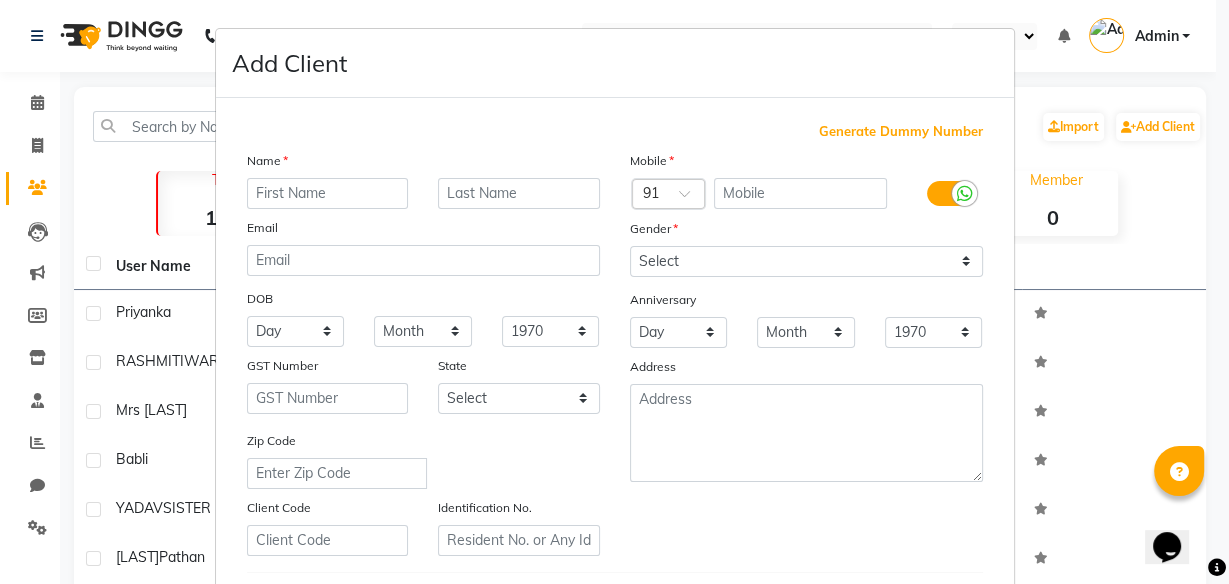 click at bounding box center [328, 193] 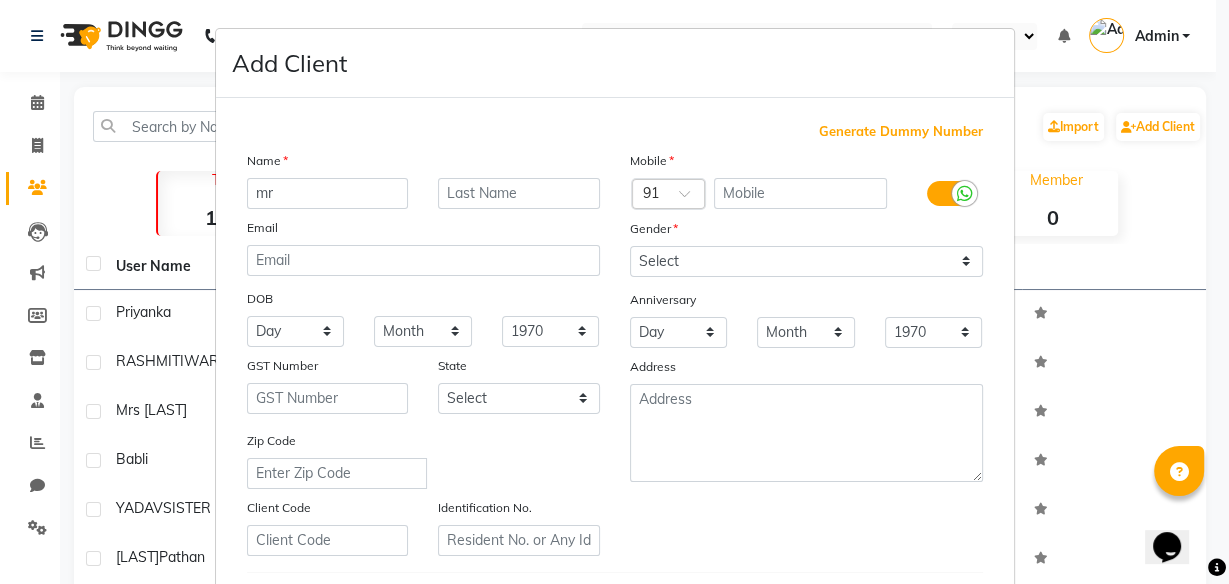 type on "m" 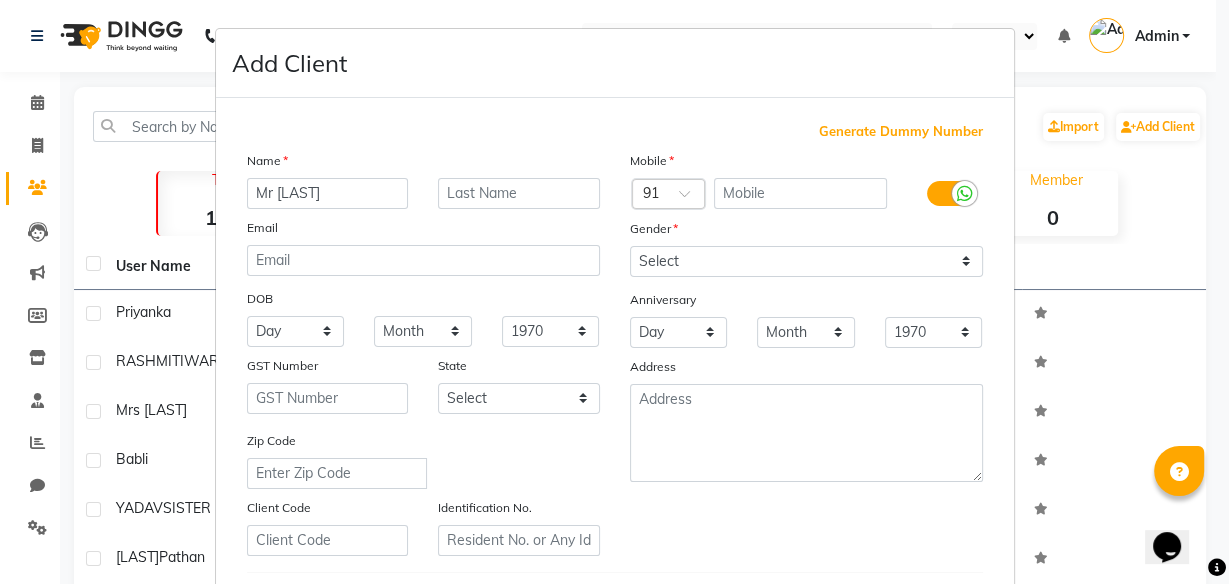click on "Mr [LAST]" at bounding box center [328, 193] 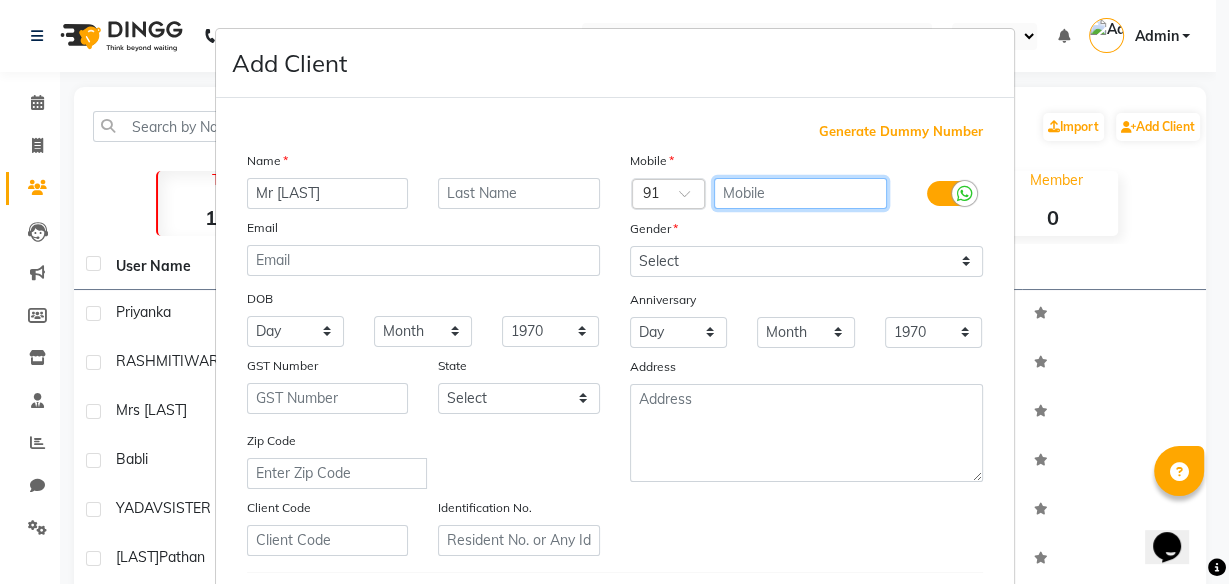 click at bounding box center [800, 193] 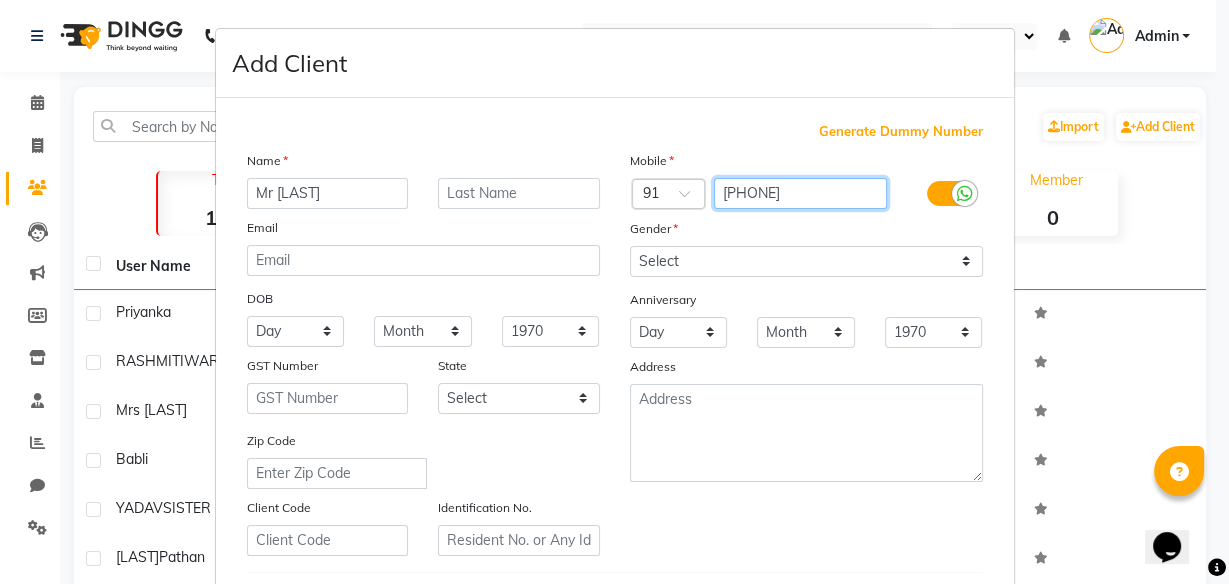 type on "[PHONE]" 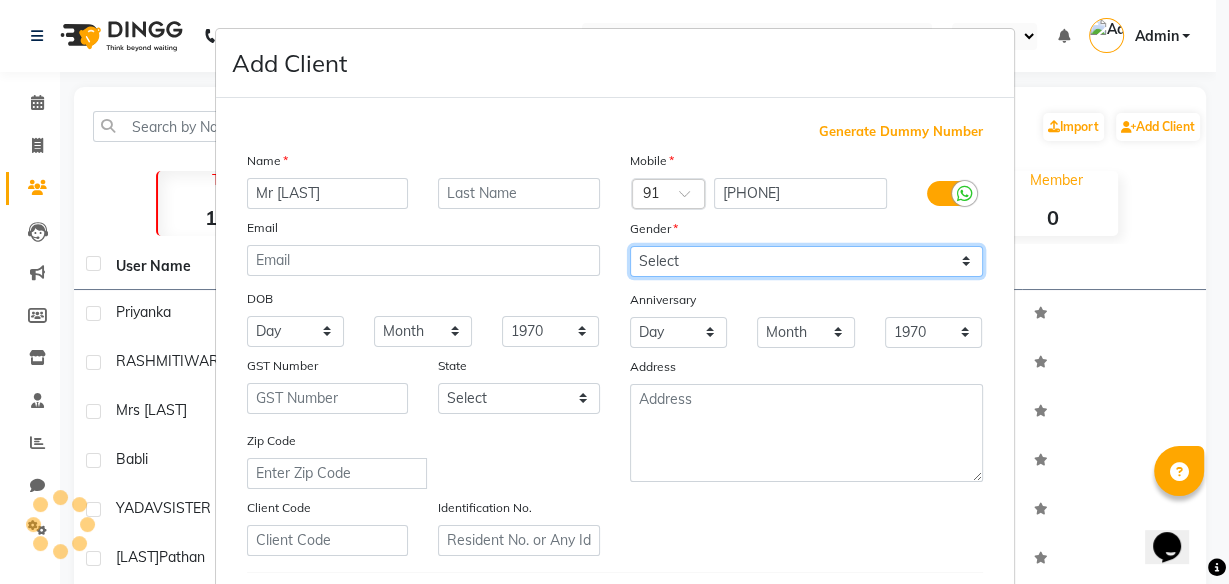 click on "Select Male Female Other Prefer Not To Say" at bounding box center (806, 261) 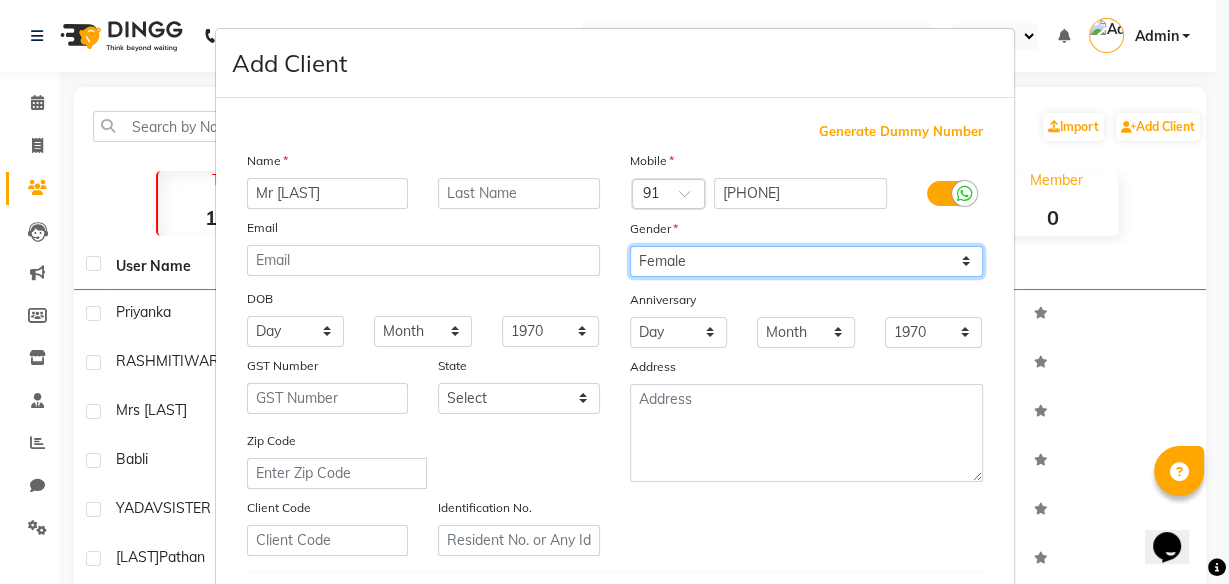 click on "Select Male Female Other Prefer Not To Say" at bounding box center [806, 261] 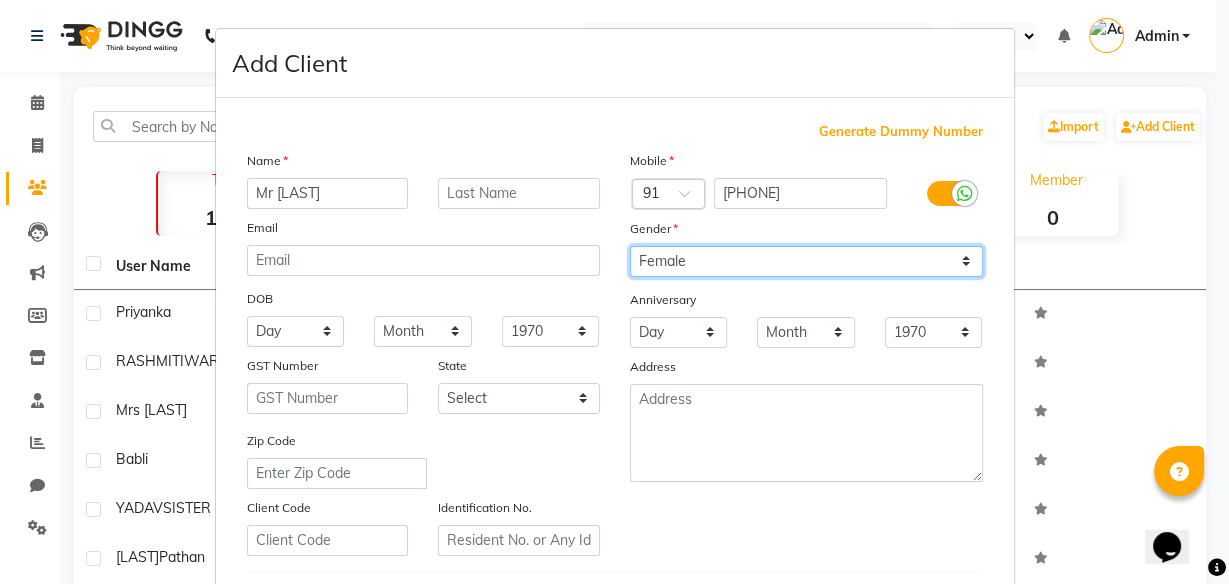 click on "Select Male Female Other Prefer Not To Say" at bounding box center (806, 261) 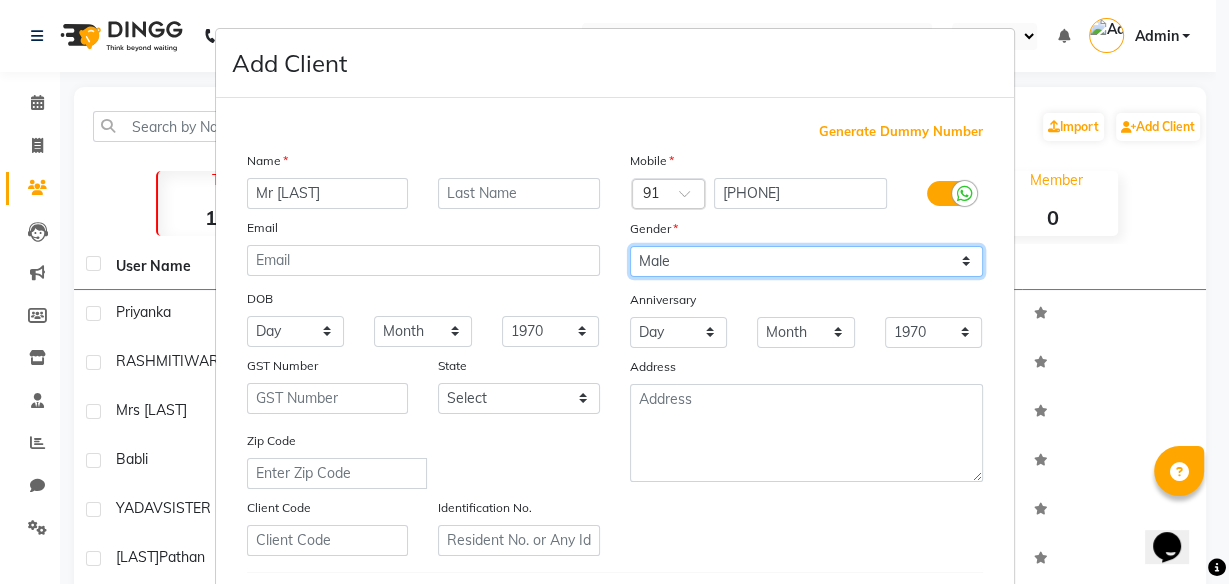 click on "Select Male Female Other Prefer Not To Say" at bounding box center (806, 261) 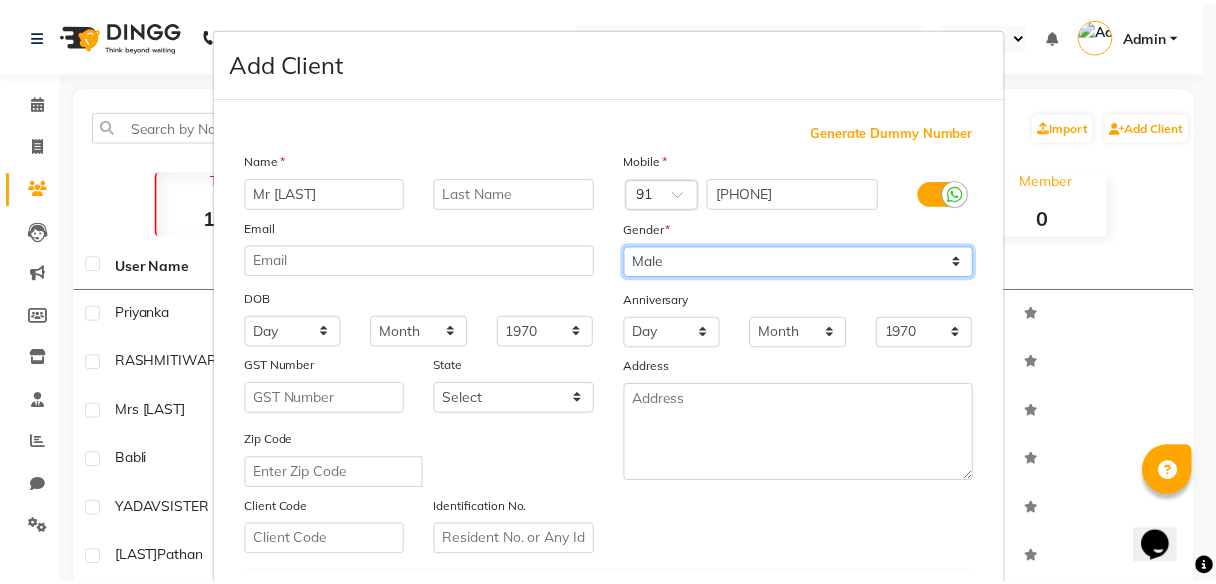 scroll, scrollTop: 320, scrollLeft: 0, axis: vertical 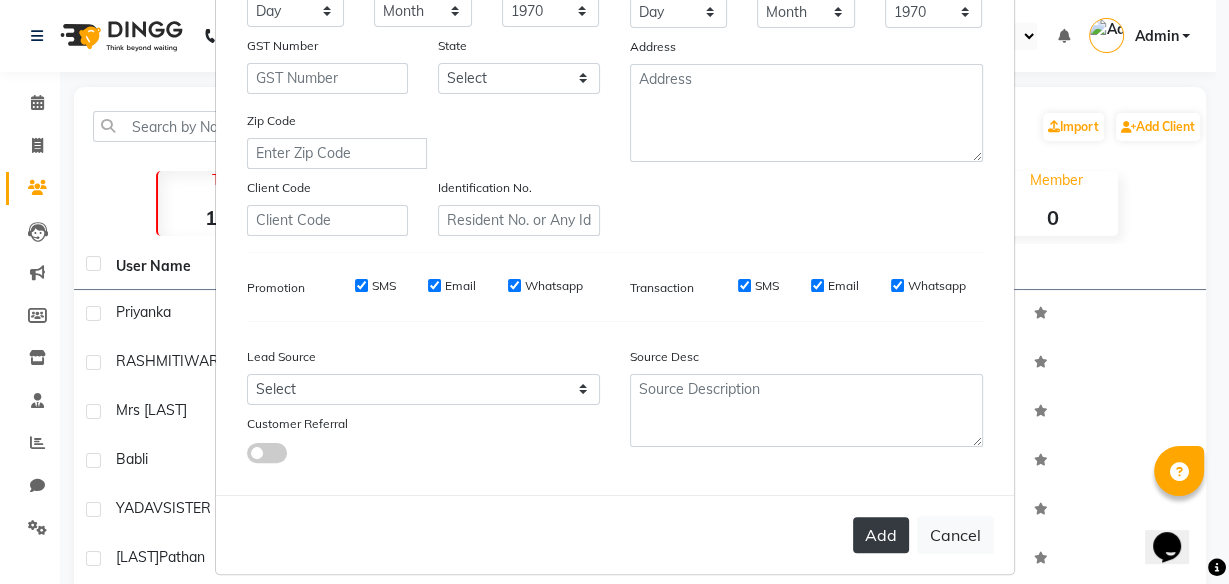 click on "Add" at bounding box center (881, 535) 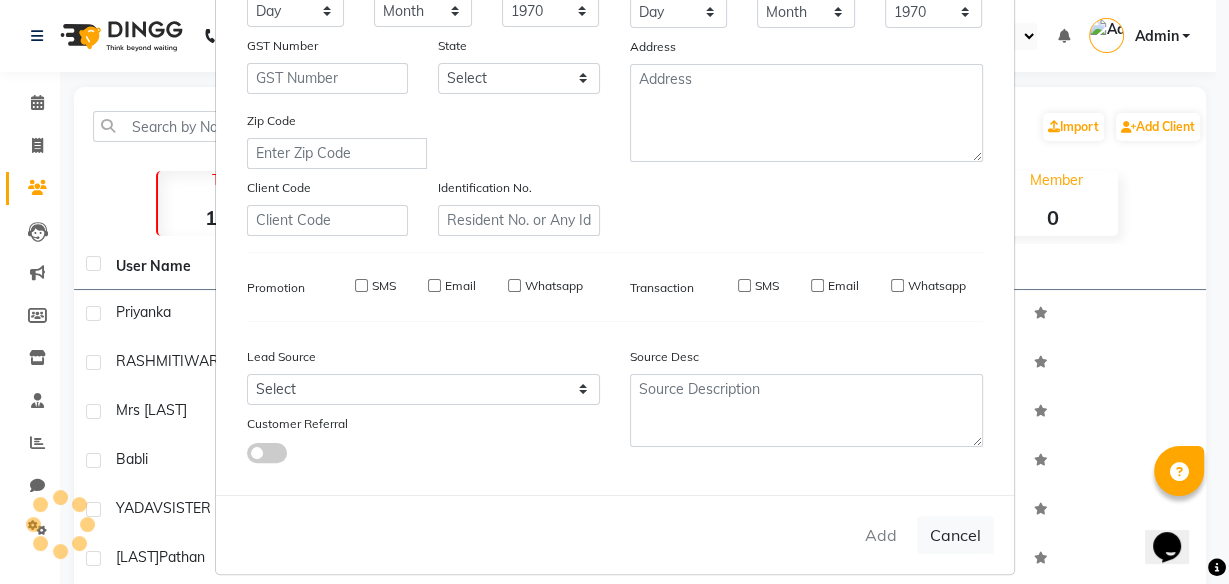 type 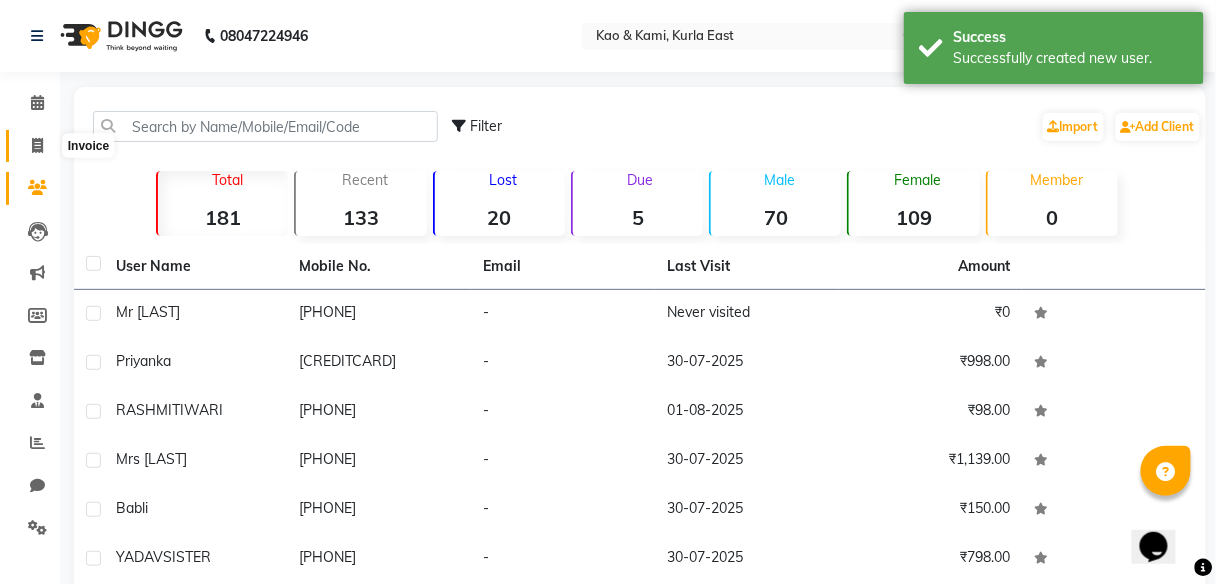 click 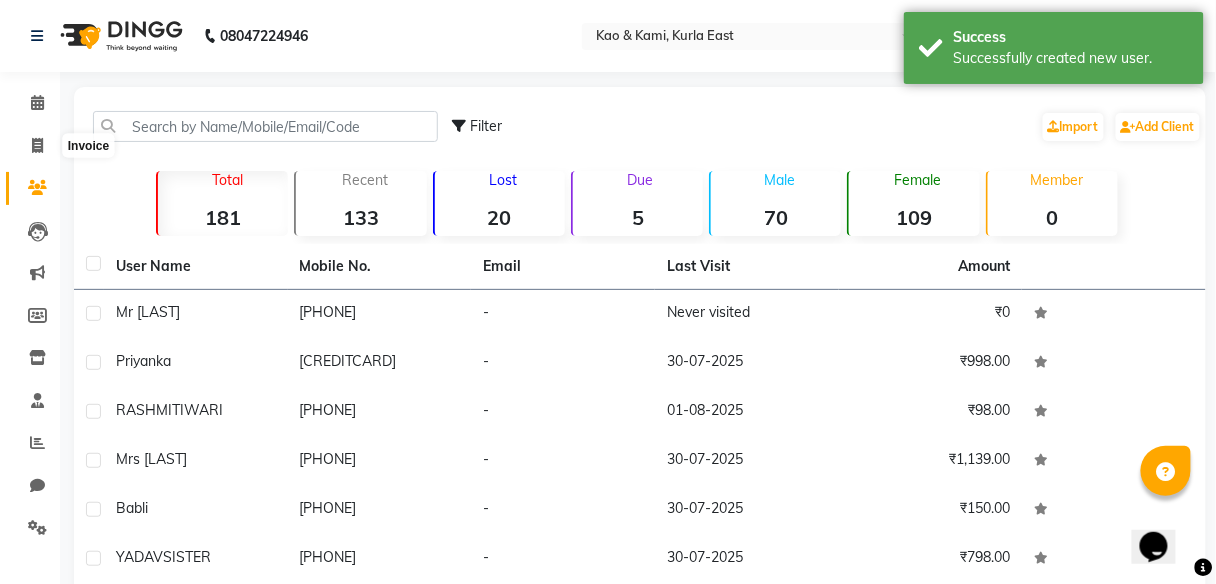 scroll, scrollTop: 16, scrollLeft: 0, axis: vertical 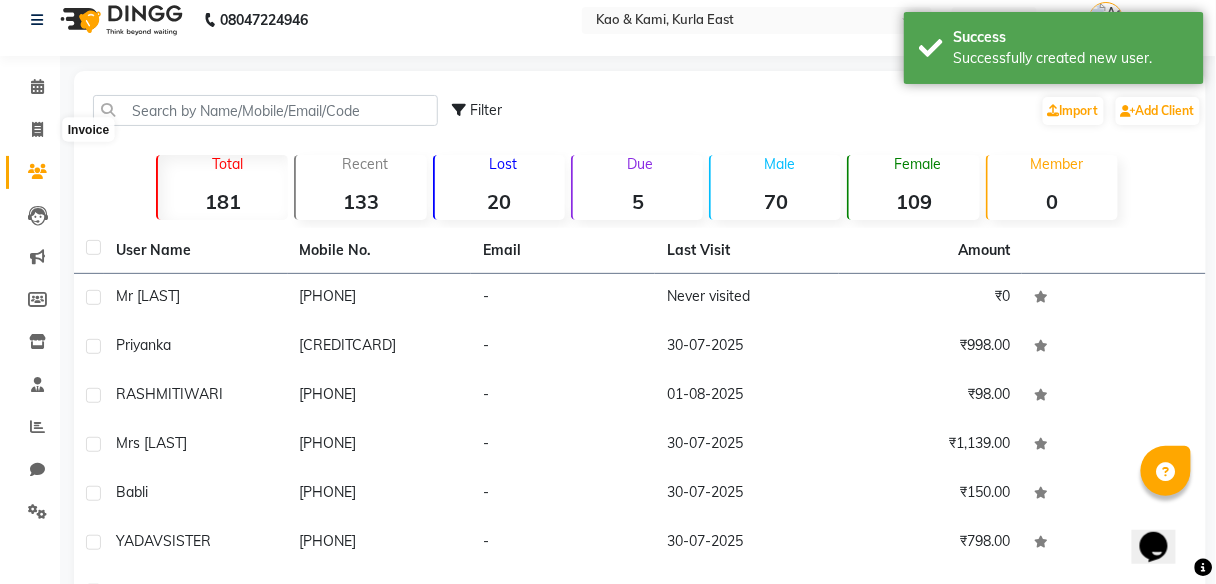 select on "7904" 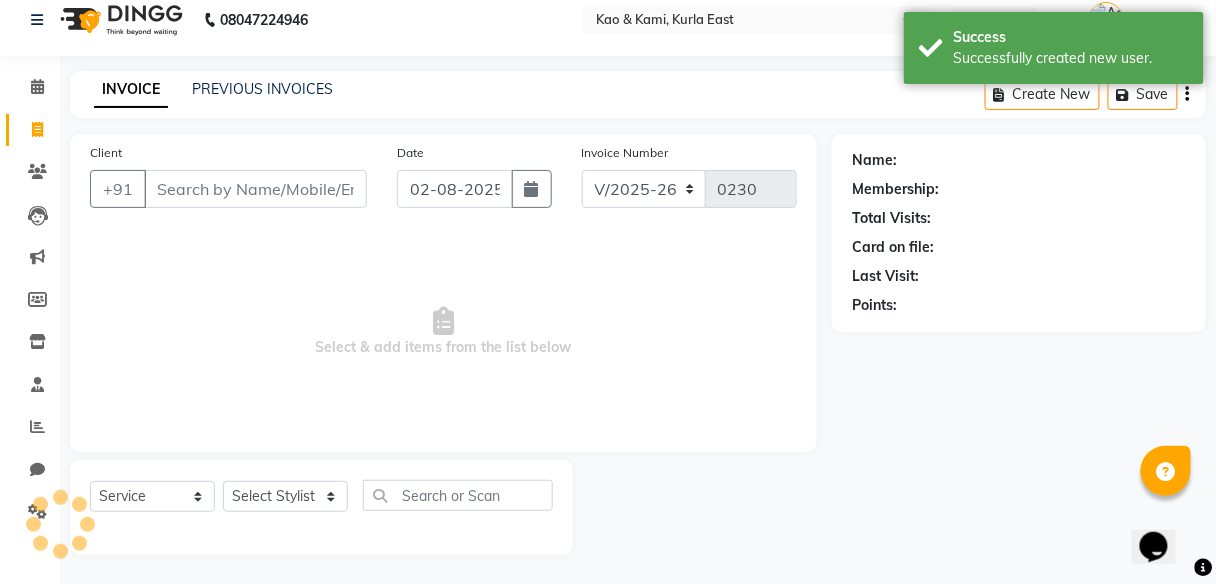 click on "Client" at bounding box center (255, 189) 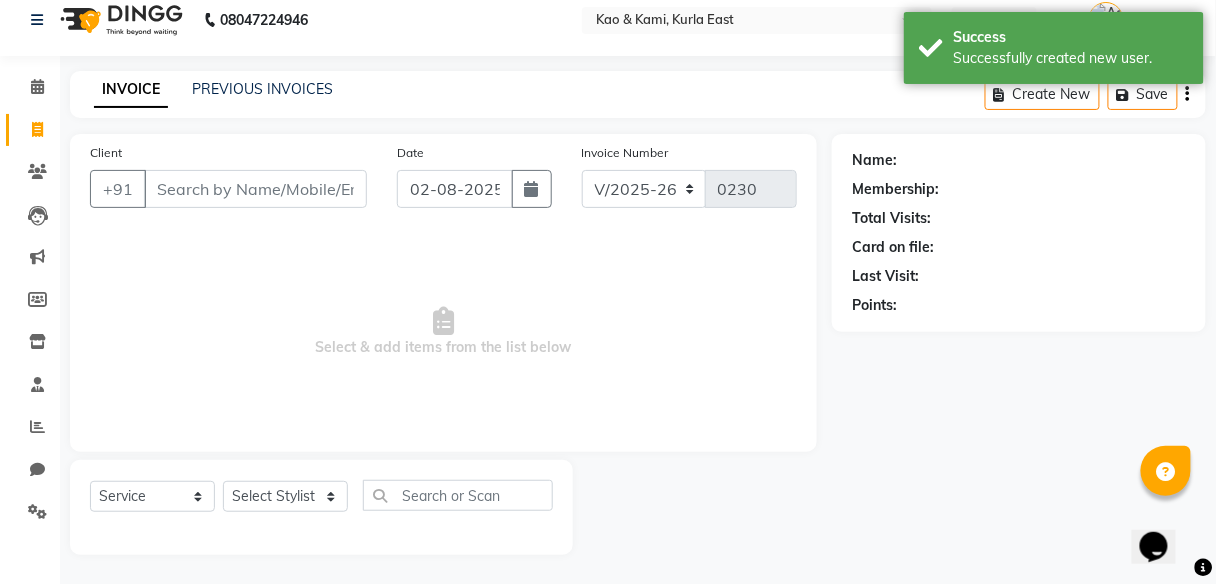 type on "M" 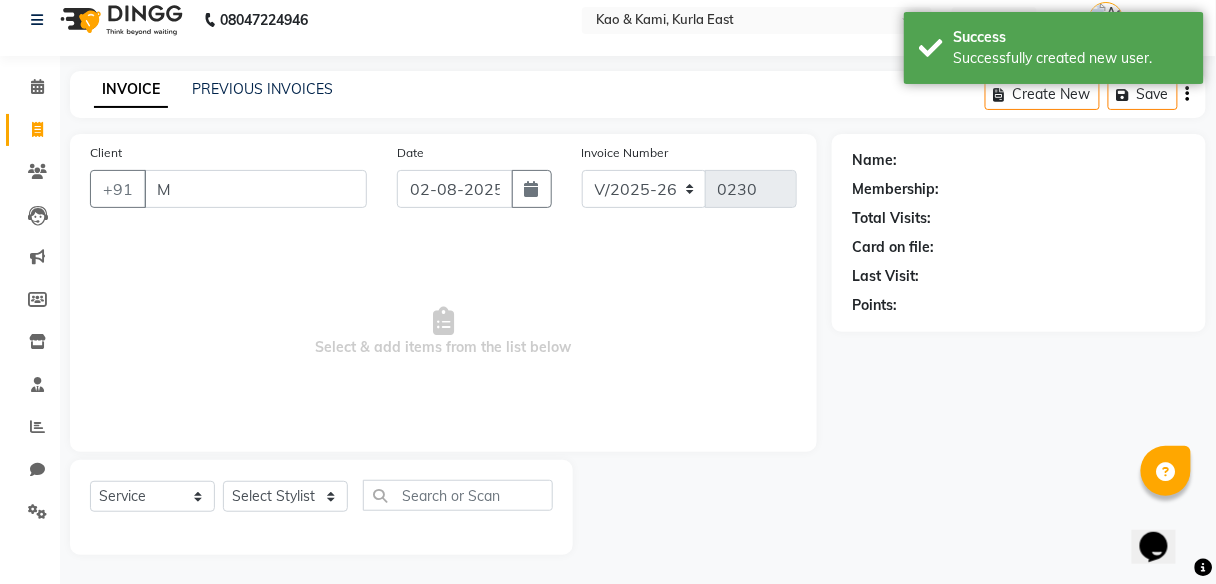 select on "membership" 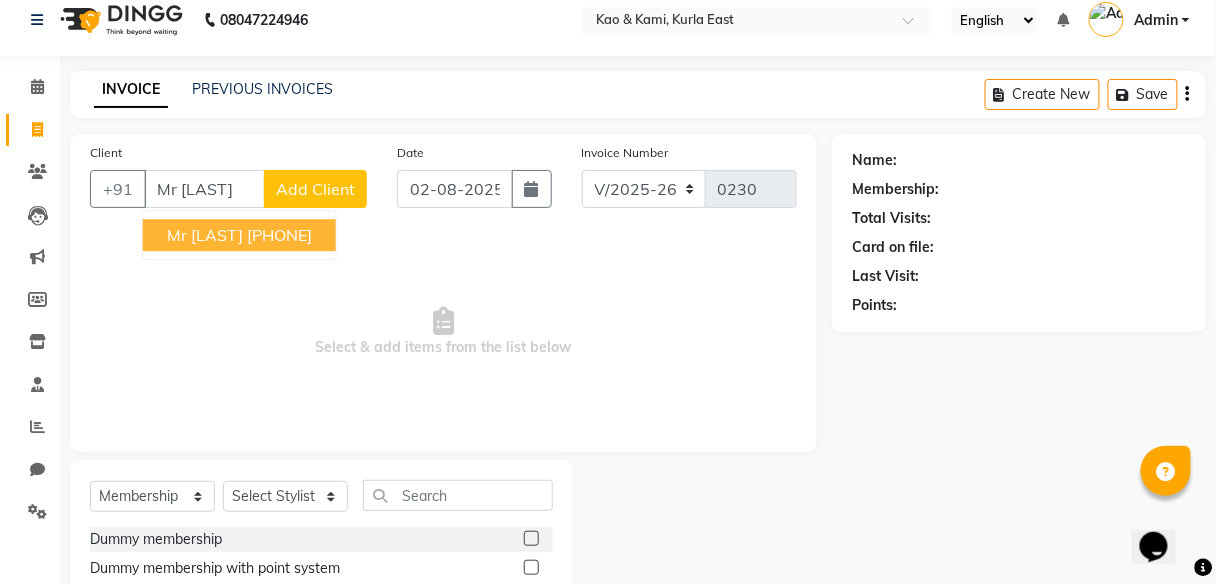 drag, startPoint x: 243, startPoint y: 215, endPoint x: 241, endPoint y: 229, distance: 14.142136 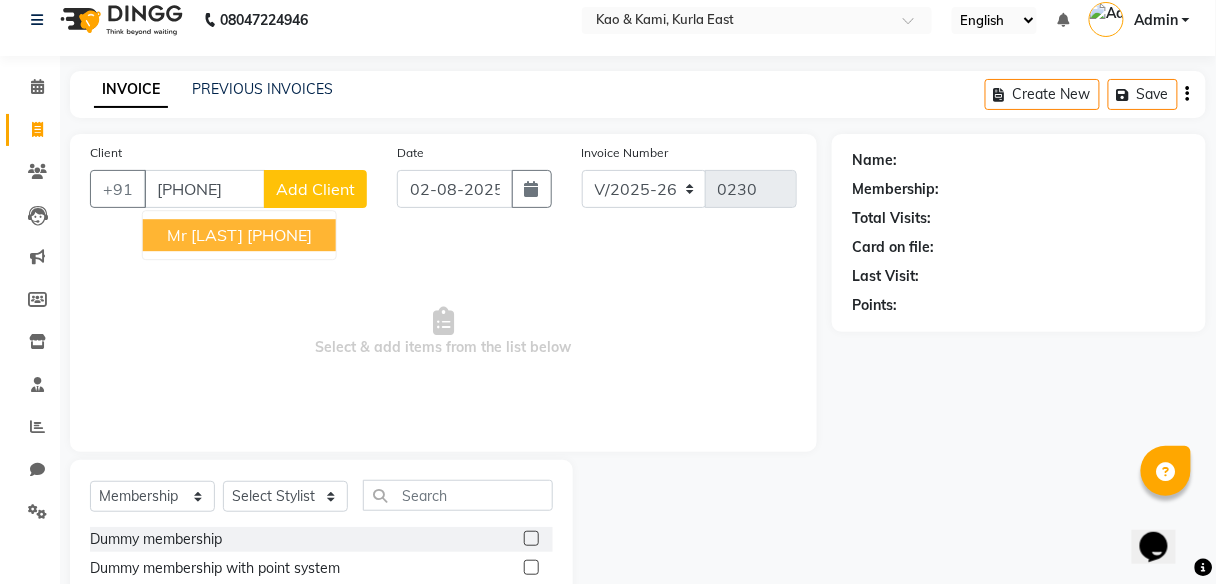type on "[PHONE]" 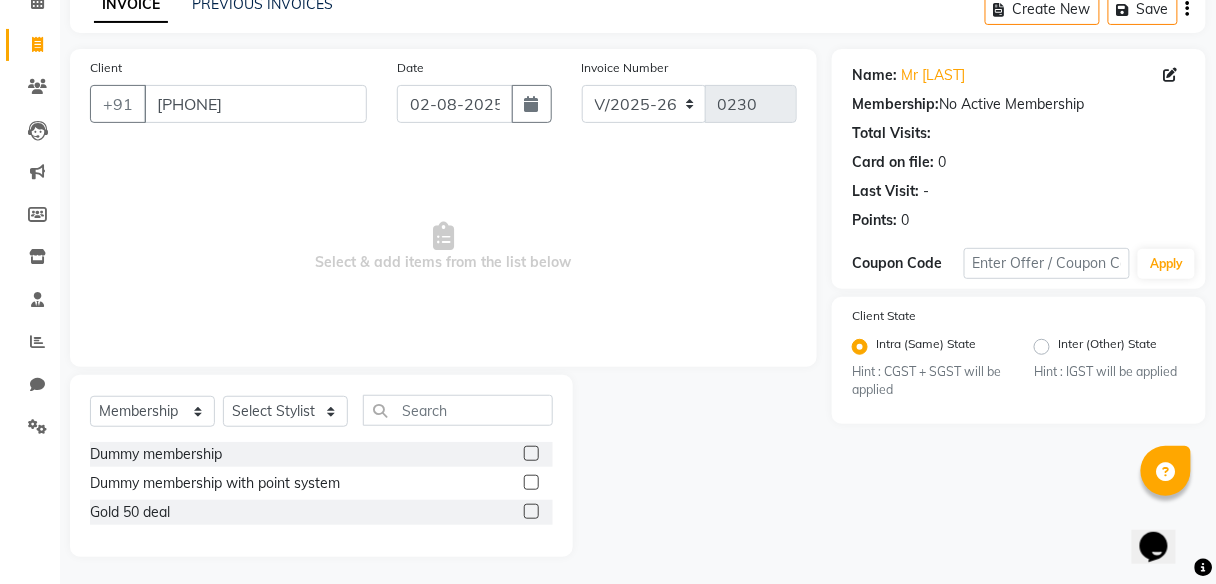 scroll, scrollTop: 103, scrollLeft: 0, axis: vertical 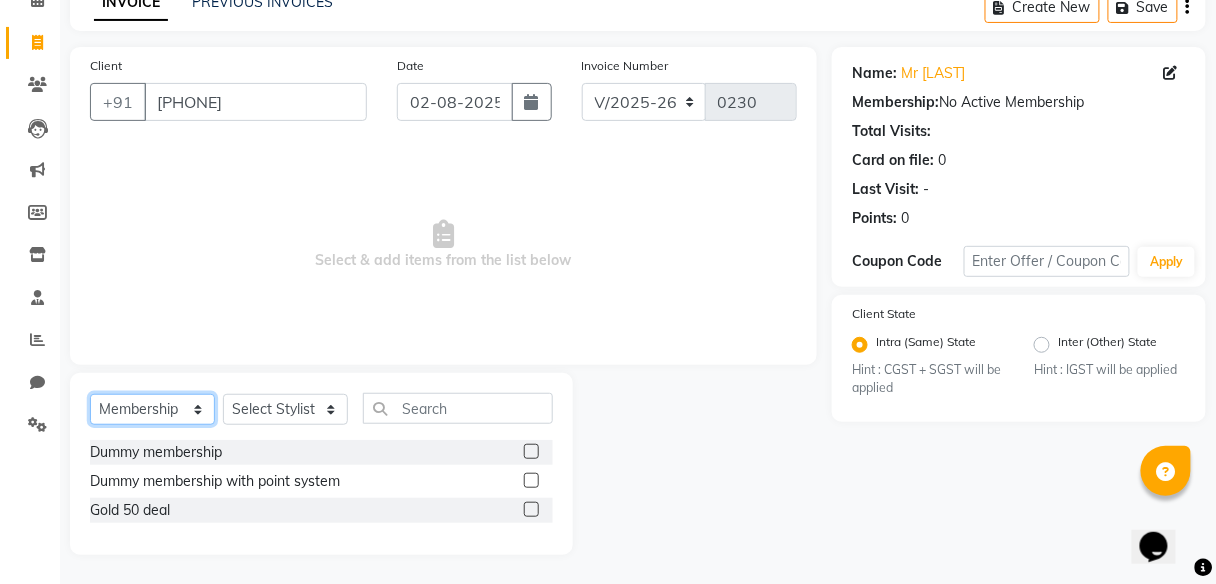 click on "Select  Service  Product  Membership  Package Voucher Prepaid Gift Card" 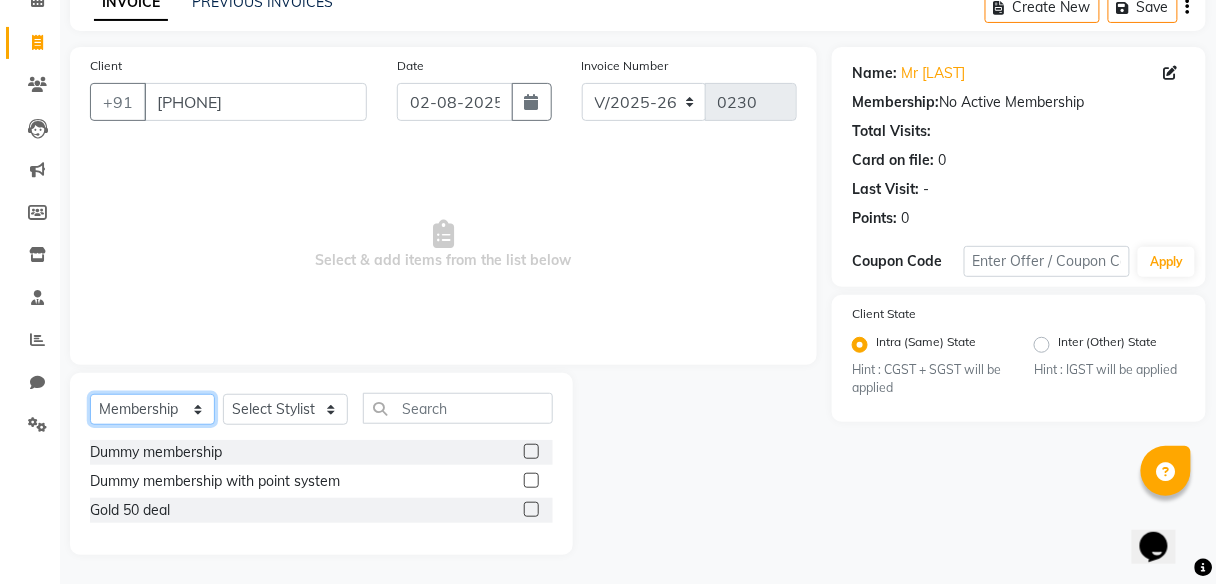 select on "service" 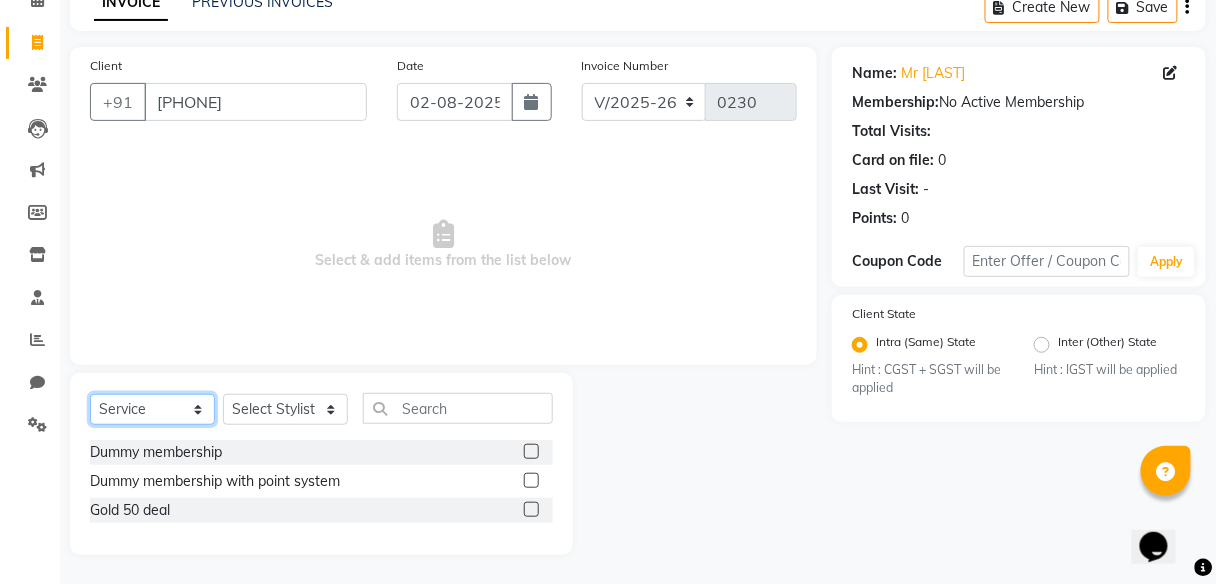 click on "Select  Service  Product  Membership  Package Voucher Prepaid Gift Card" 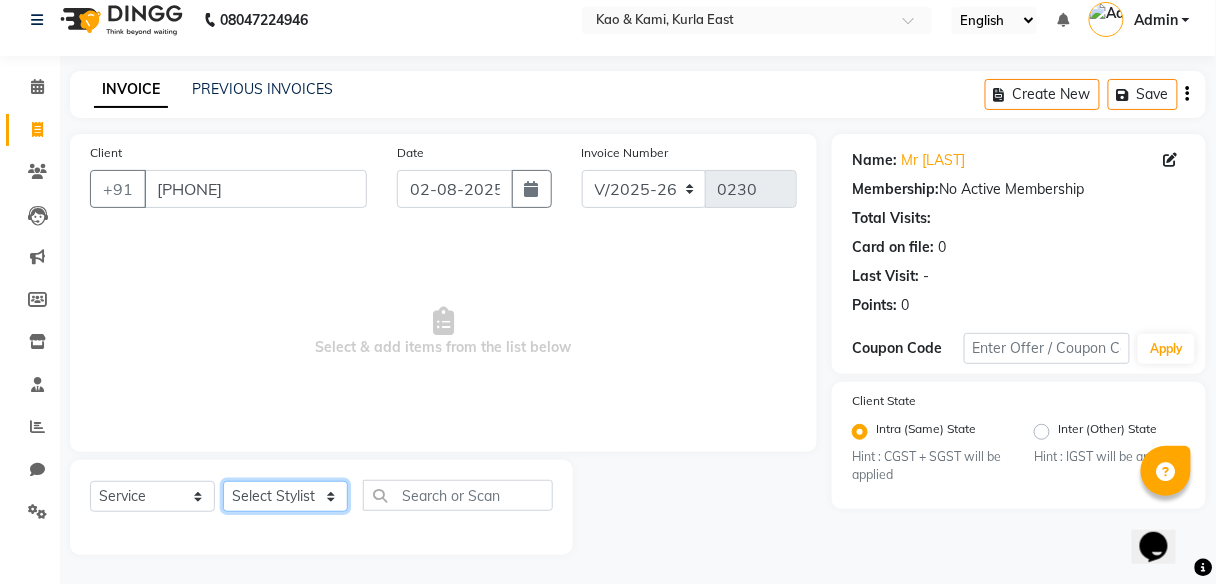 click on "Select Stylist JAFRIN RAHEEM RISHA  GAUTAM" 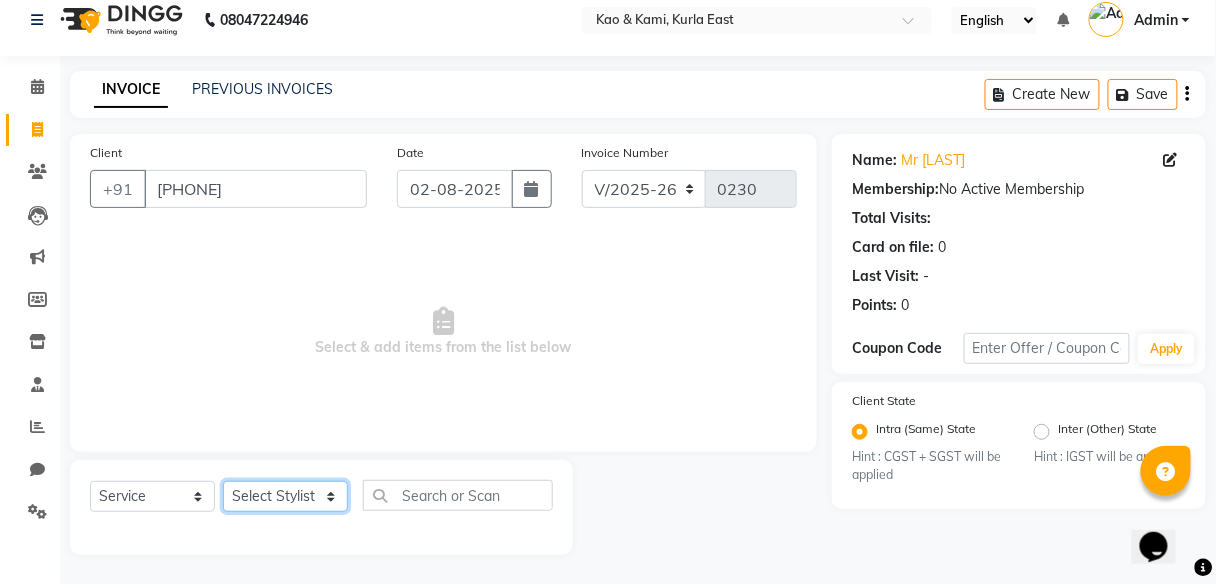 select on "[PHONE]" 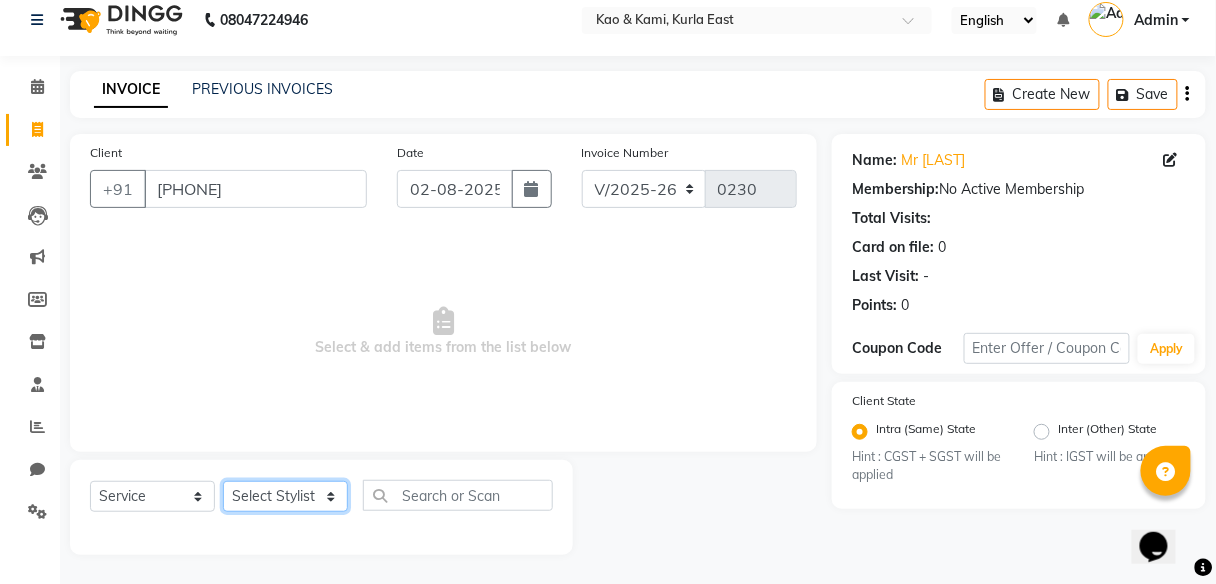 click on "Select Stylist JAFRIN RAHEEM RISHA  GAUTAM" 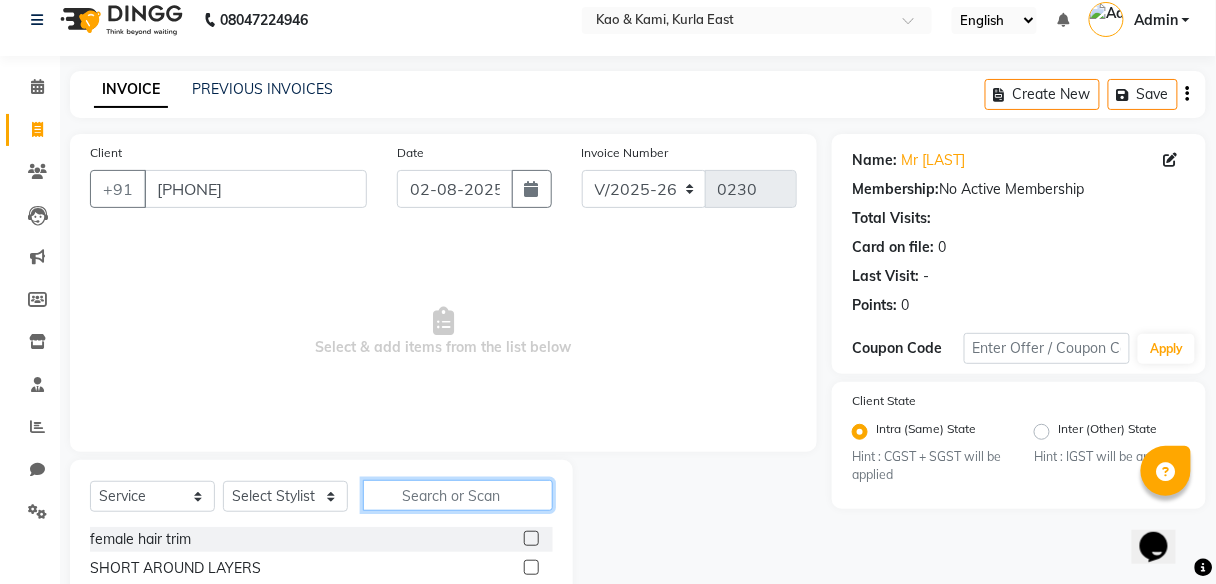 click 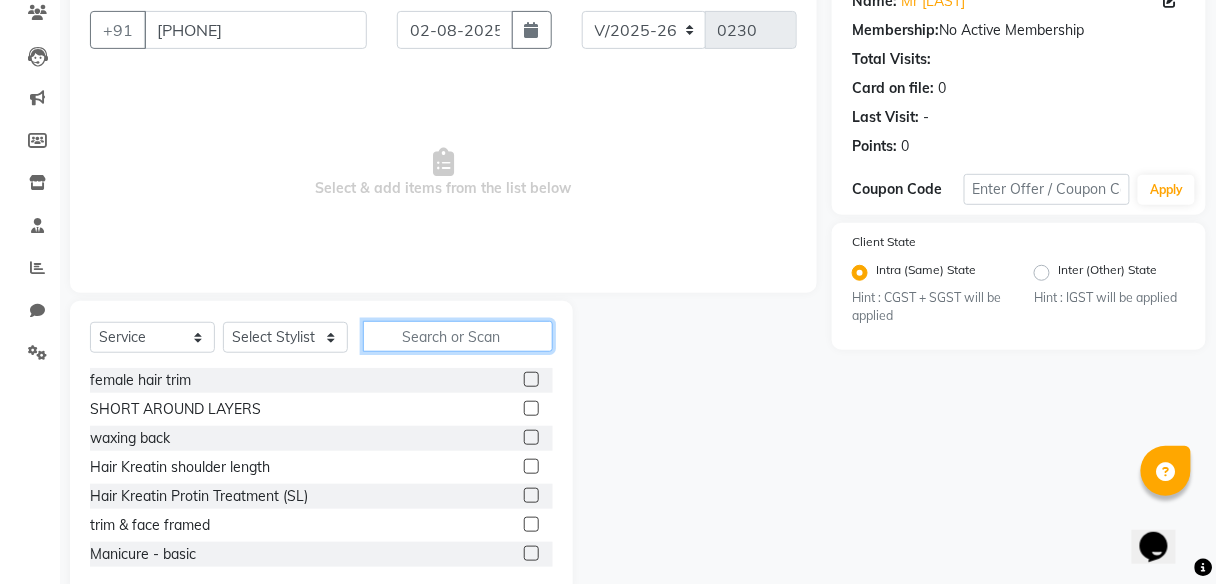 scroll, scrollTop: 176, scrollLeft: 0, axis: vertical 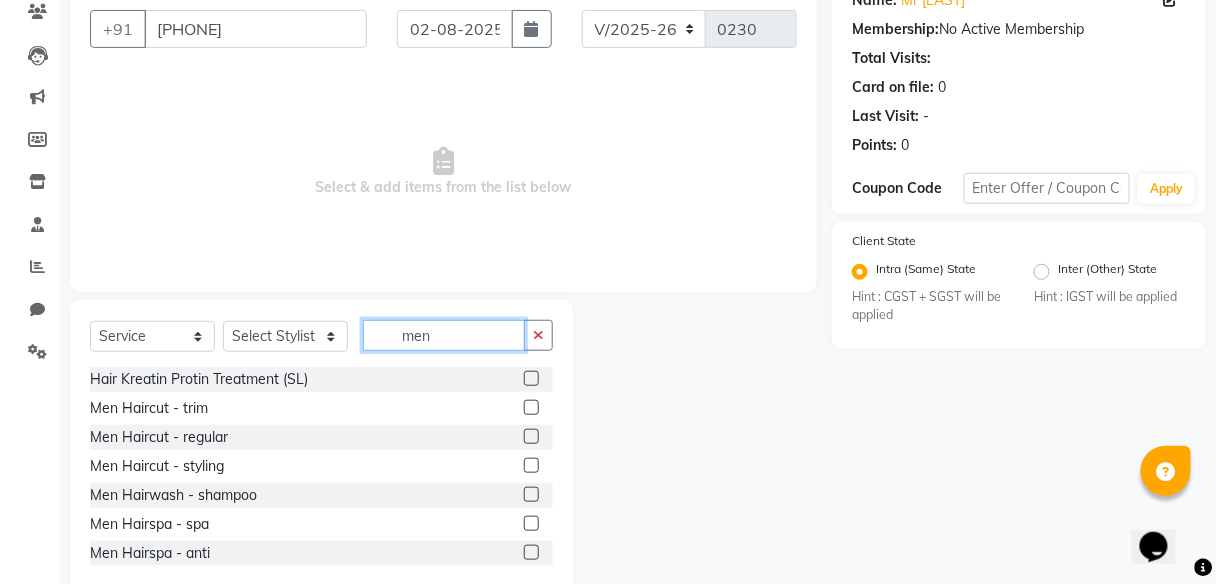 type on "men" 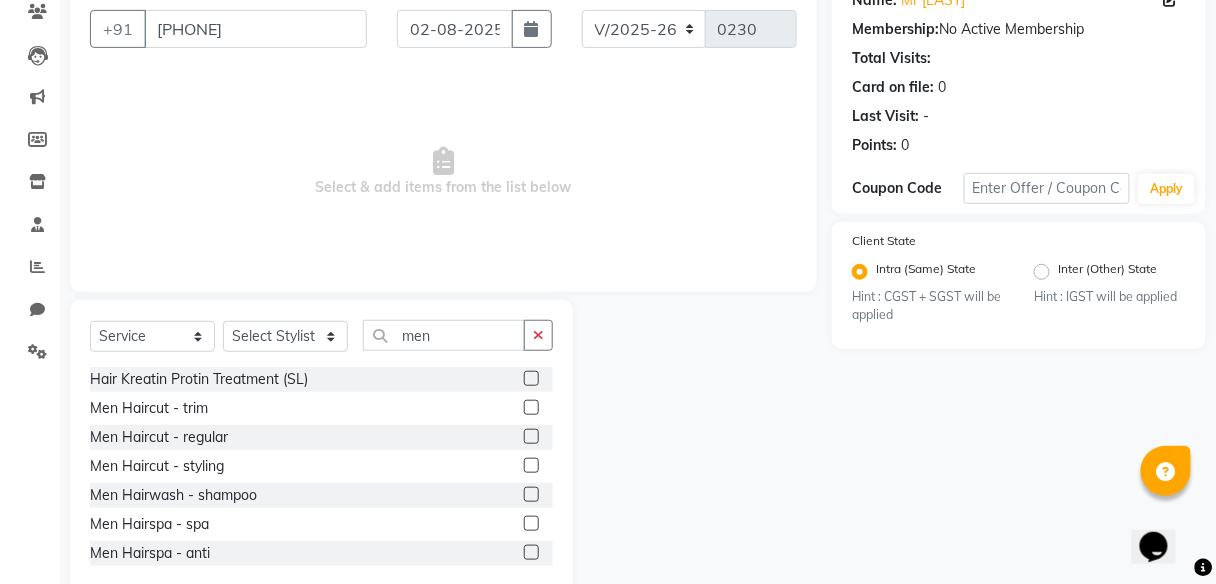 click 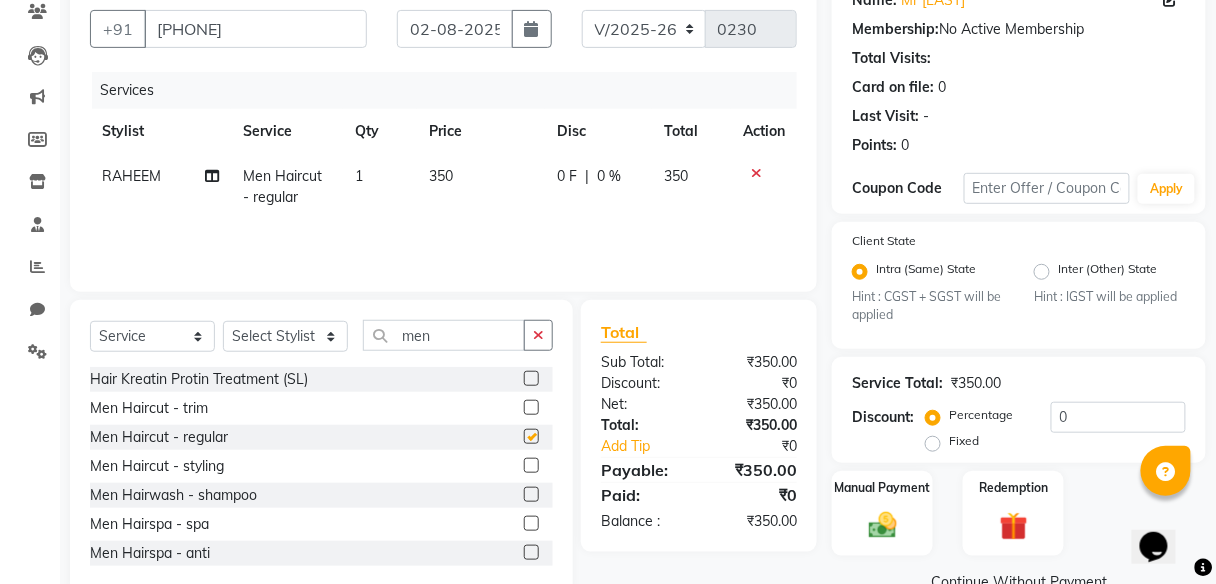 checkbox on "false" 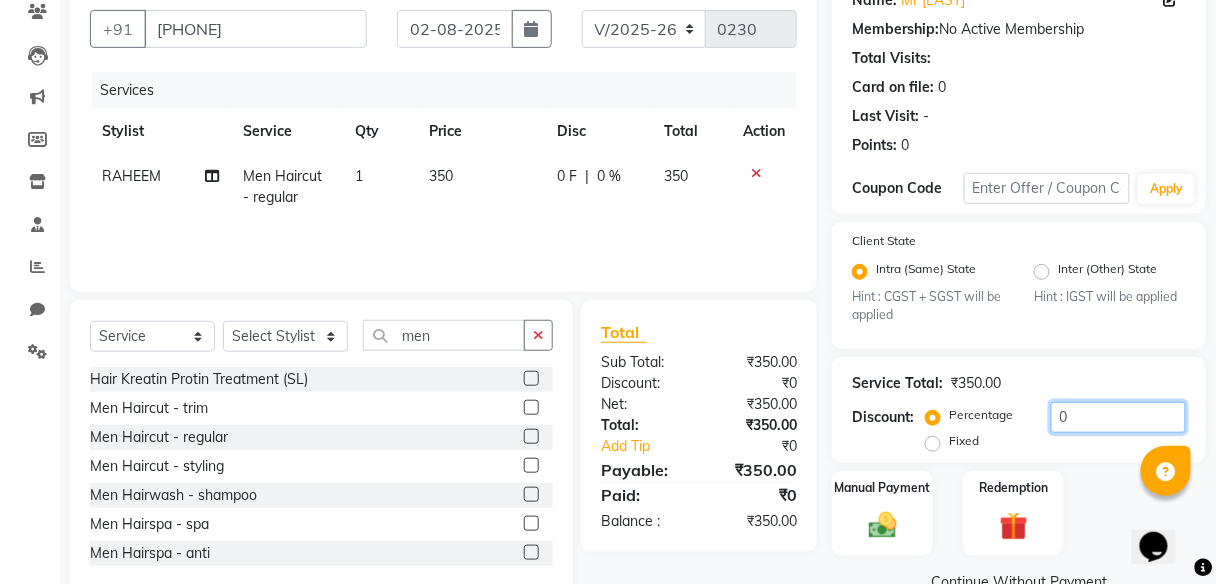 click on "0" 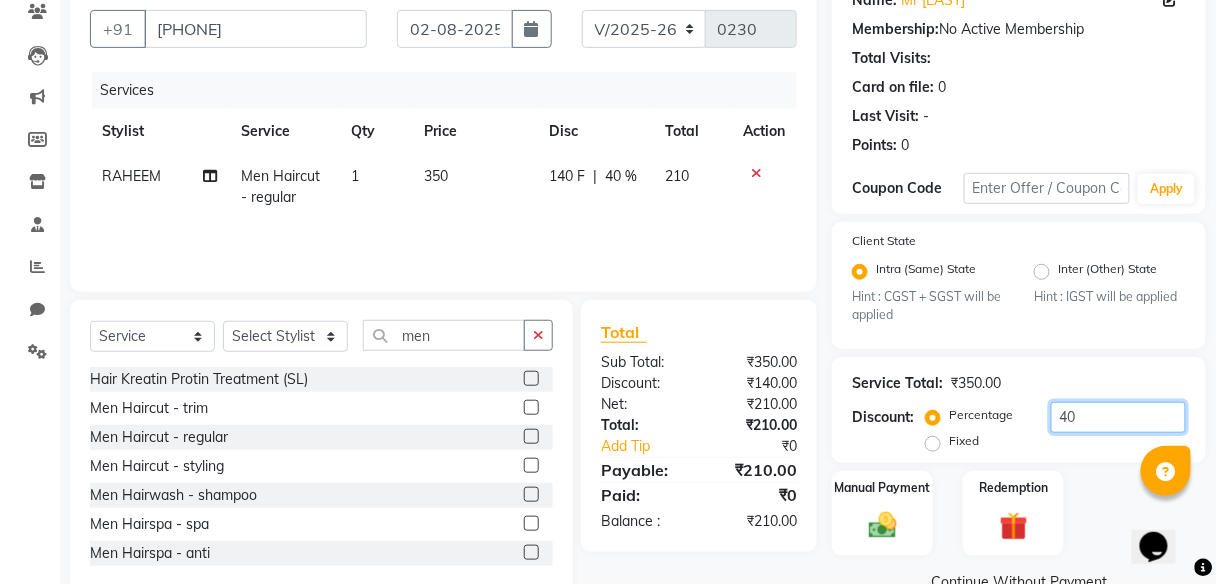 type on "4" 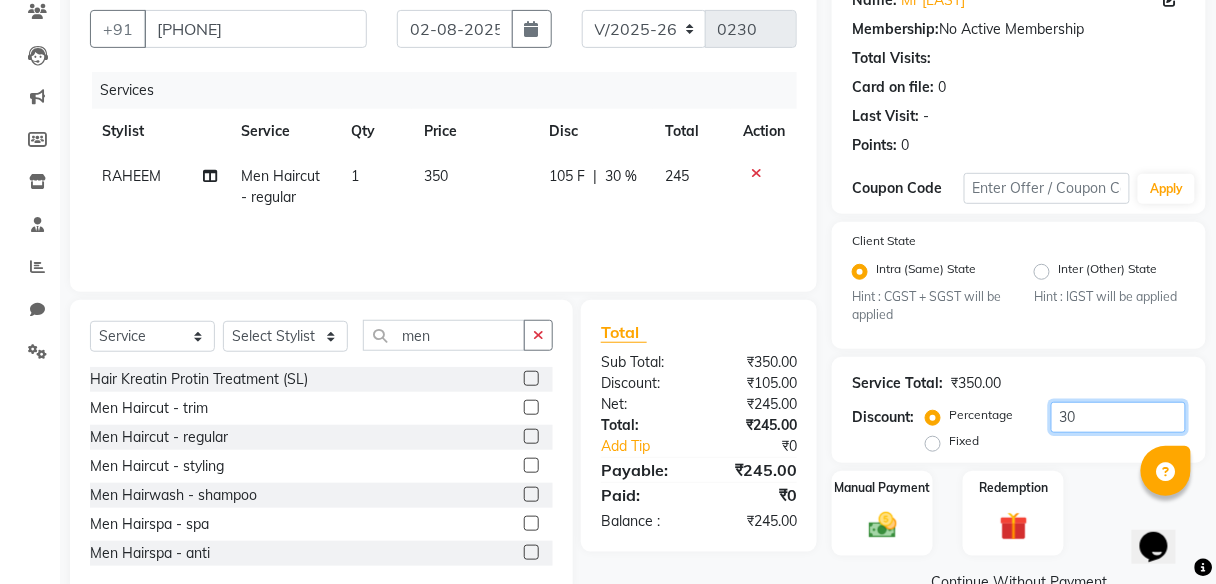 scroll, scrollTop: 218, scrollLeft: 0, axis: vertical 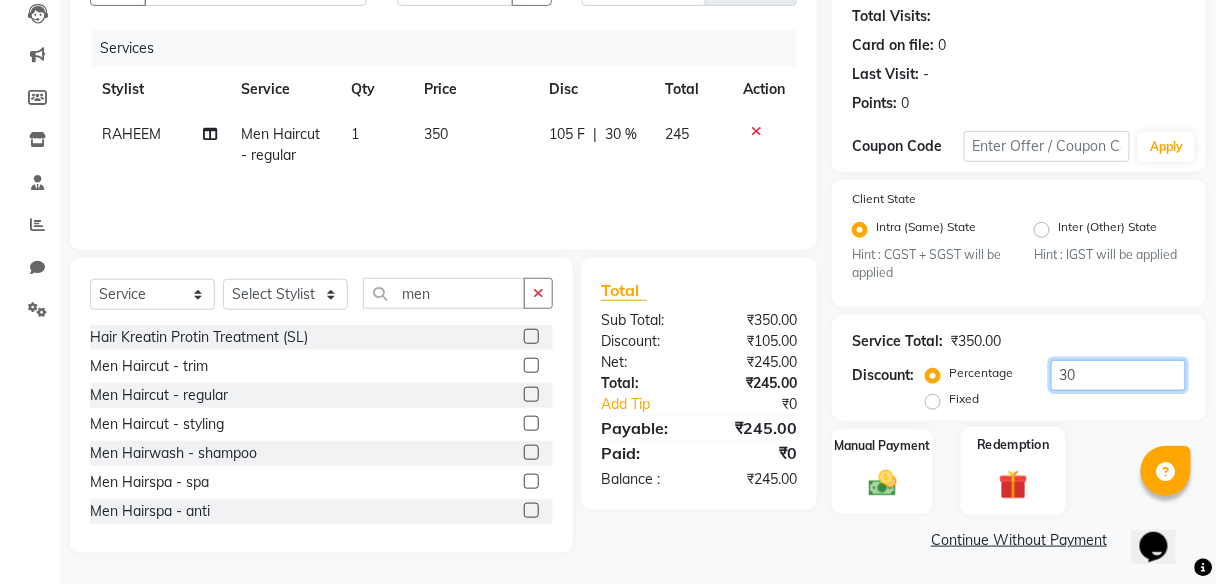 type on "3" 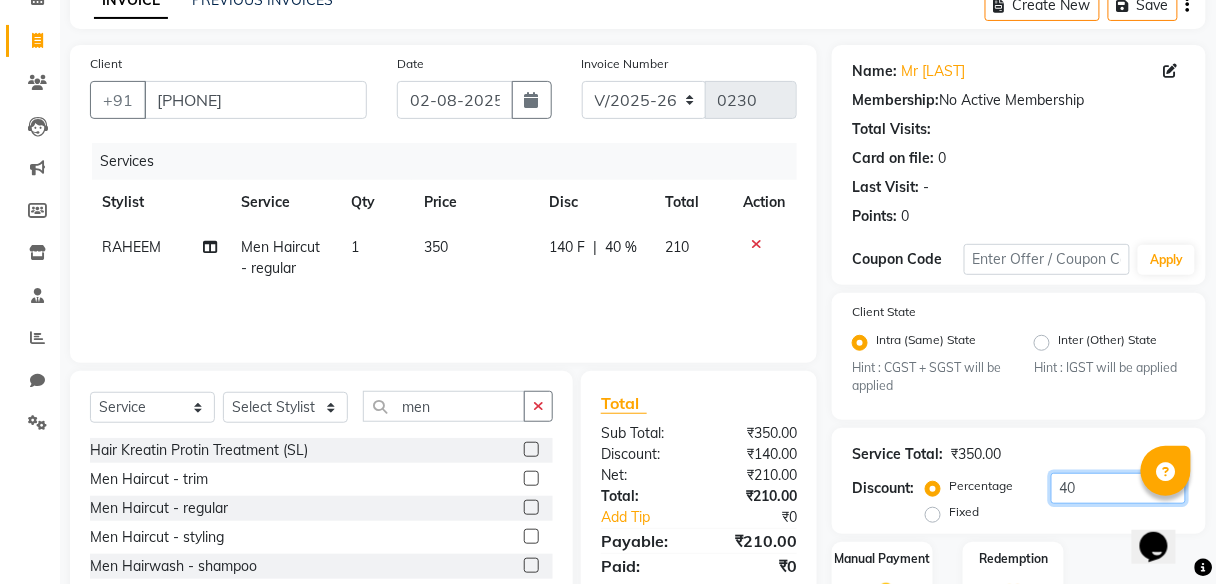 scroll, scrollTop: 138, scrollLeft: 0, axis: vertical 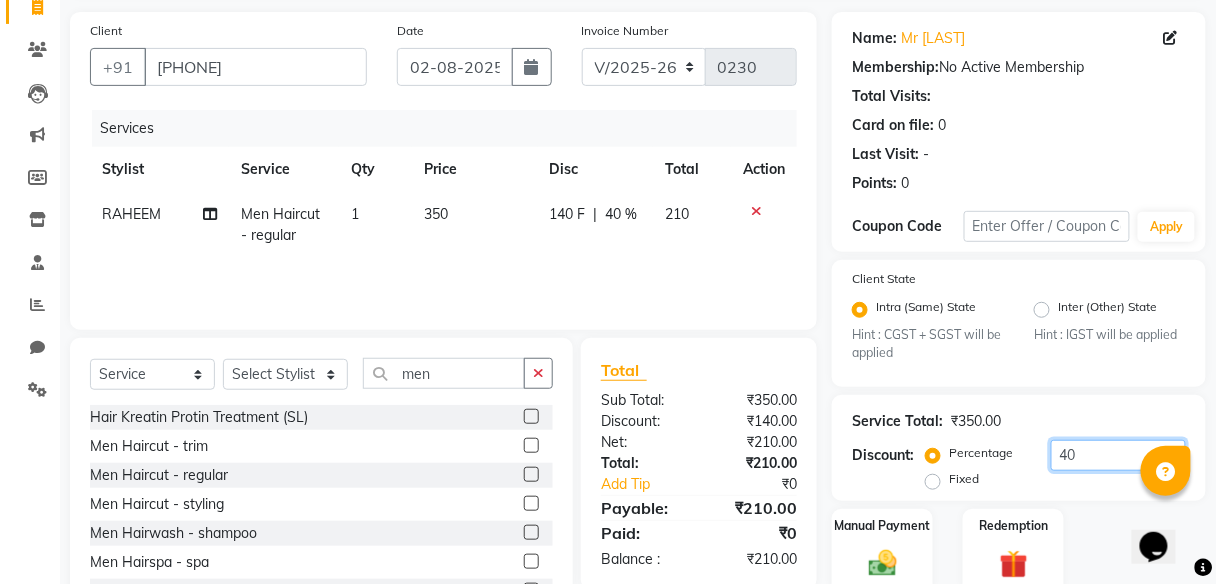 type on "4" 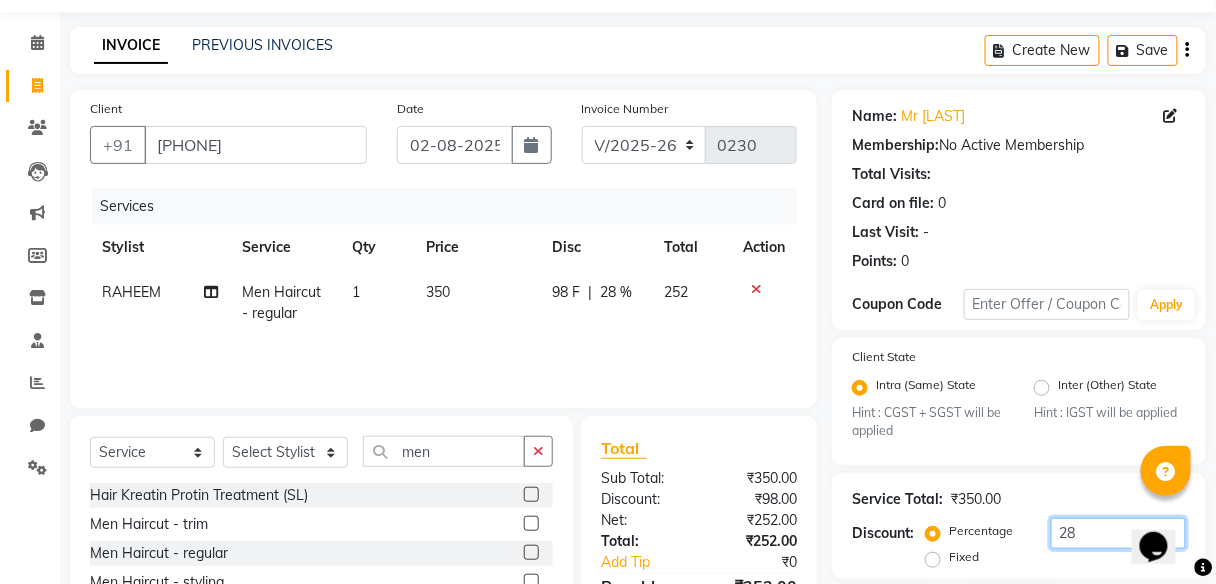 scroll, scrollTop: 58, scrollLeft: 0, axis: vertical 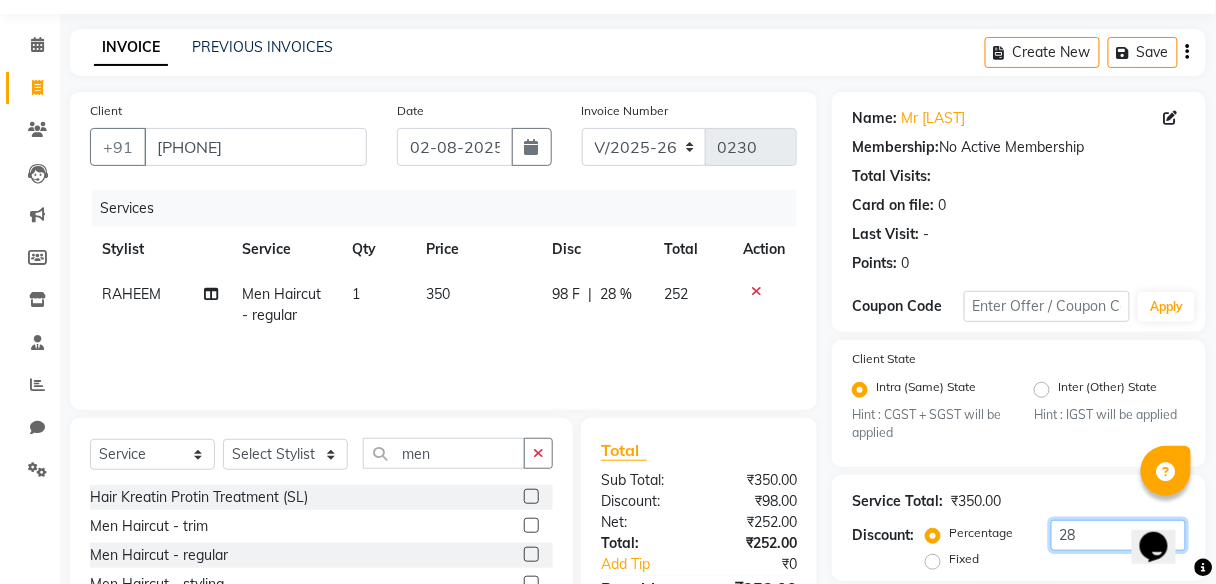 type on "28" 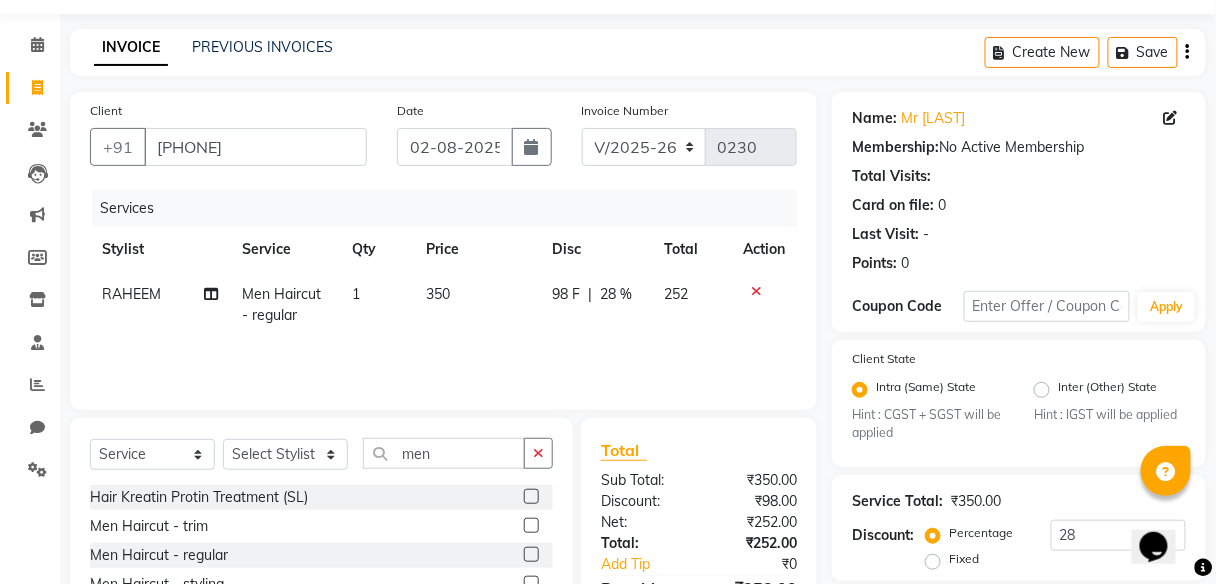 click on "350" 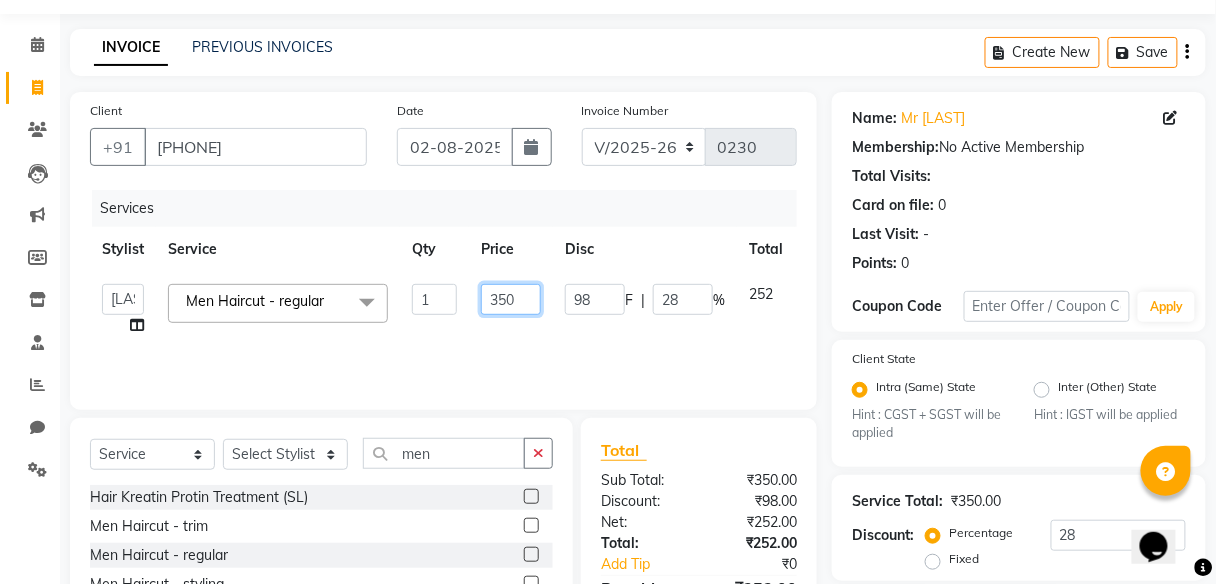 click on "350" 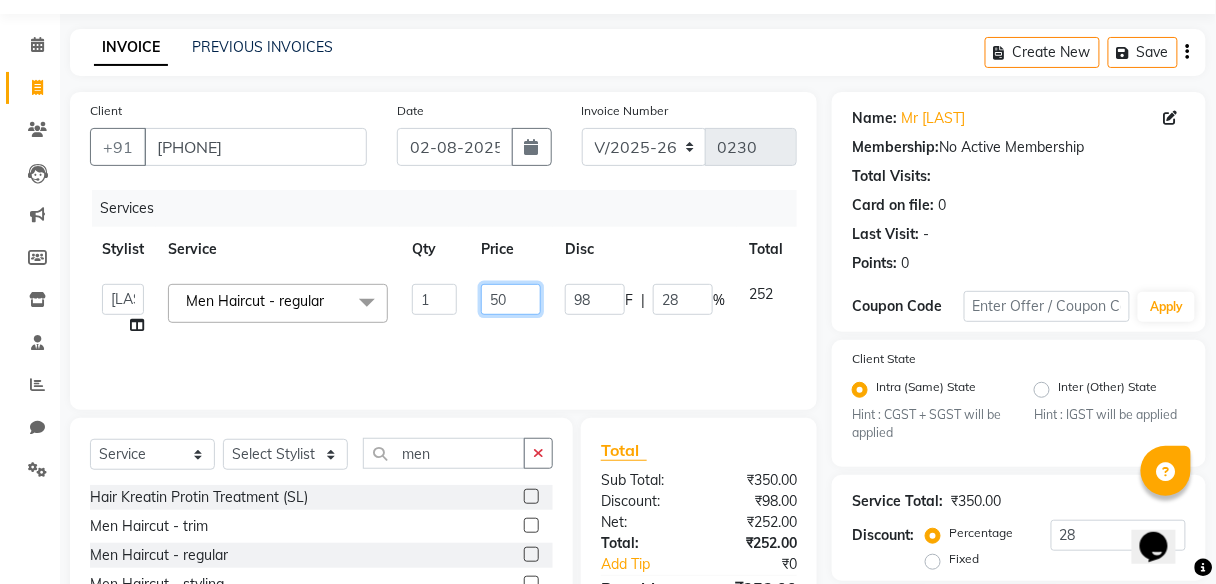 type on "250" 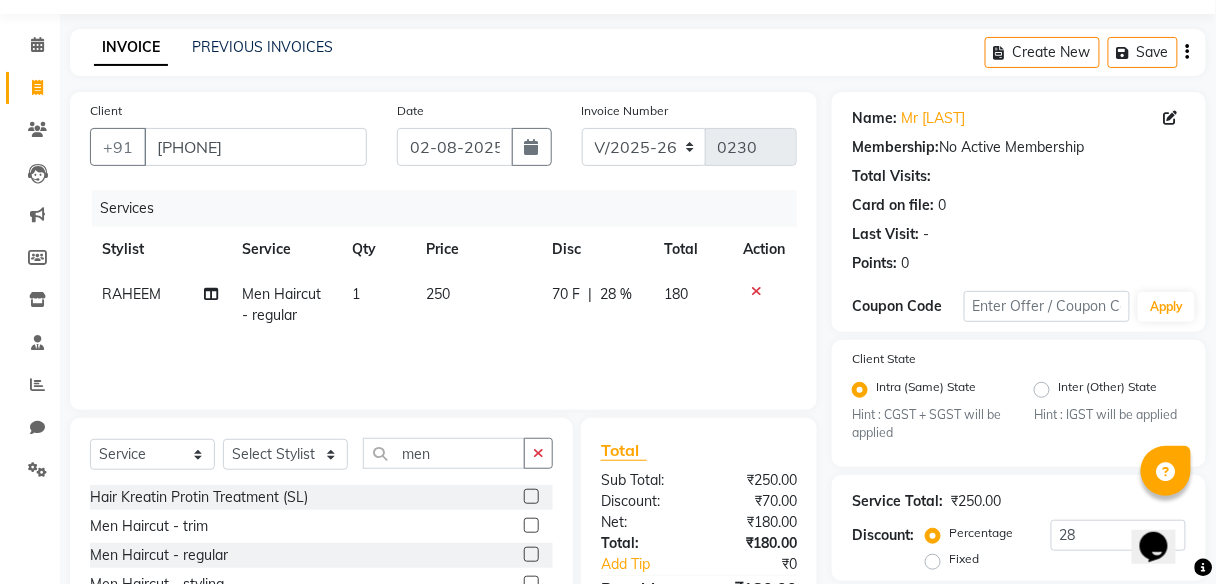 click on "Services Stylist Service Qty Price Disc Total Action RAHEEM Men Haircut - regular 1 250 70 F | 28 % 180" 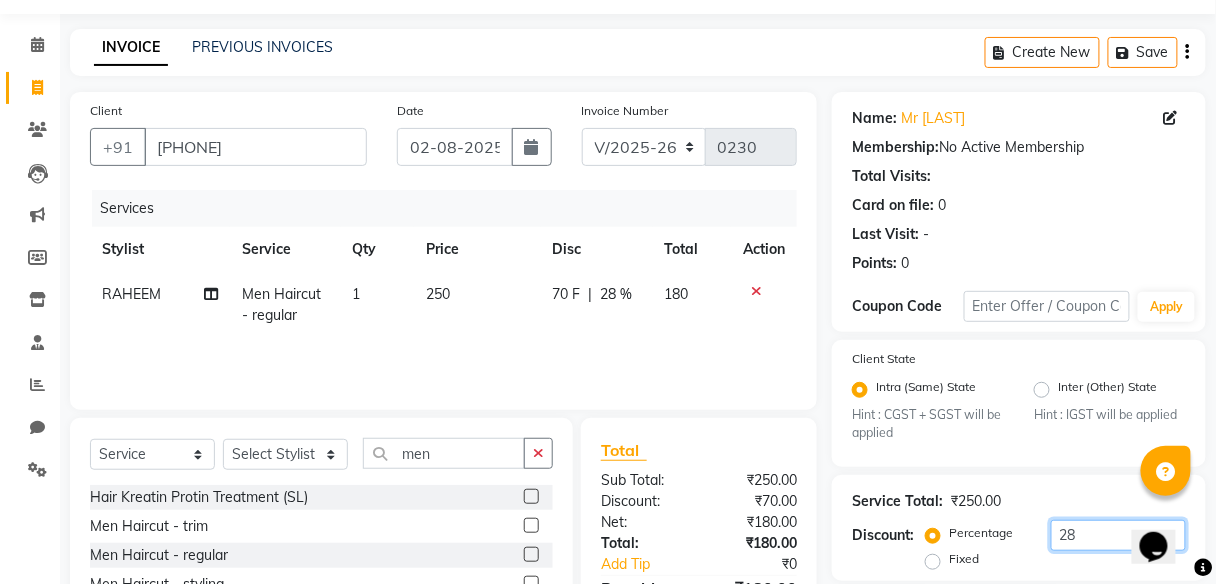 click on "28" 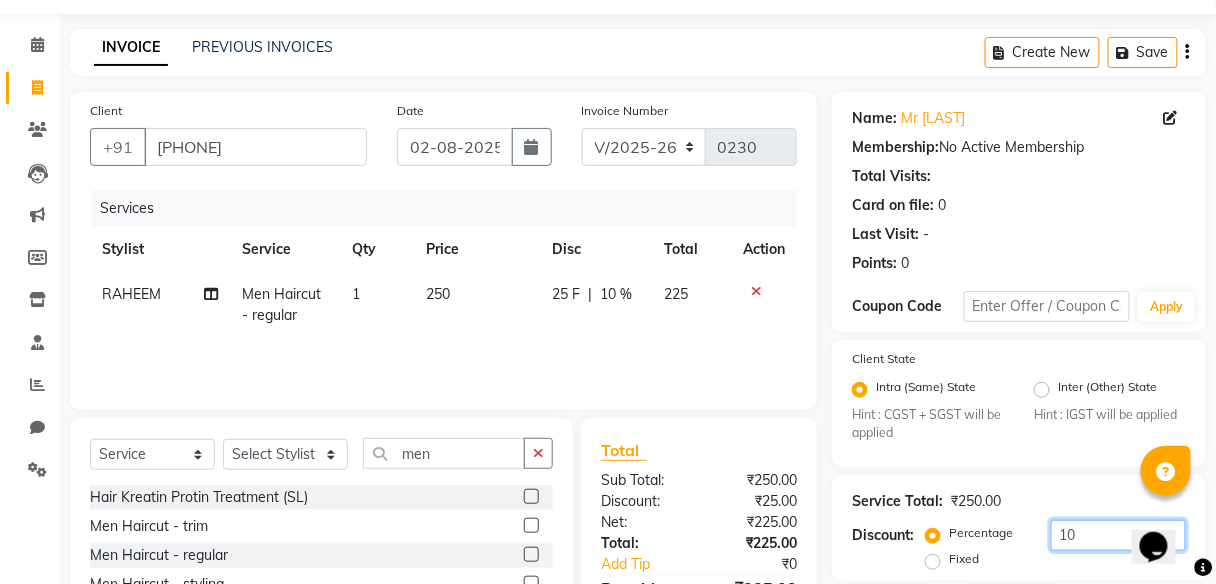 type on "1" 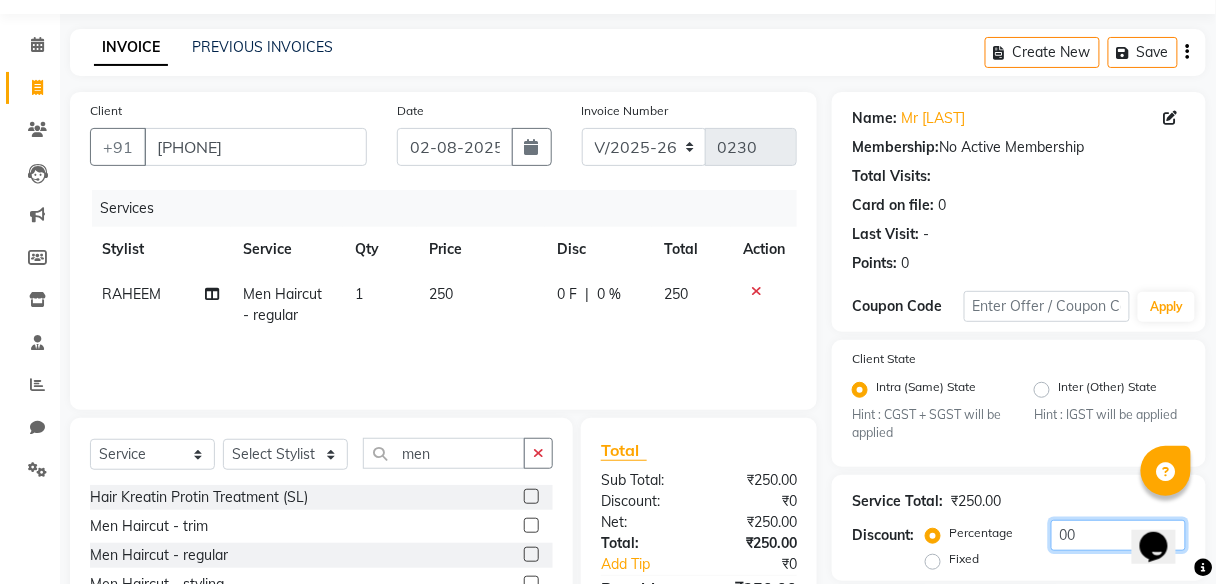 type on "00" 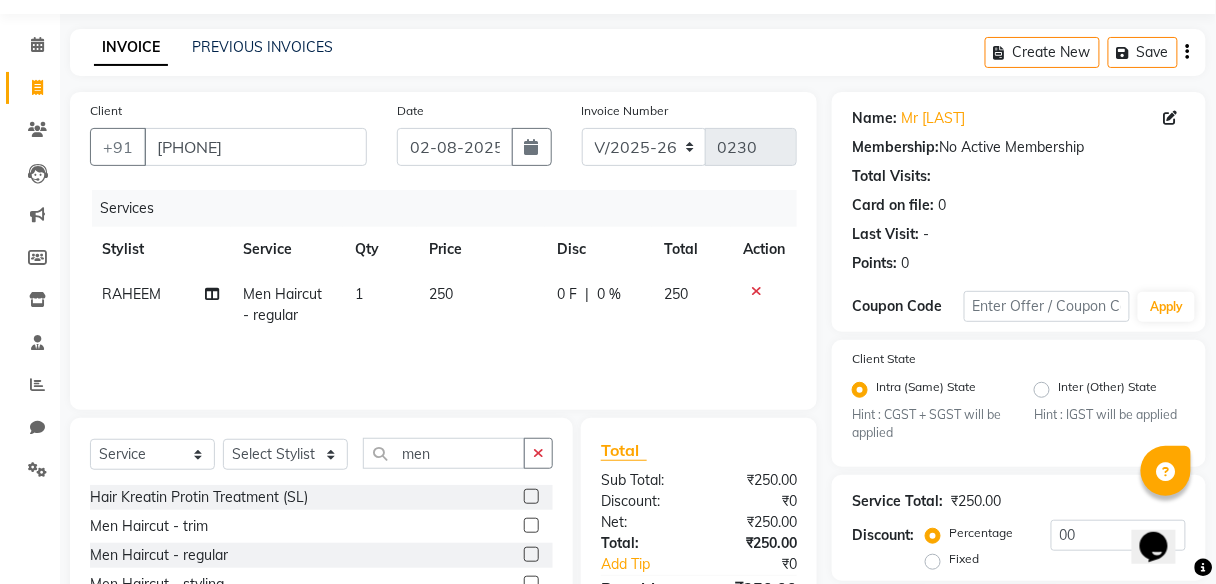 click on "Service Total:  ₹250.00" 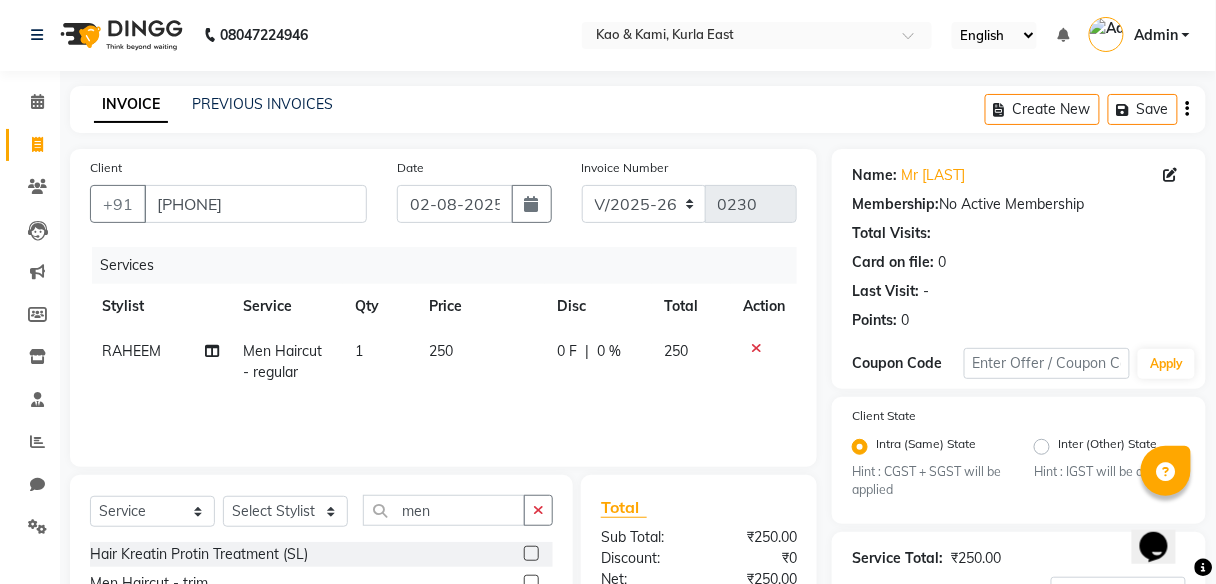 scroll, scrollTop: 0, scrollLeft: 0, axis: both 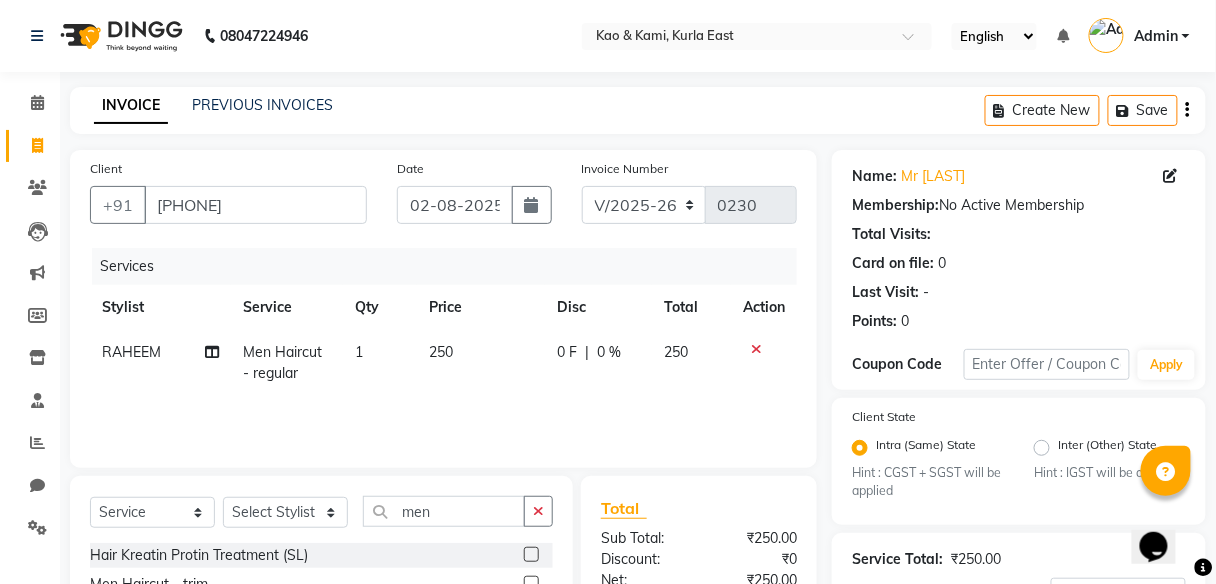 click on "250" 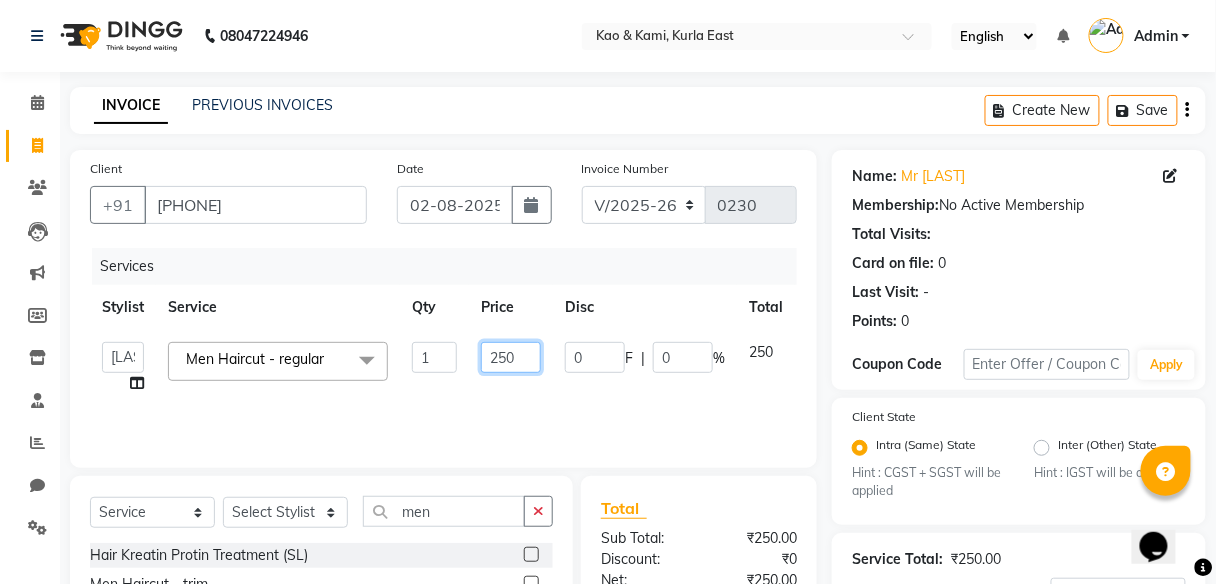 click on "250" 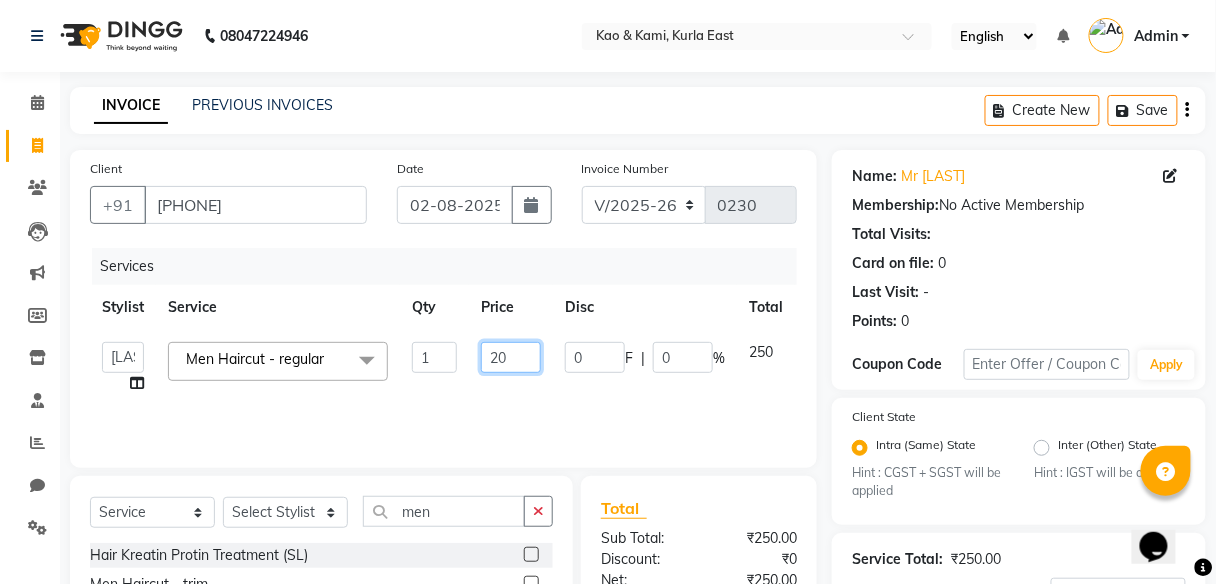 type on "200" 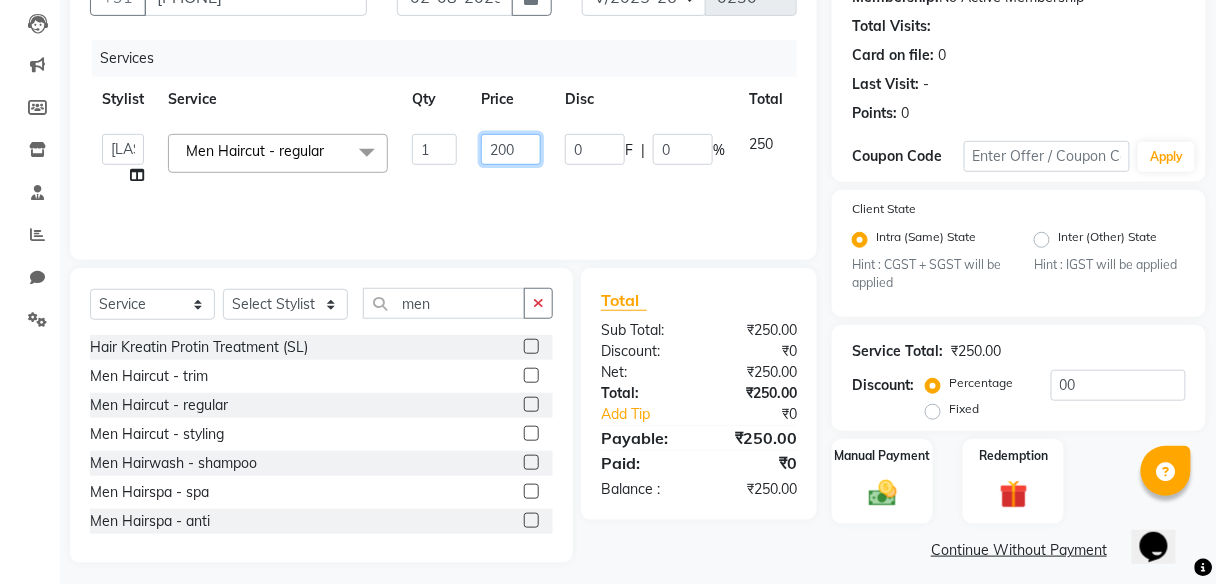 scroll, scrollTop: 218, scrollLeft: 0, axis: vertical 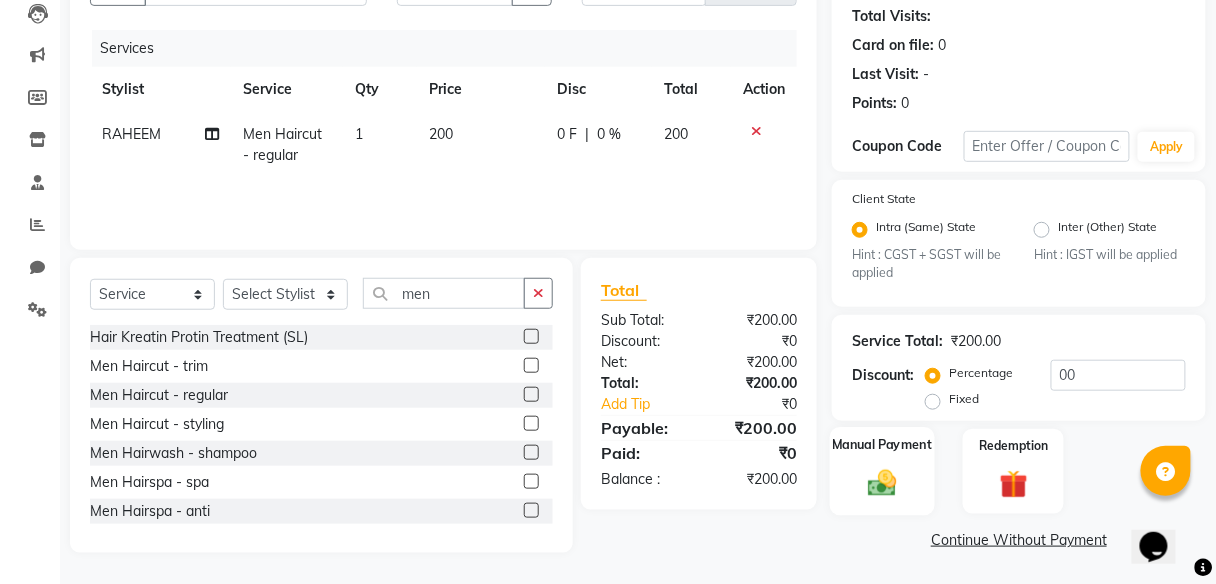 click on "Manual Payment" 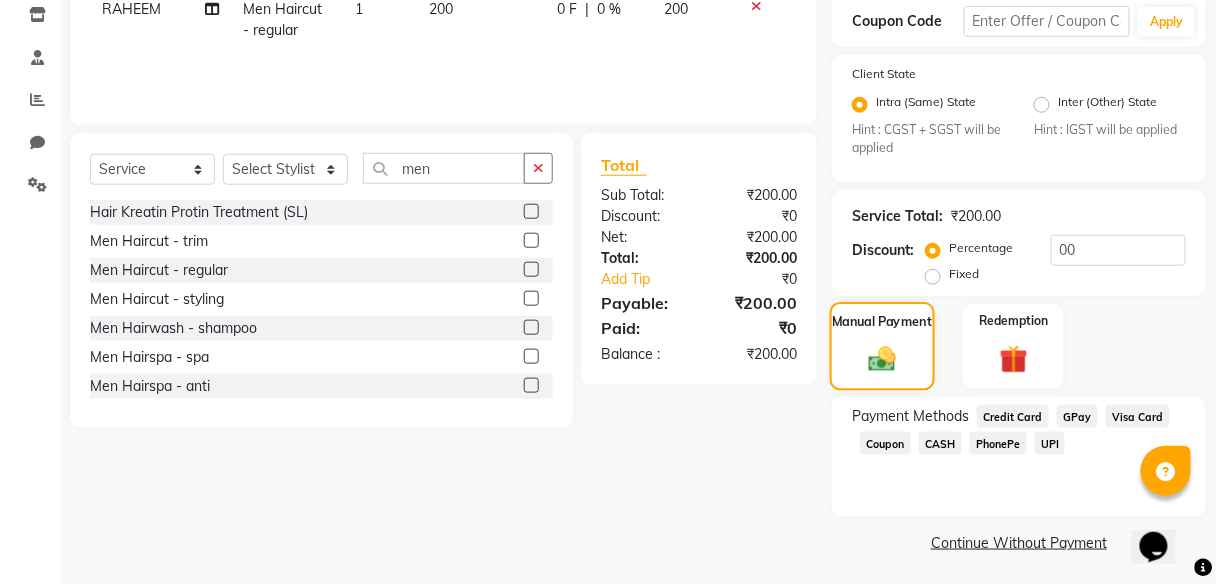 scroll, scrollTop: 346, scrollLeft: 0, axis: vertical 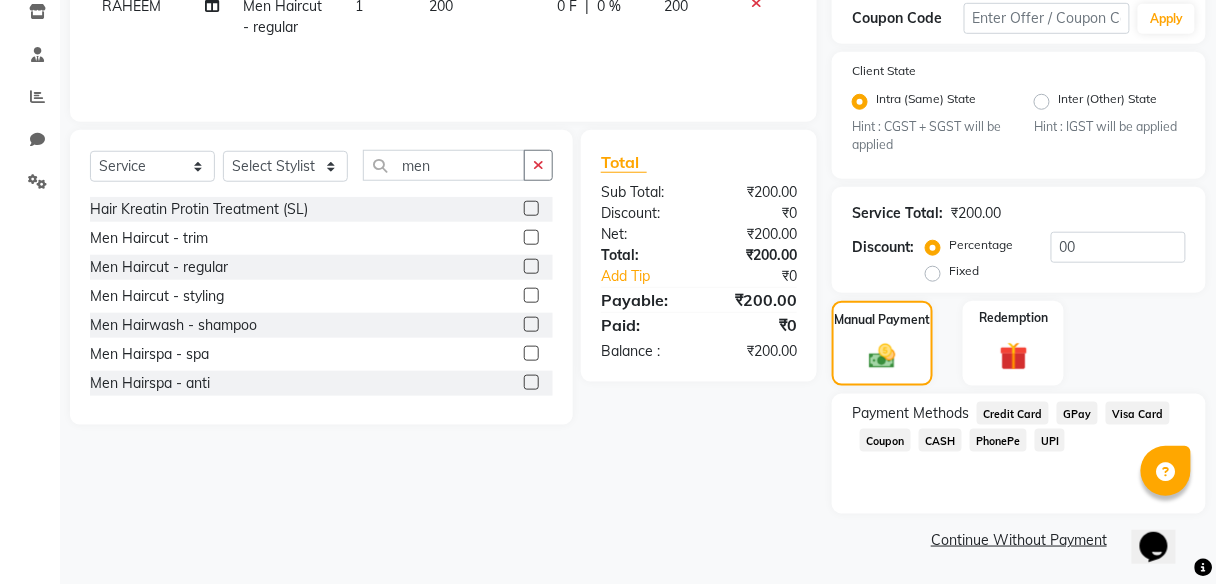 click on "CASH" 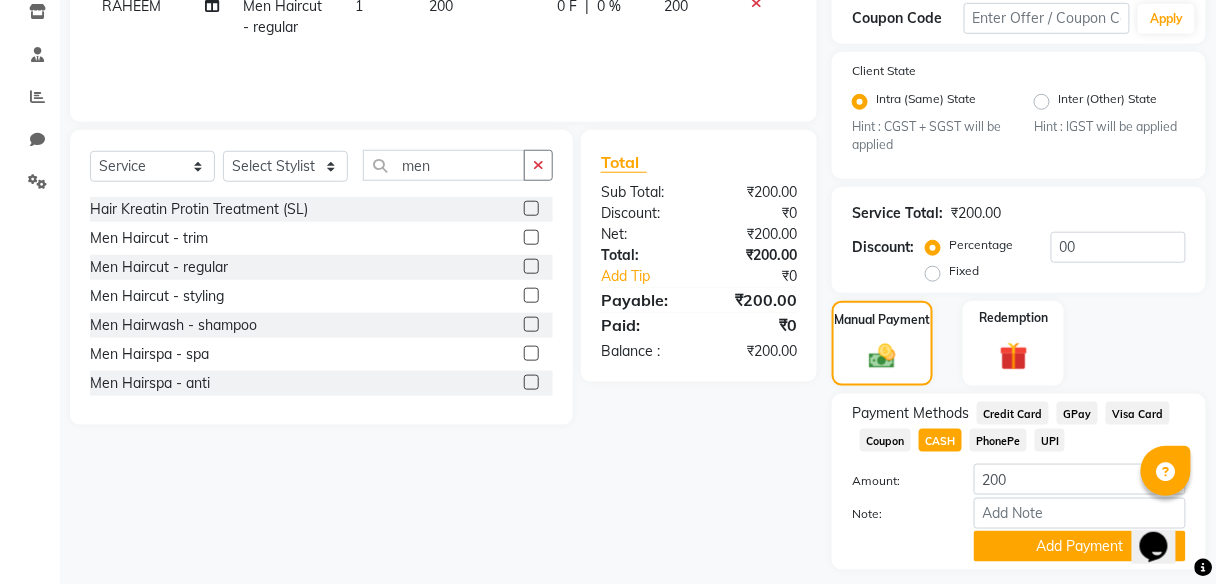 scroll, scrollTop: 402, scrollLeft: 0, axis: vertical 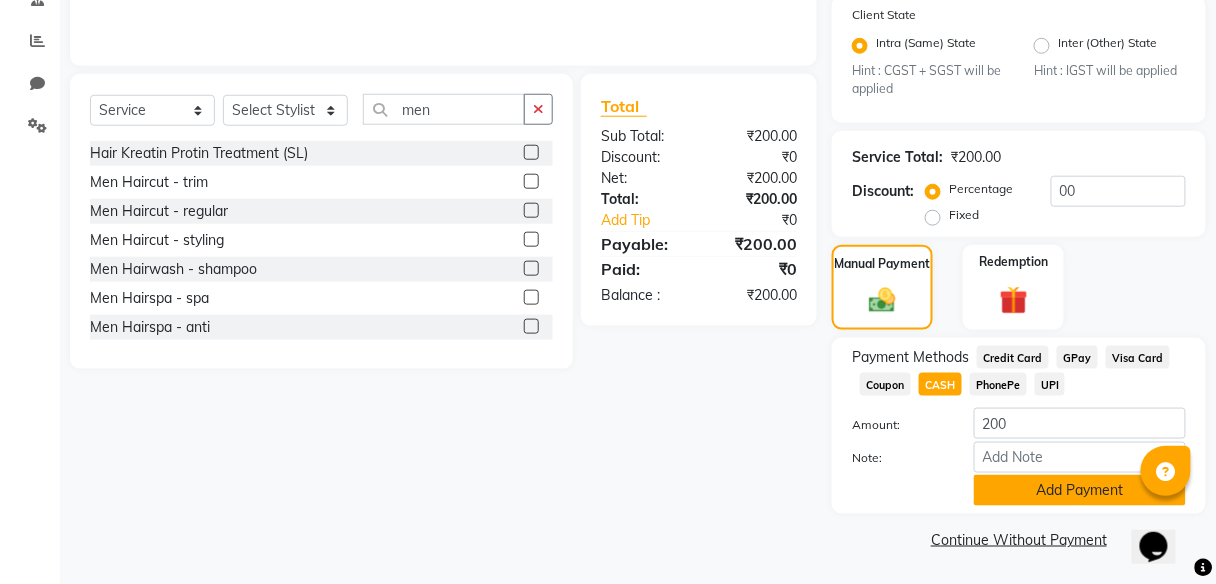 click on "Add Payment" 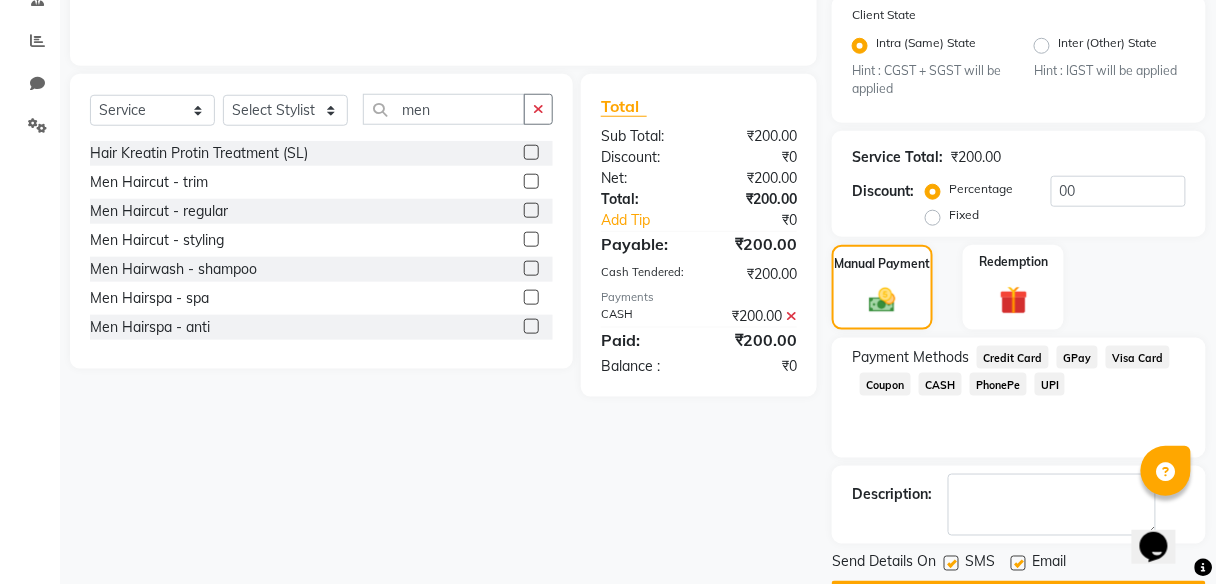 scroll, scrollTop: 458, scrollLeft: 0, axis: vertical 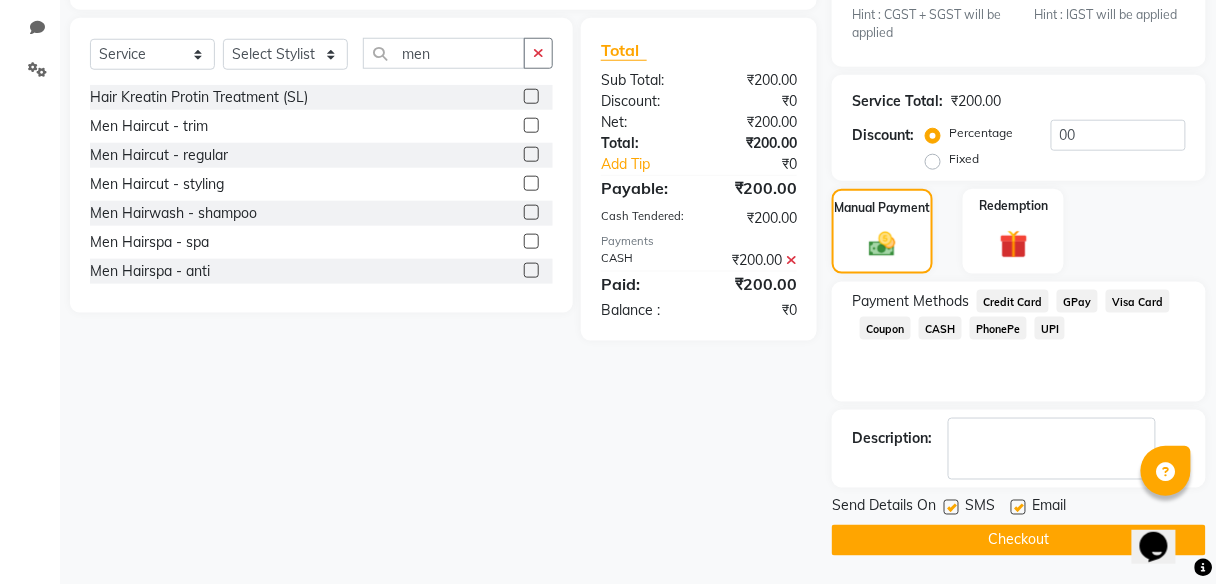 click on "INVOICE PREVIOUS INVOICES Create New   Save  Client +91 [PHONE] Date 02-08-2025 Invoice Number V/2025 V/2025-26 0230 Services Stylist Service Qty Price Disc Total Action RAHEEM Men Haircut - regular 1 200 0 F | 0 % 200 Select  Service  Product  Membership  Package Voucher Prepaid Gift Card  Select Stylist JAFRIN RAHEEM RISHA  GAUTAM men Hair Kreatin Protin Treatment (SL)  Men Haircut - trim  Men Haircut - regular  Men Haircut - styling  Men Hairwash - shampoo  Men Hairspa - spa  Men Hairspa - anti  Men Facial Hair - shaving  Men Facial Hair - beard  Men Color - touch  Men Color - full  Men Color - highlight  Total Sub Total: ₹200.00 Discount: ₹0 Net: ₹200.00 Total: ₹200.00 Add Tip ₹0 Payable: ₹200.00 Cash Tendered: ₹200.00 Payments CASH ₹200.00  Paid: ₹200.00 Balance   : ₹0 Name: Mr [LAST]  Membership:  No Active Membership  Total Visits:   Card on file:  0 Last Visit:   - Points:   0  Coupon Code Apply Client State Intra (Same) State Hint : CGST + SGST will be applied Service Total:" 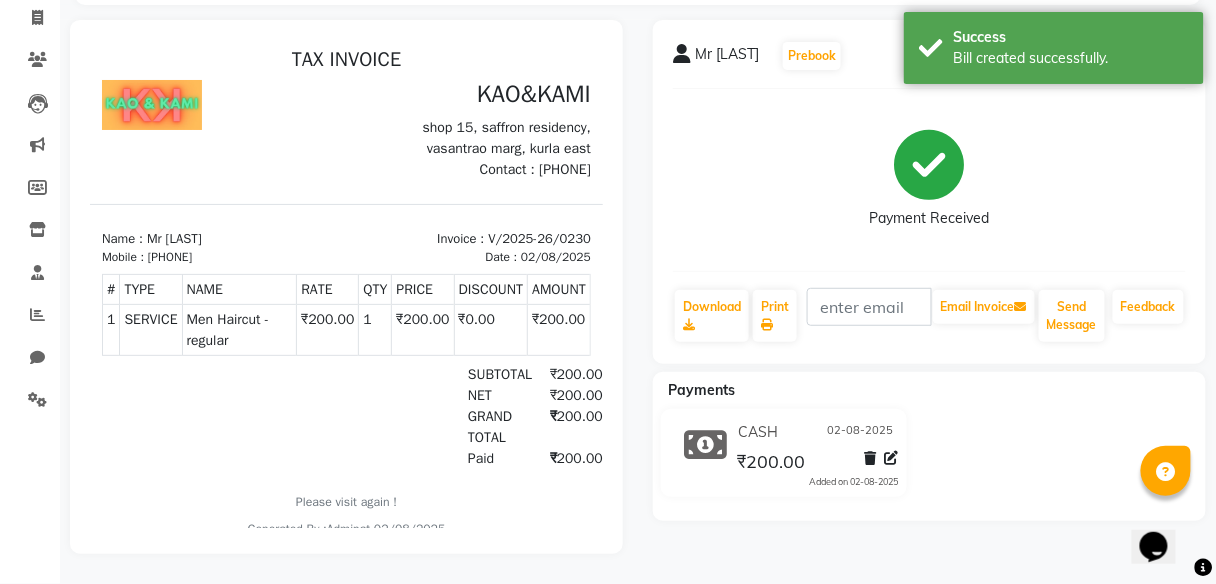 scroll, scrollTop: 140, scrollLeft: 0, axis: vertical 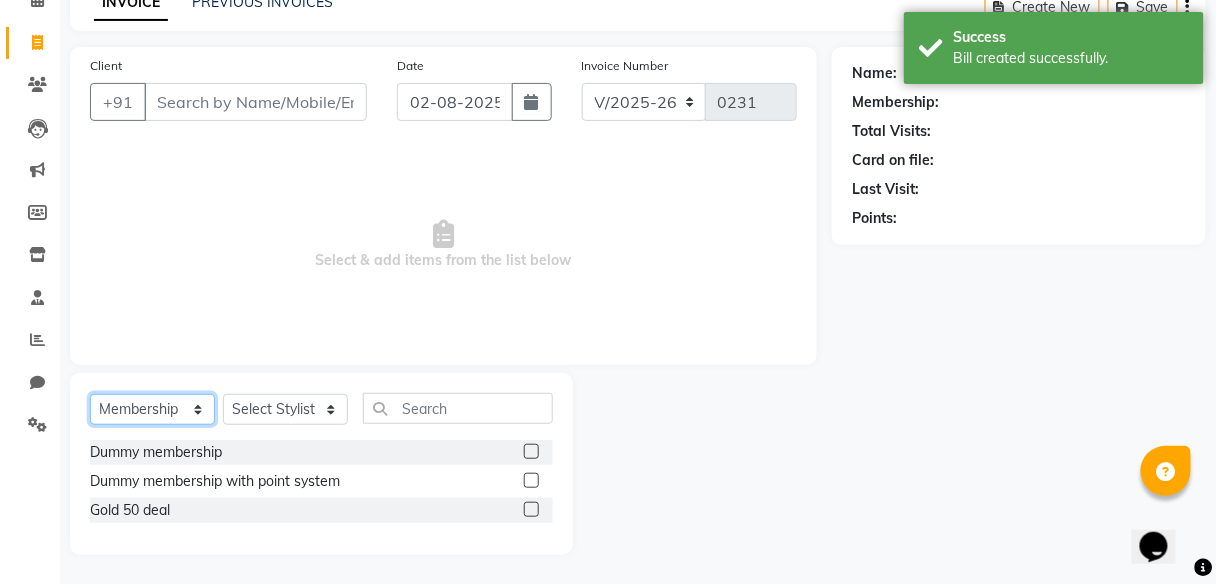 click on "Select  Service  Product  Membership  Package Voucher Prepaid Gift Card" 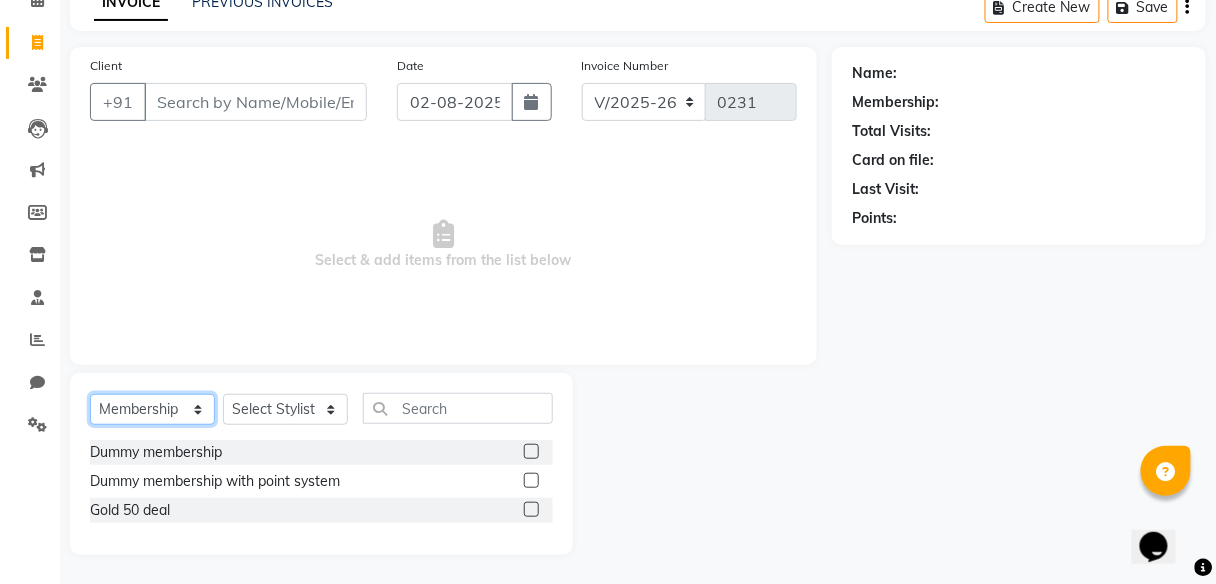 click on "Select  Service  Product  Membership  Package Voucher Prepaid Gift Card" 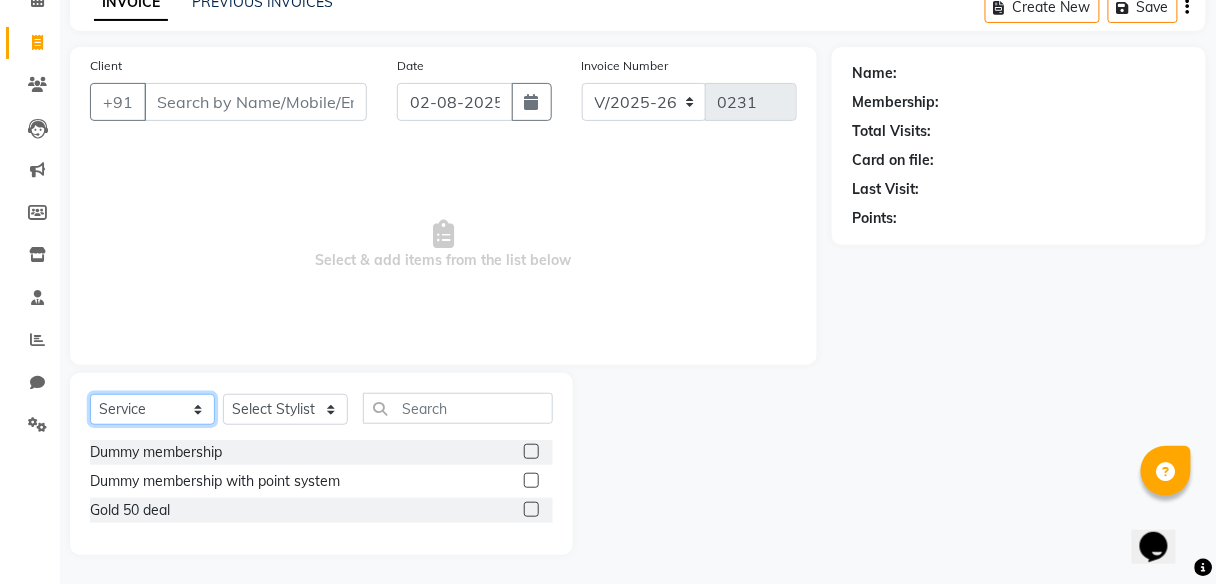 click on "Select  Service  Product  Membership  Package Voucher Prepaid Gift Card" 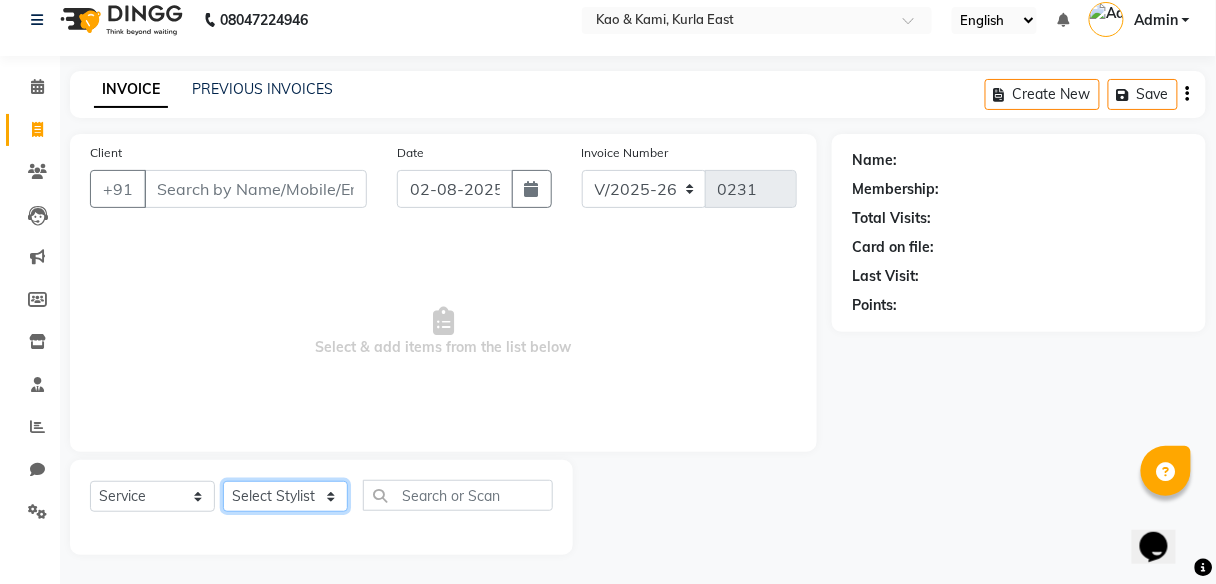click on "Select Stylist JAFRIN RAHEEM RISHA  GAUTAM" 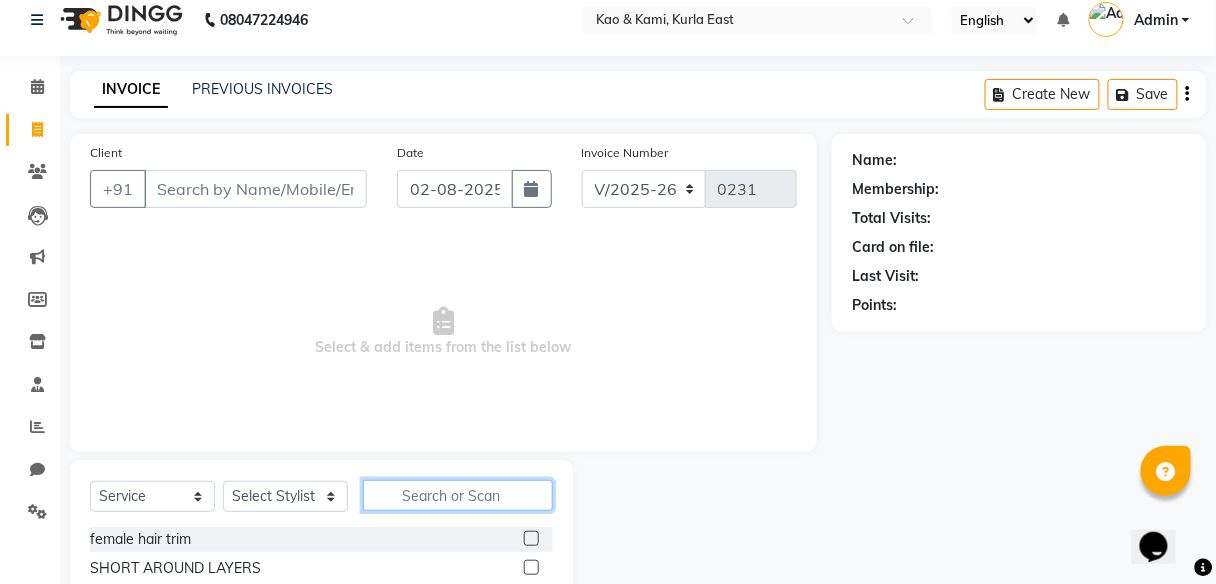 click 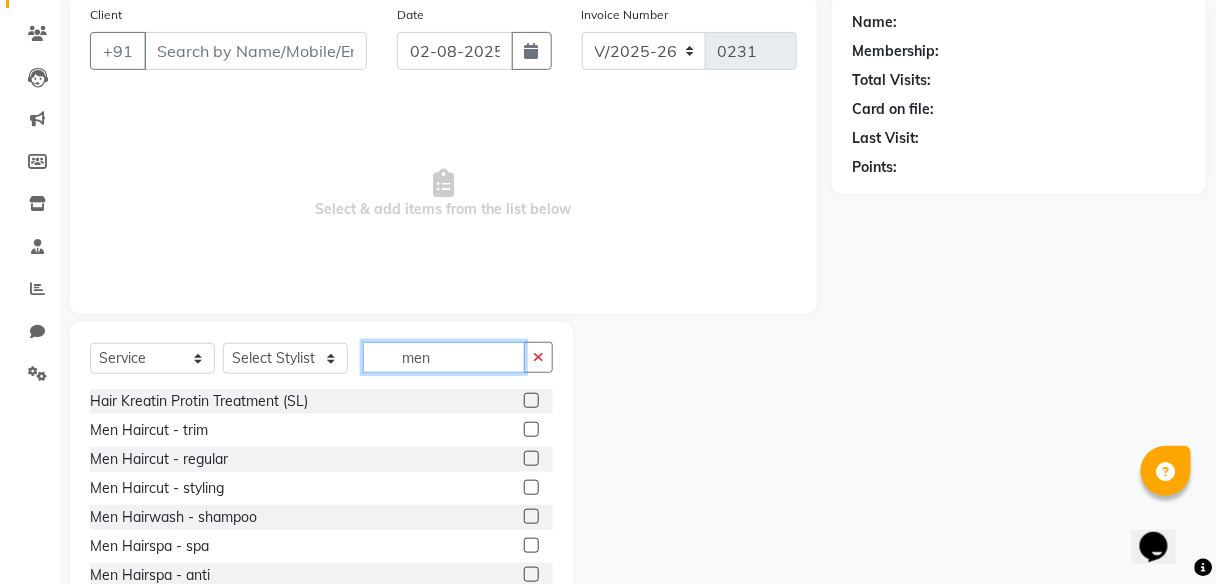 scroll, scrollTop: 216, scrollLeft: 0, axis: vertical 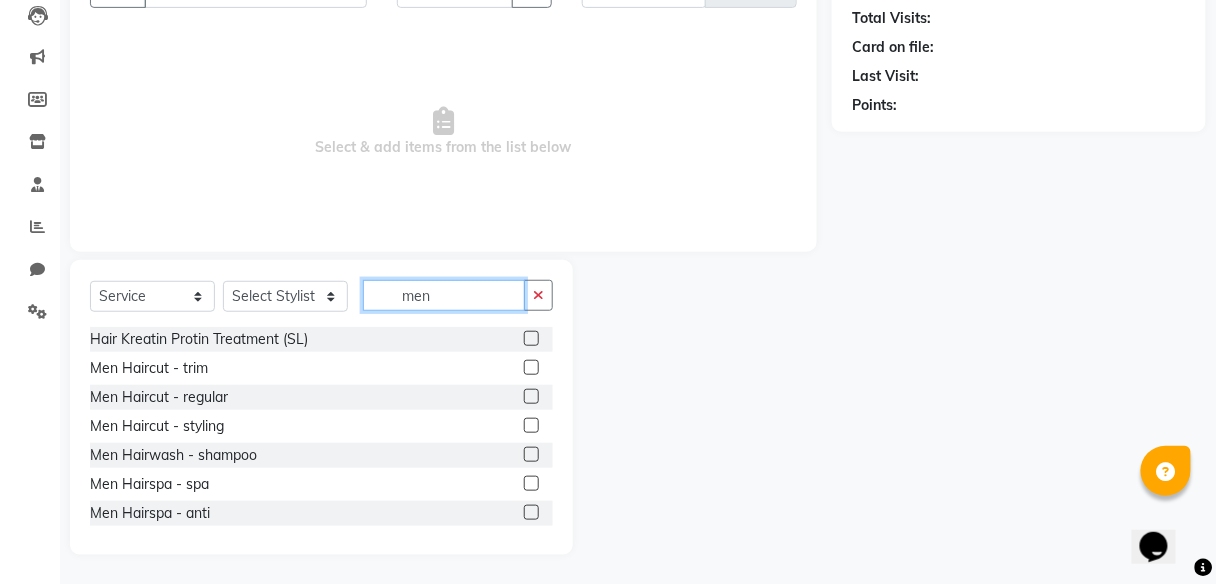 type on "men" 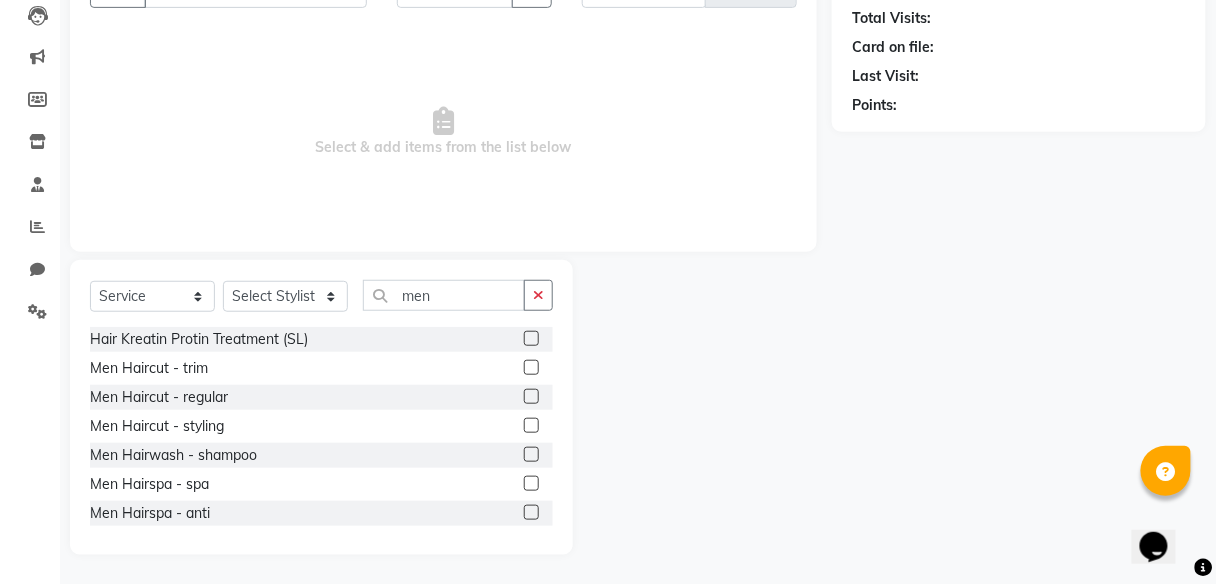 click 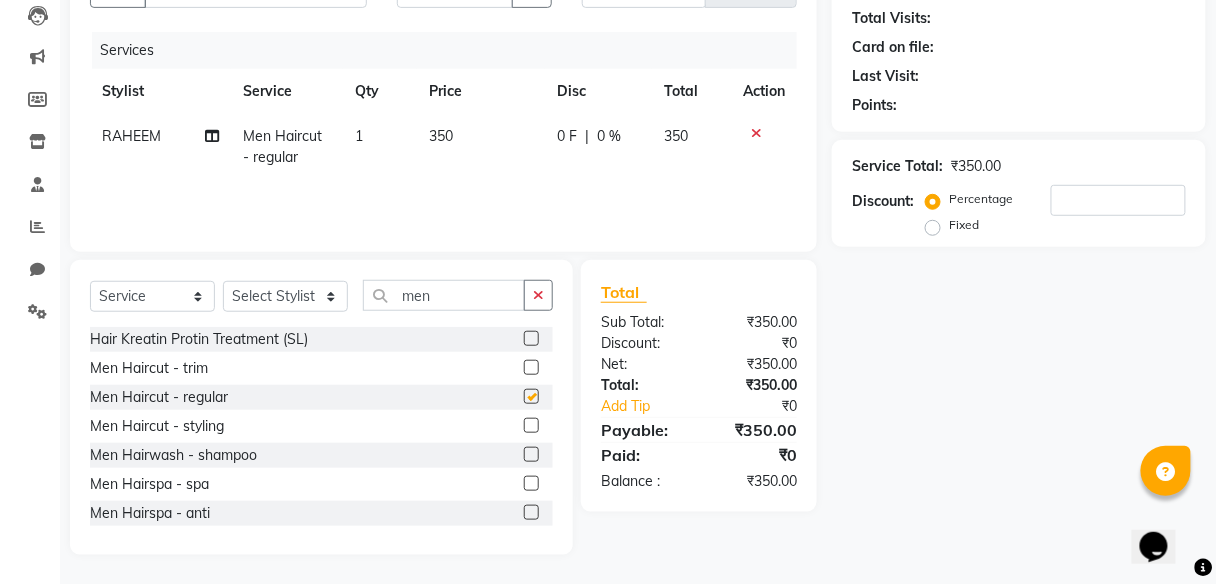 checkbox on "false" 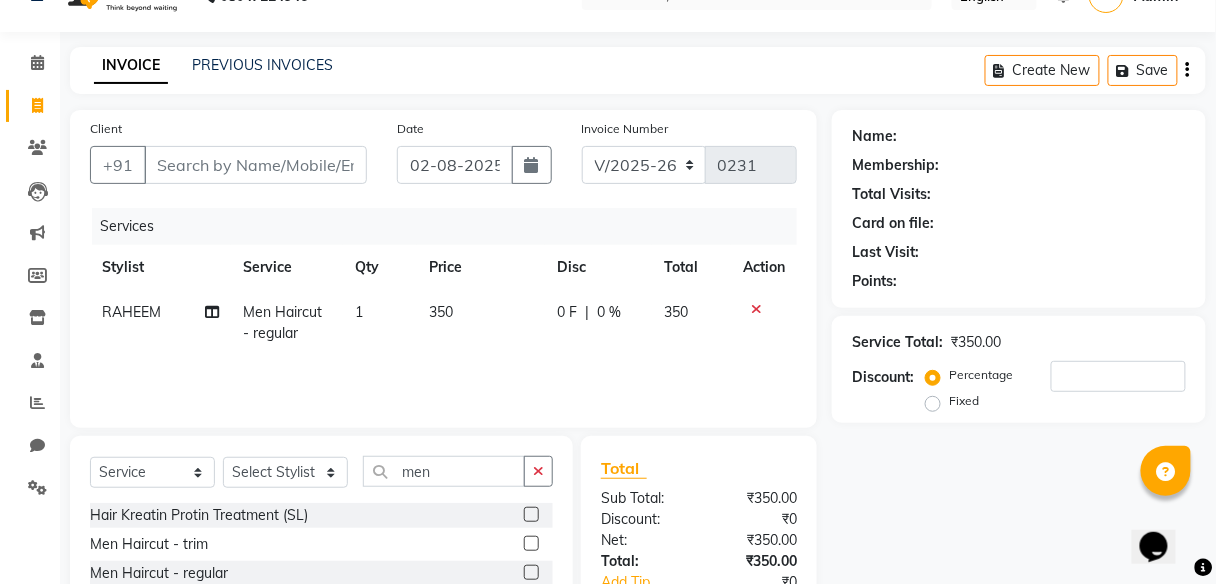 scroll, scrollTop: 0, scrollLeft: 0, axis: both 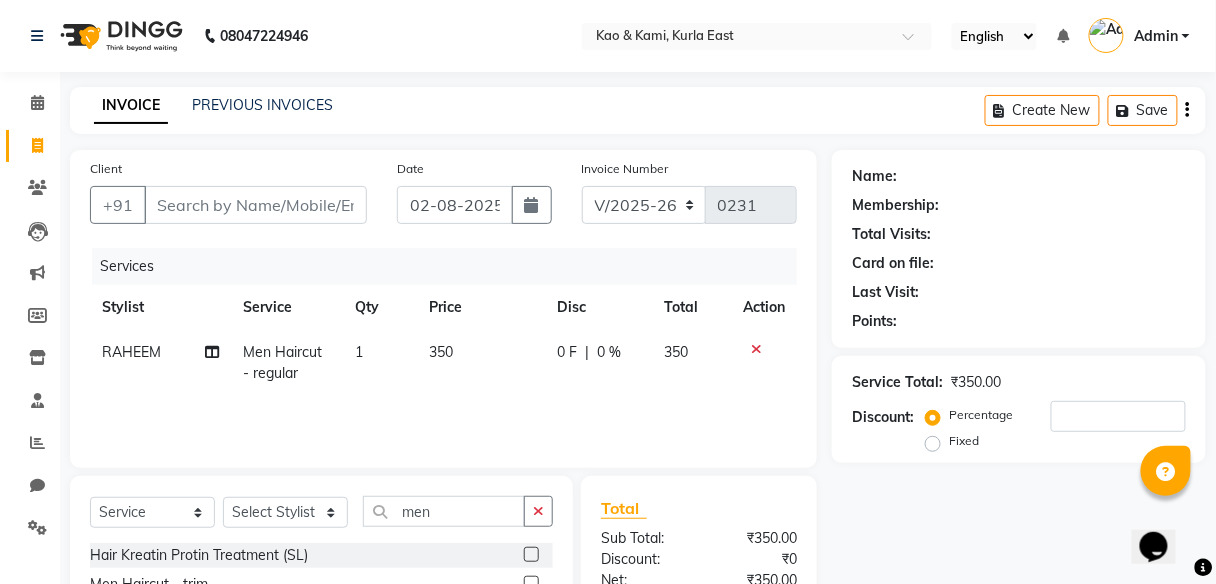click on "350" 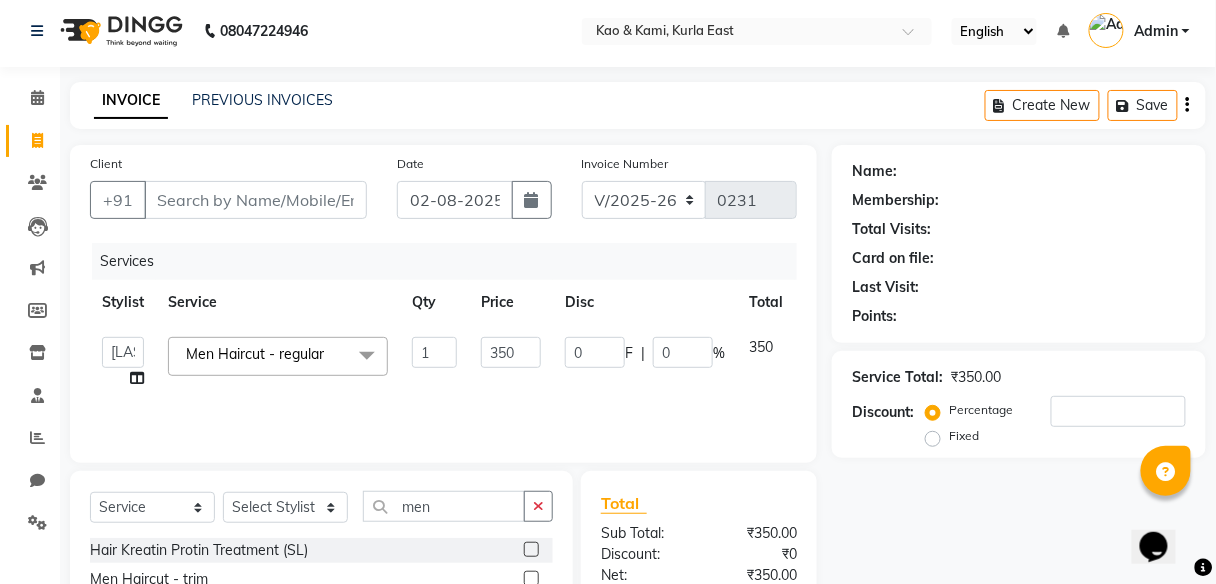 scroll, scrollTop: 80, scrollLeft: 0, axis: vertical 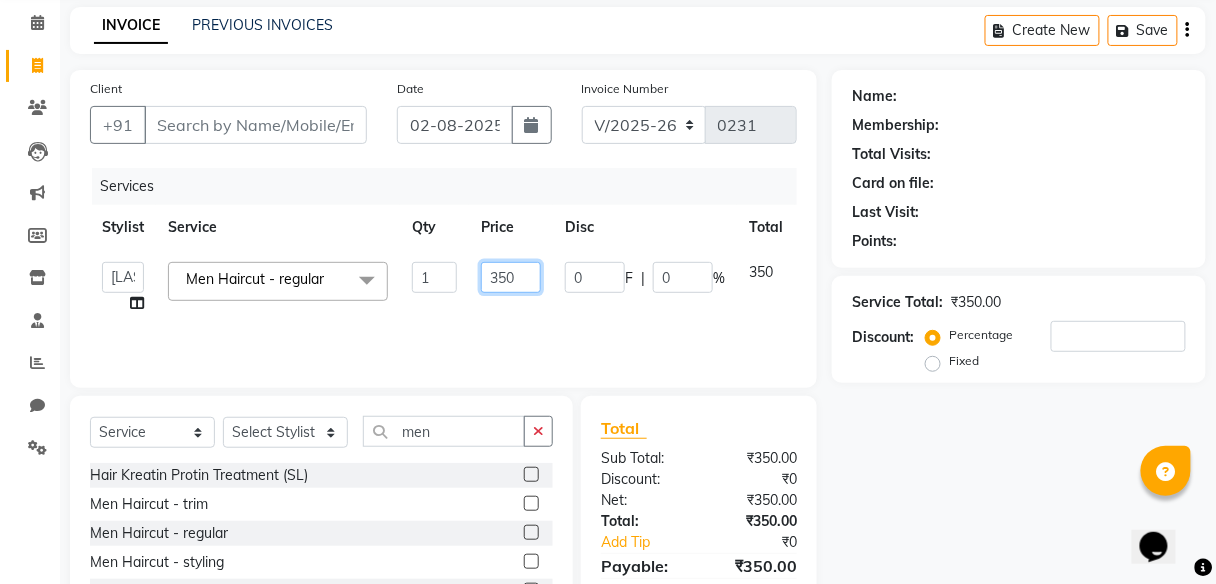 click on "350" 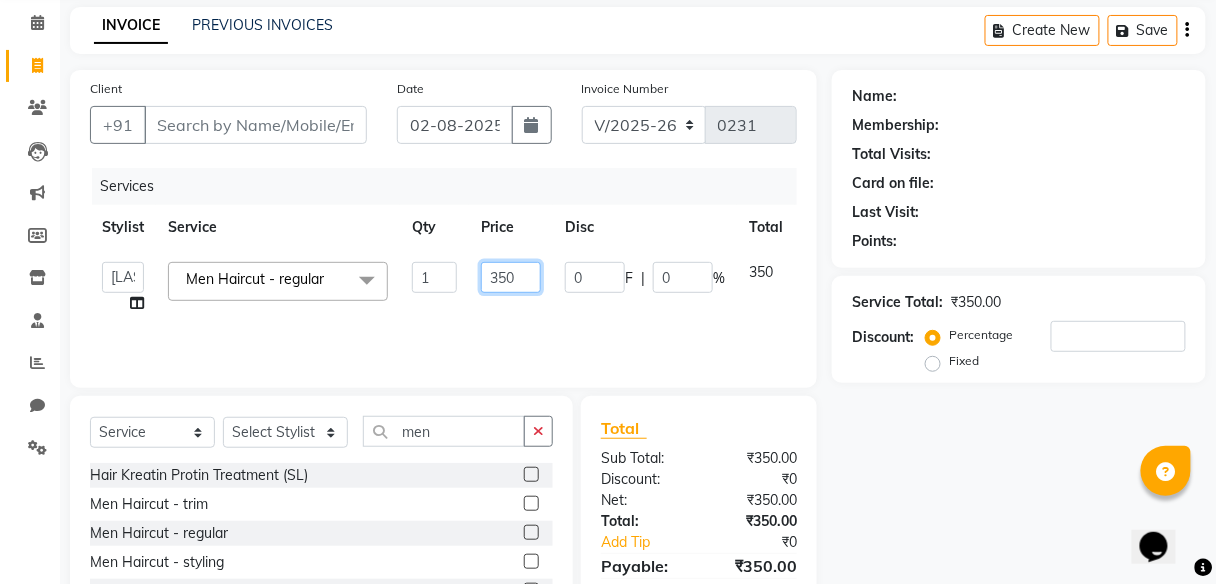 type on "50" 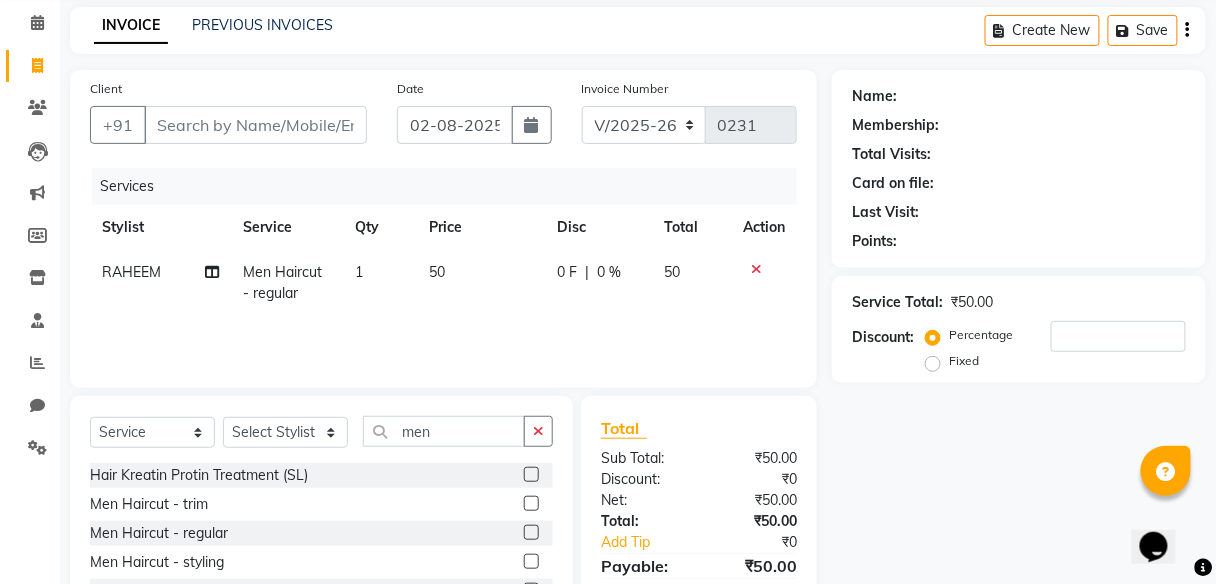 click on "Name: Membership: Total Visits: Card on file: Last Visit:  Points:  Service Total:  ₹50.00  Discount:  Percentage   Fixed" 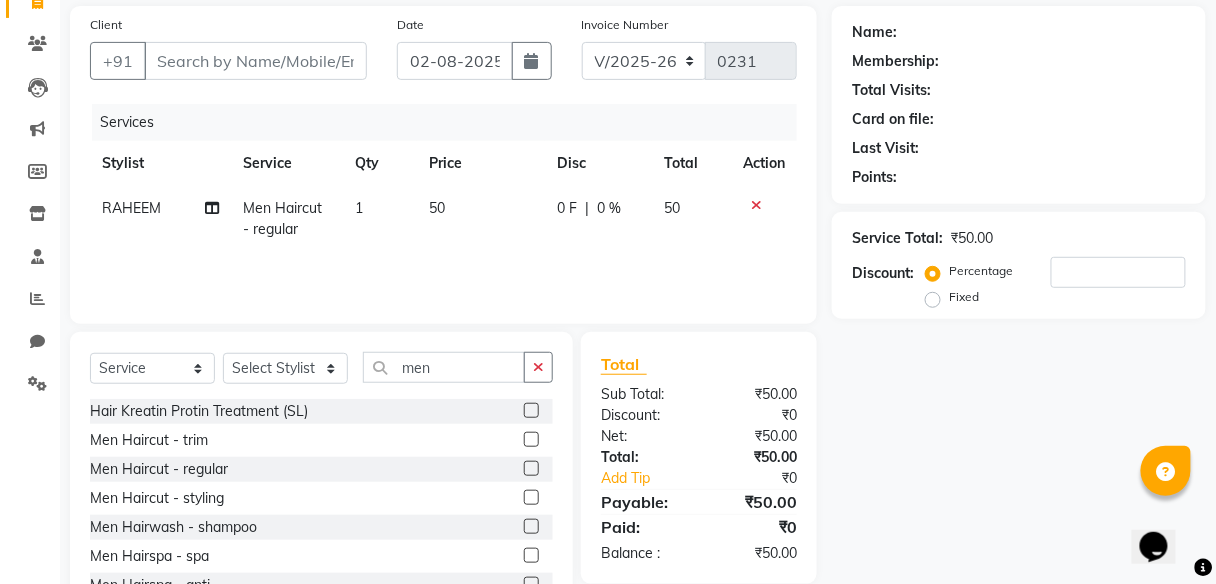 scroll, scrollTop: 216, scrollLeft: 0, axis: vertical 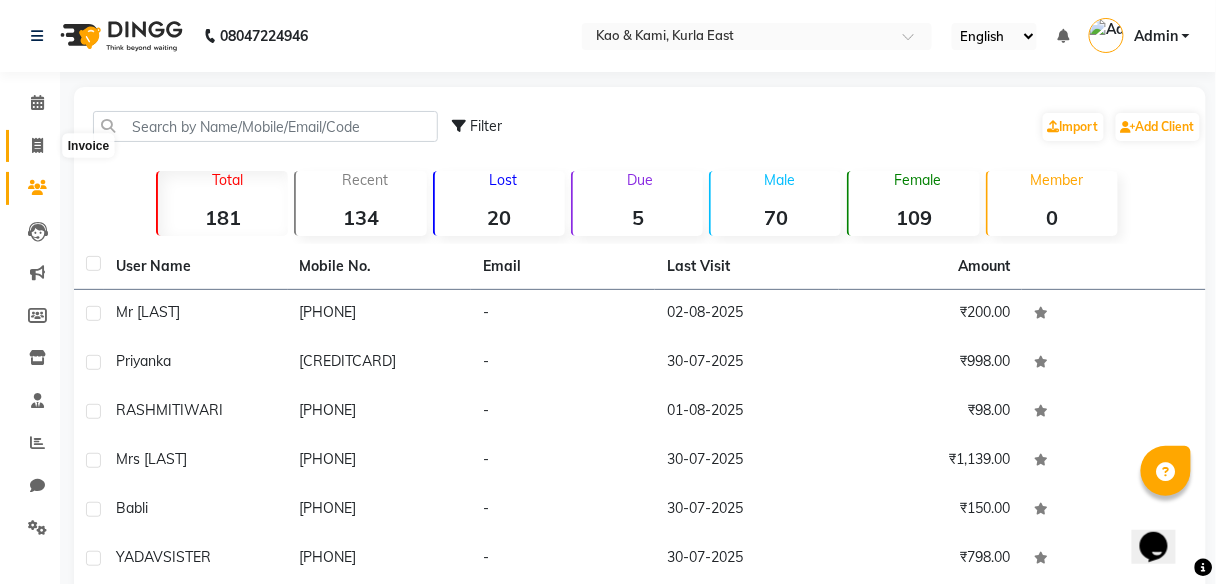 click 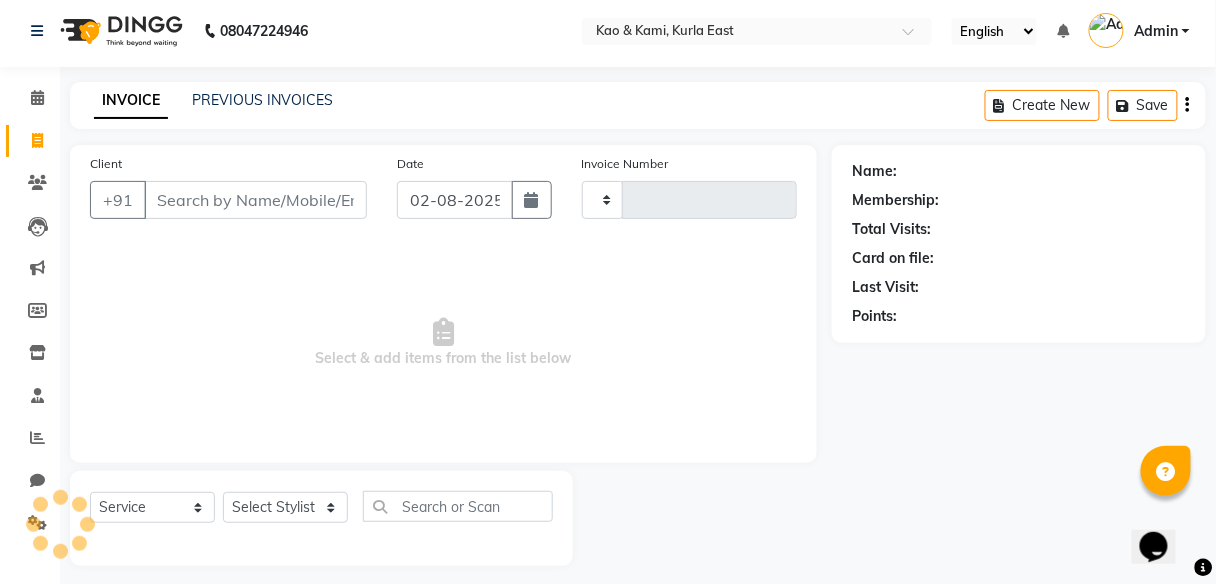 type on "0231" 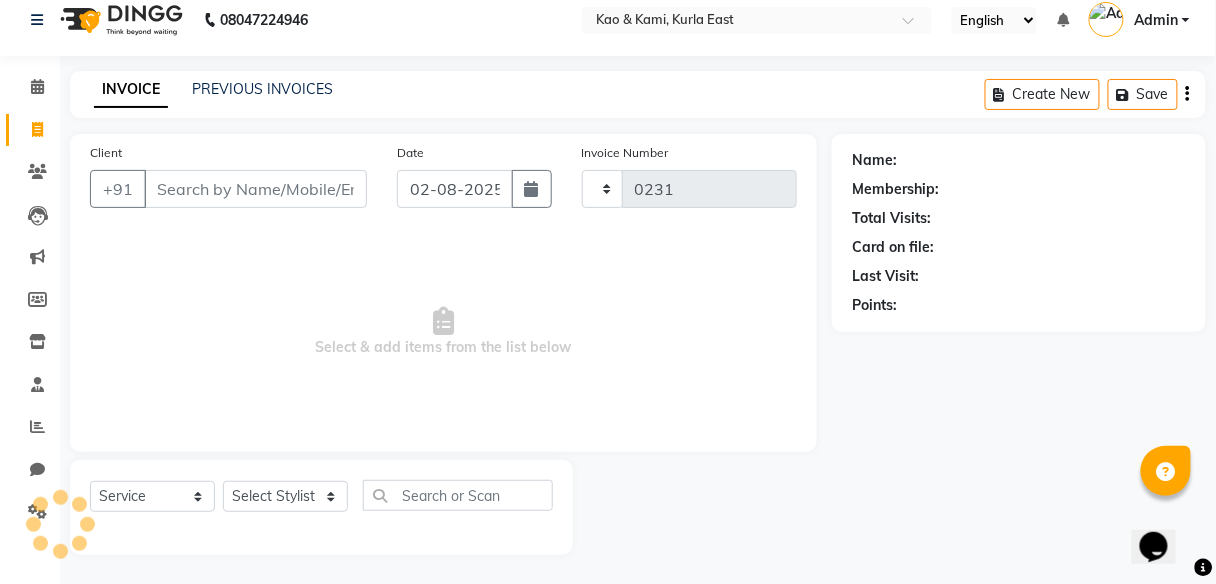 select on "7904" 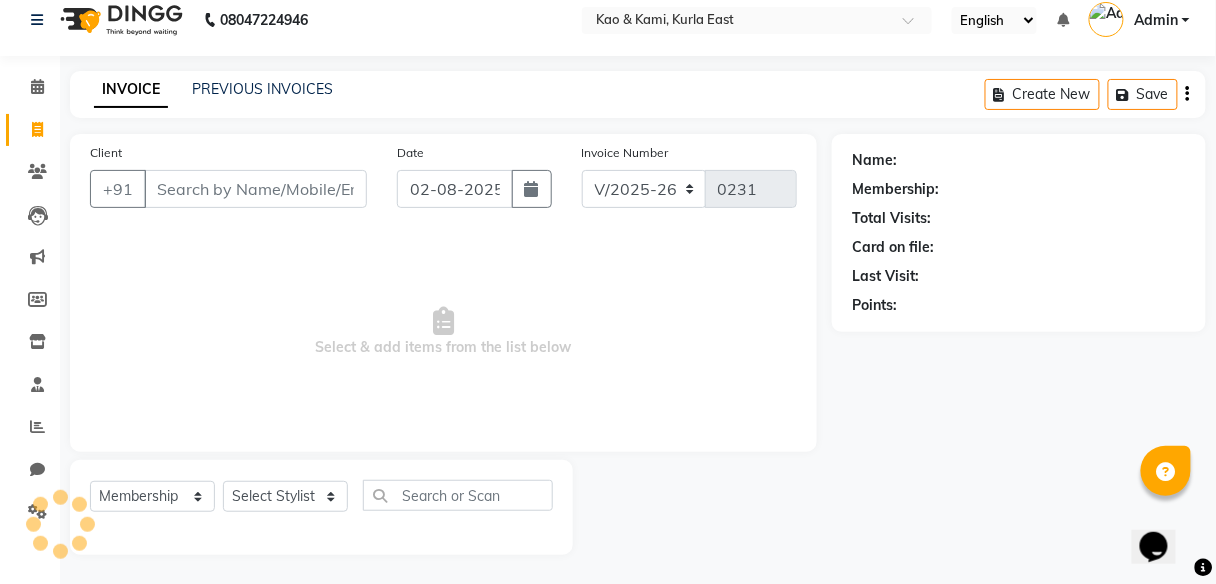 scroll, scrollTop: 103, scrollLeft: 0, axis: vertical 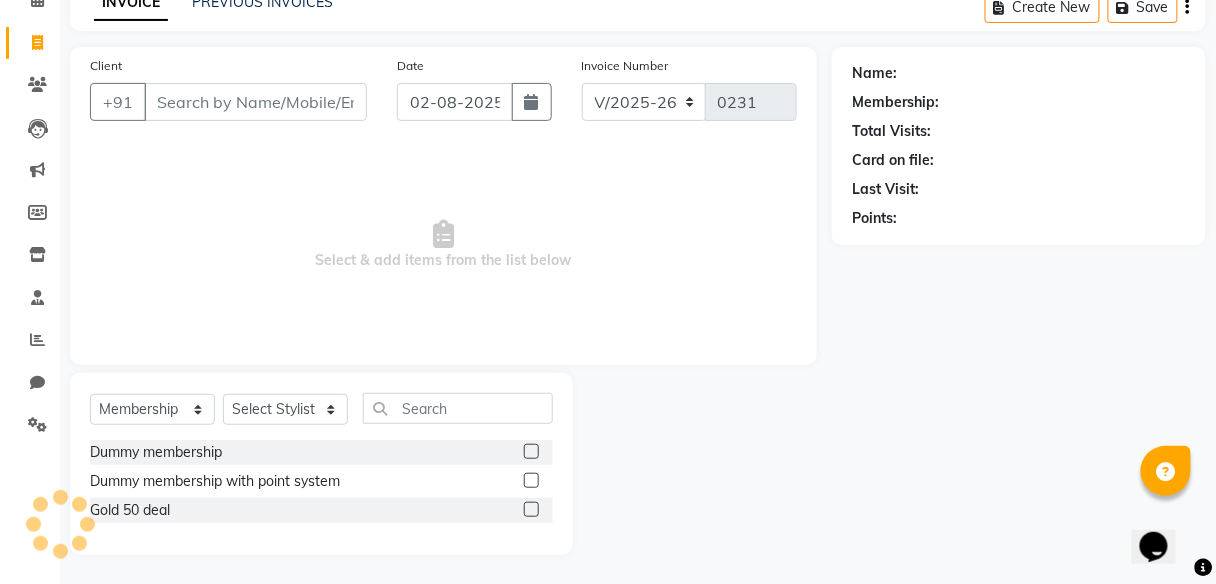 click on "Select & add items from the list below" at bounding box center [443, 245] 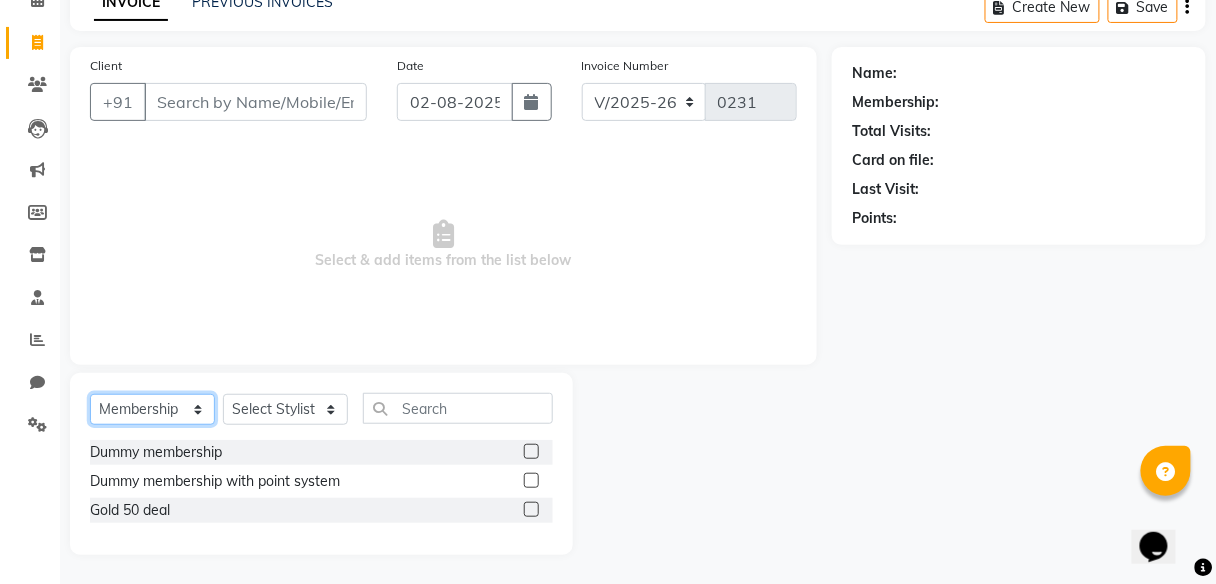 click on "Select  Service  Product  Membership  Package Voucher Prepaid Gift Card" 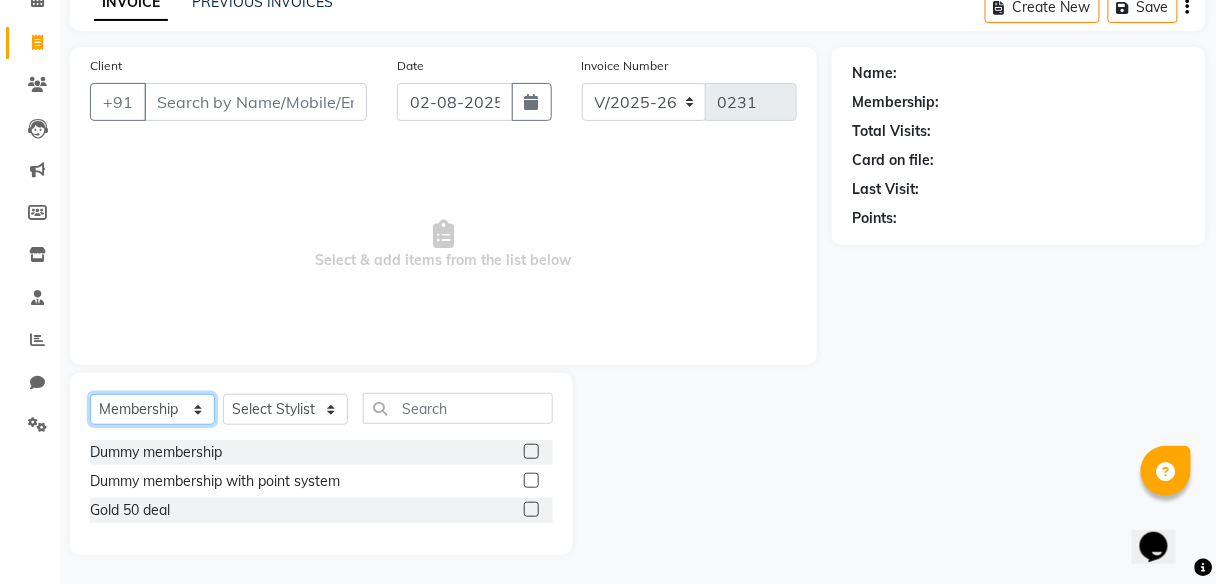 select on "service" 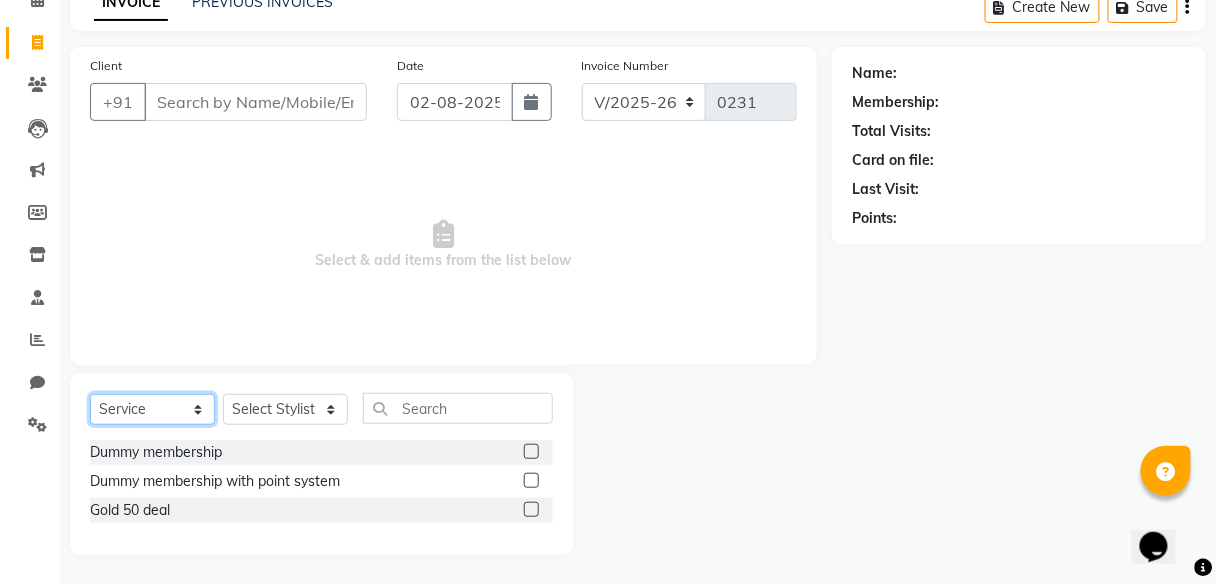 click on "Select  Service  Product  Membership  Package Voucher Prepaid Gift Card" 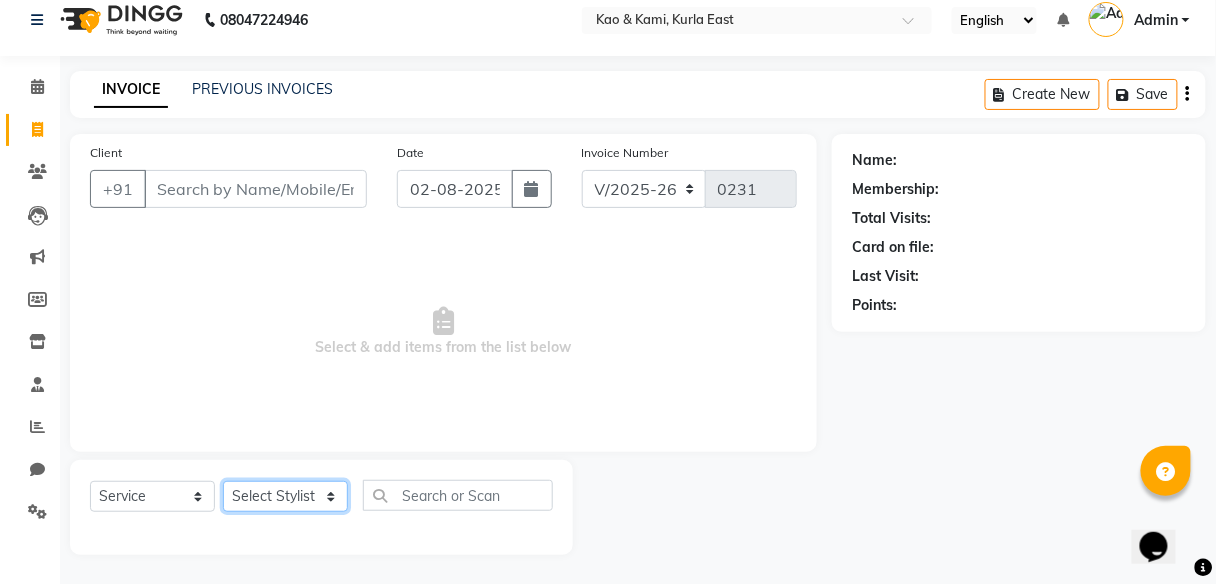 click on "Select Stylist JAFRIN RAHEEM RISHA  GAUTAM" 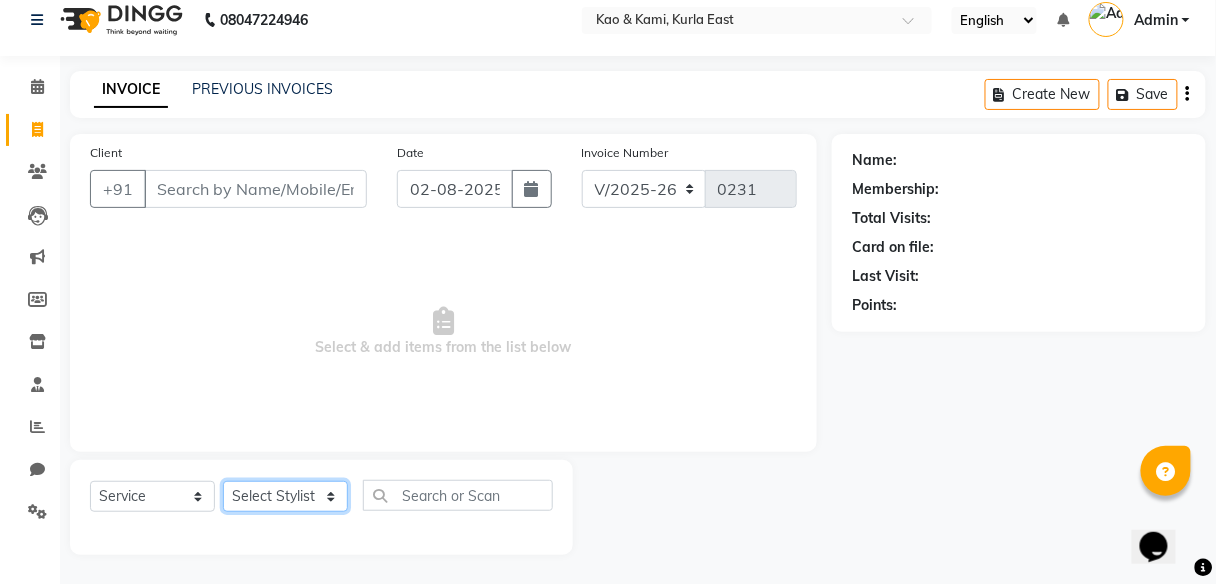 select on "[PHONE]" 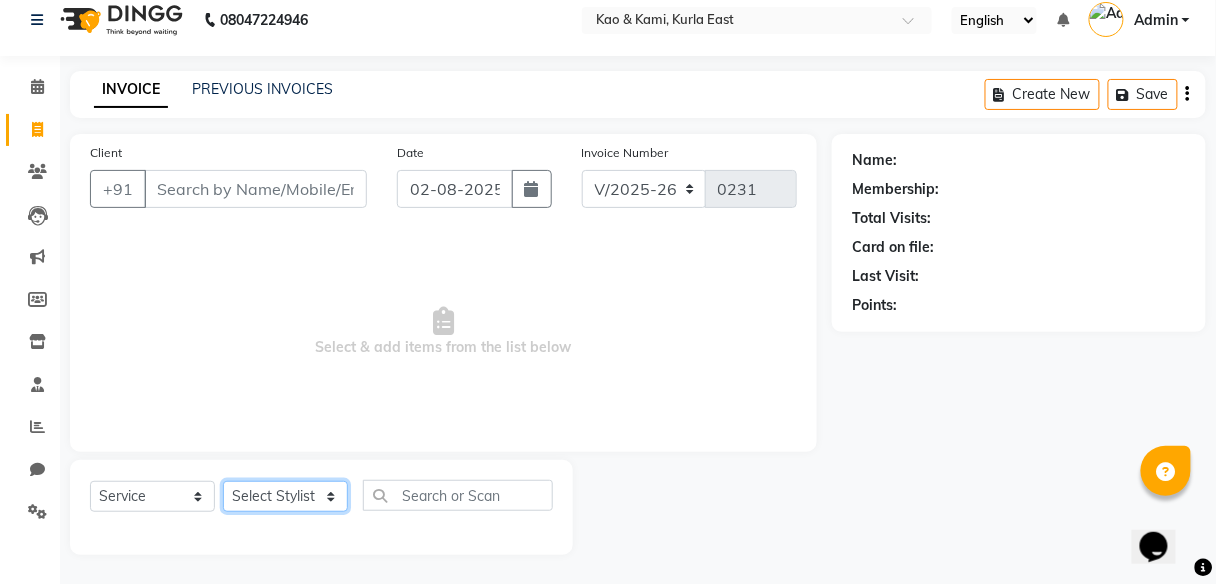 click on "Select Stylist JAFRIN RAHEEM RISHA  GAUTAM" 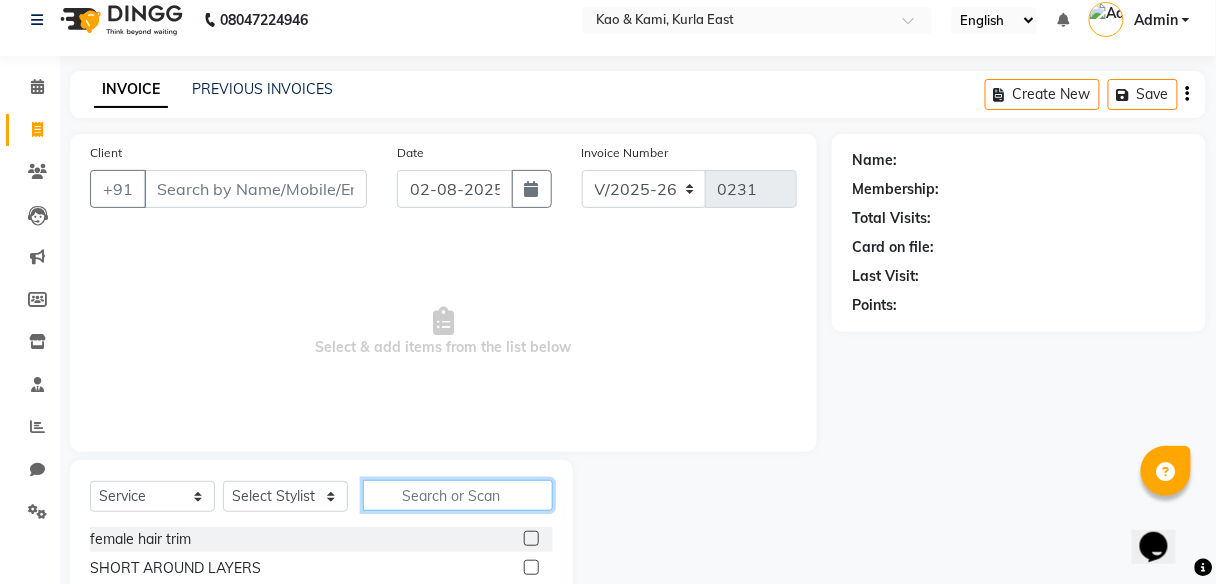 click 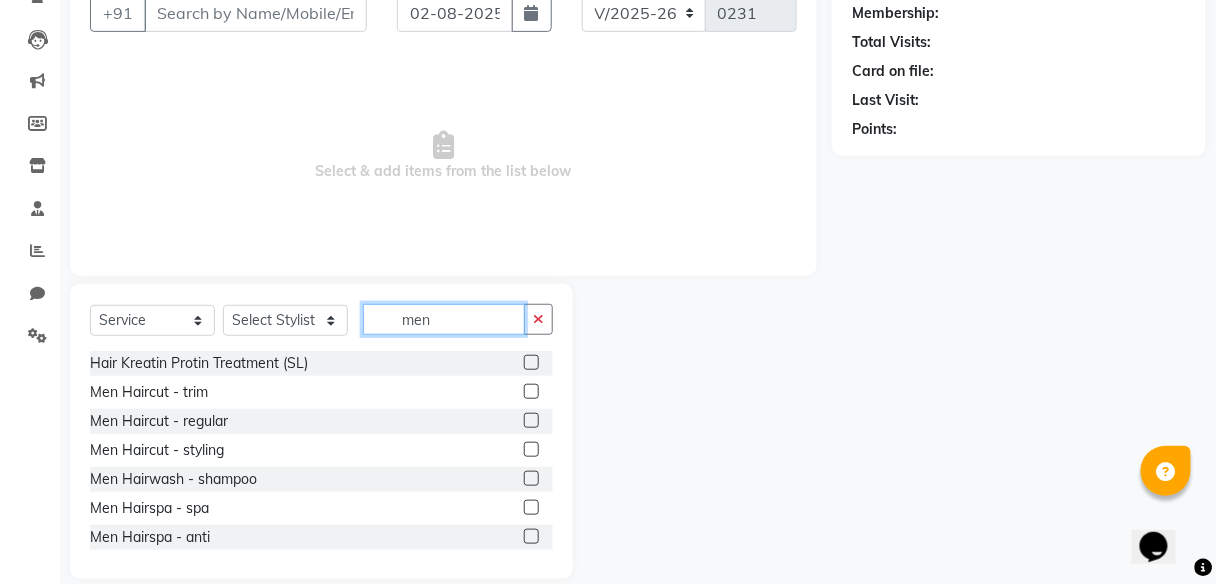 scroll, scrollTop: 216, scrollLeft: 0, axis: vertical 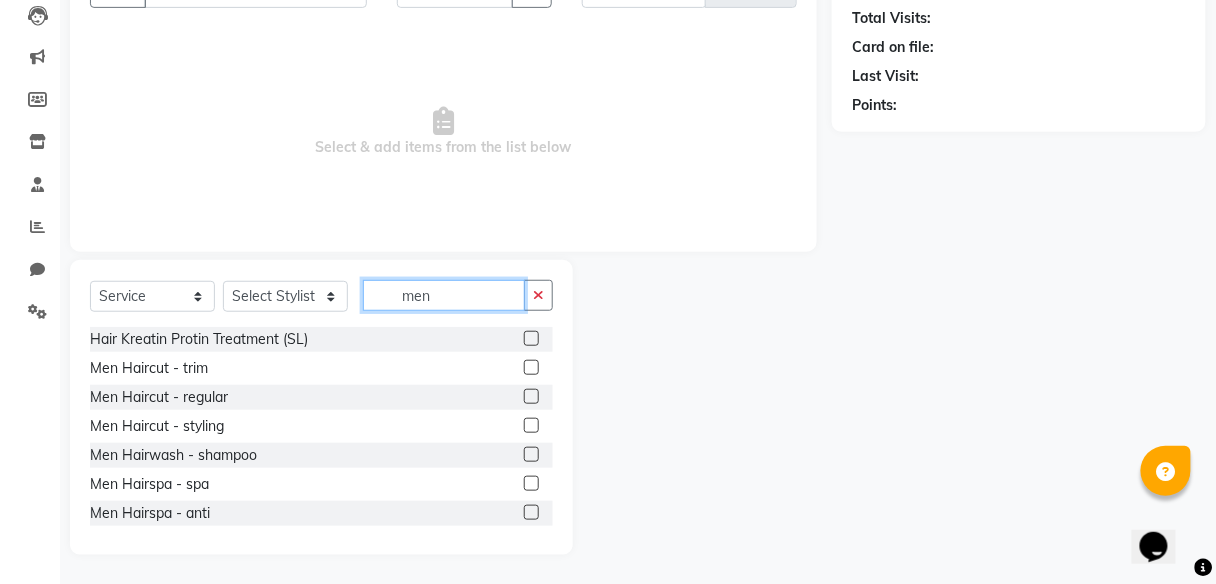 type on "men" 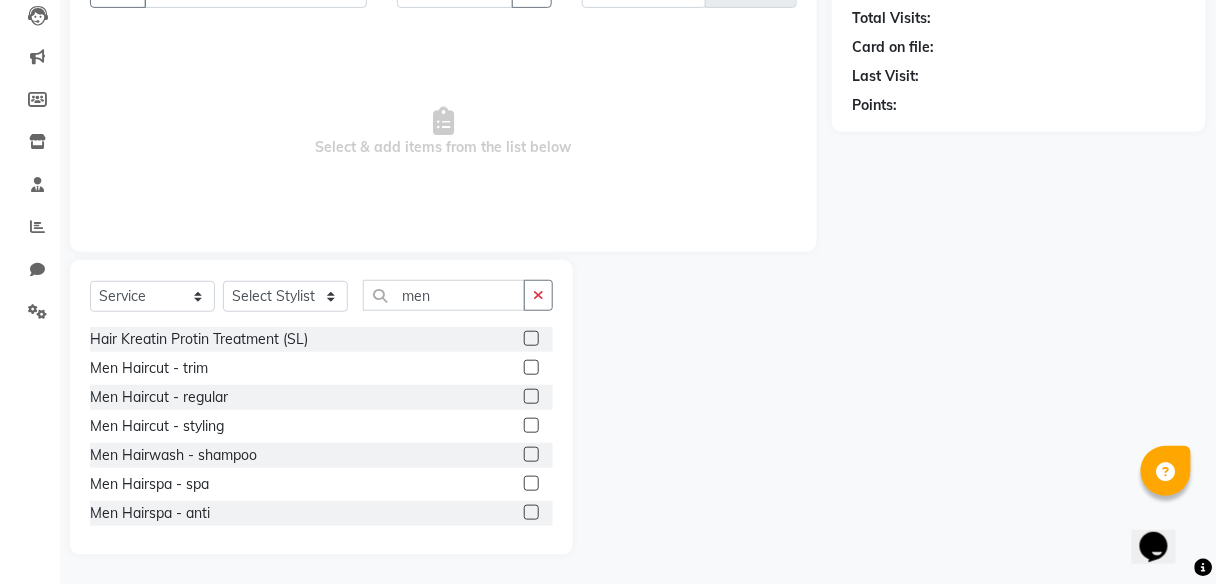 click 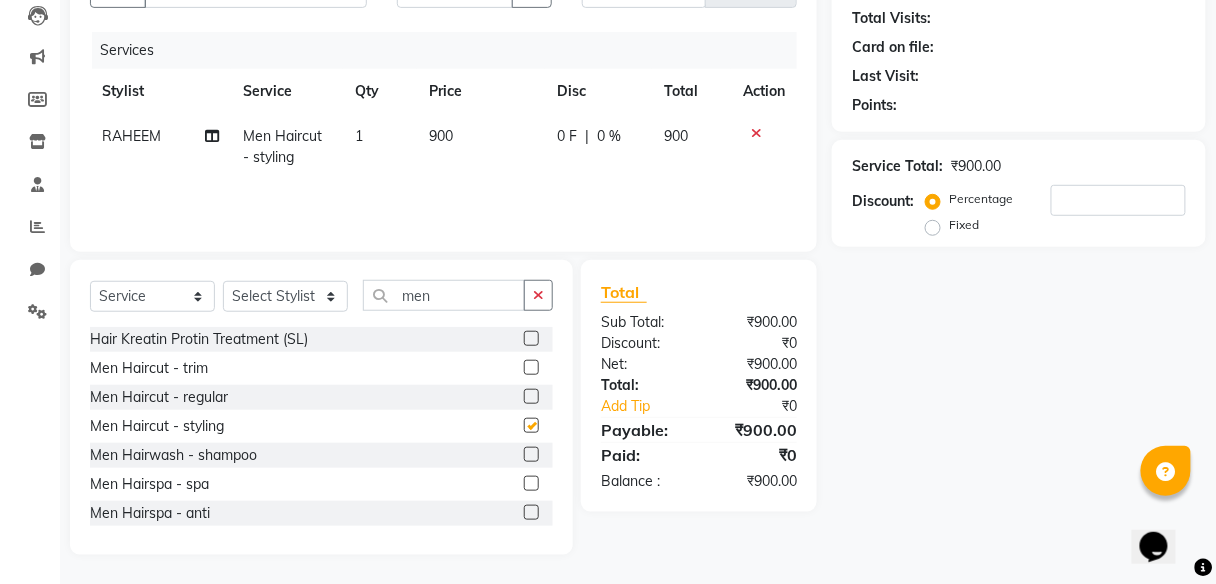checkbox on "false" 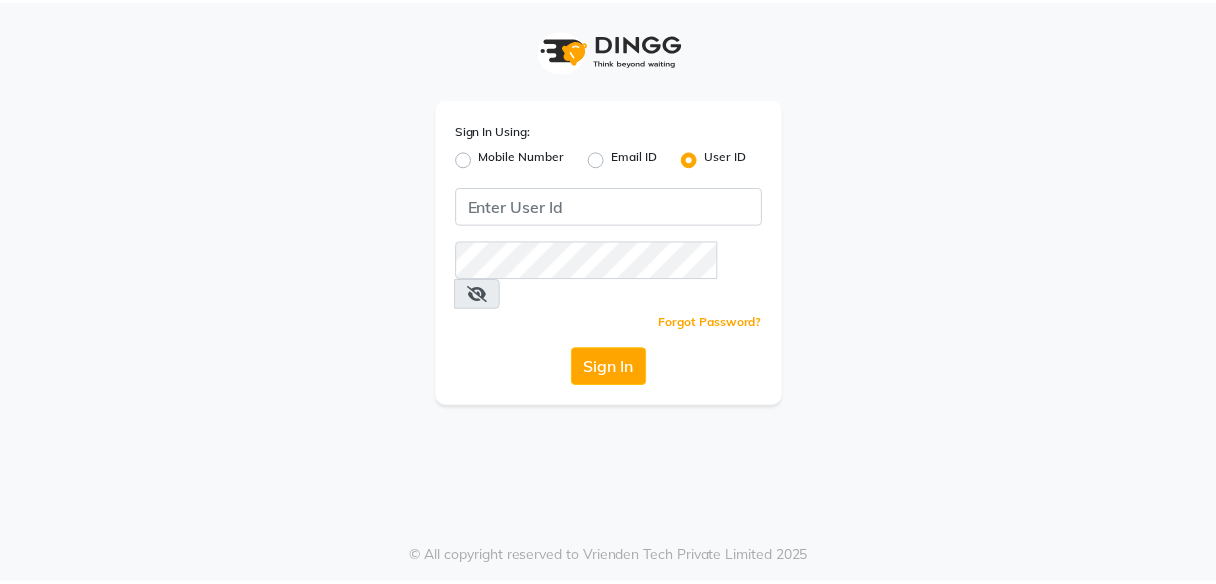 scroll, scrollTop: 0, scrollLeft: 0, axis: both 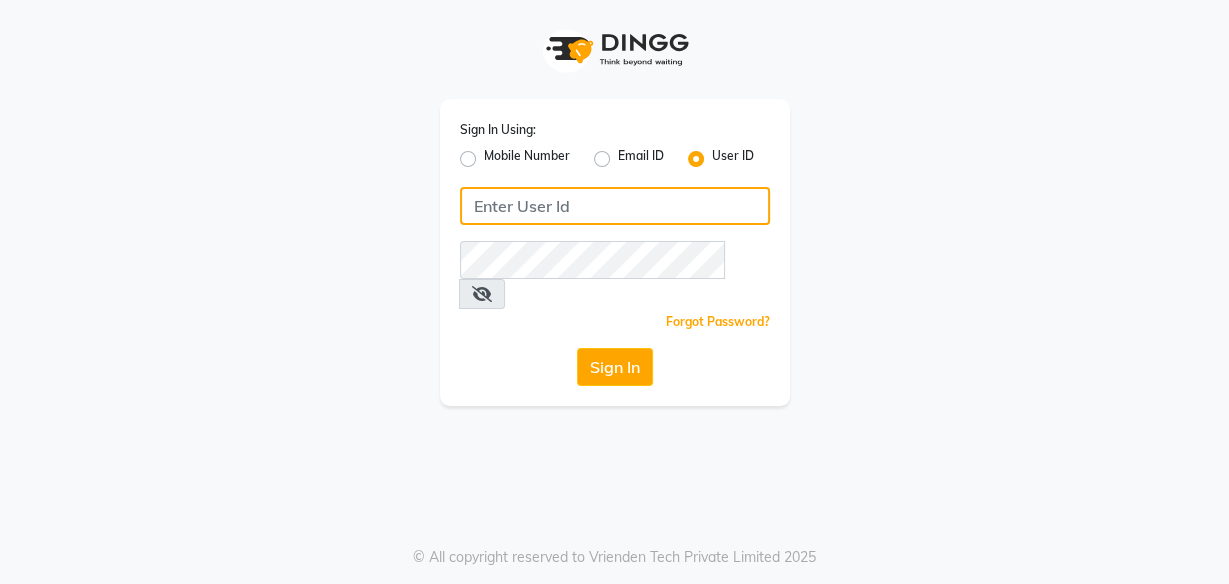 click 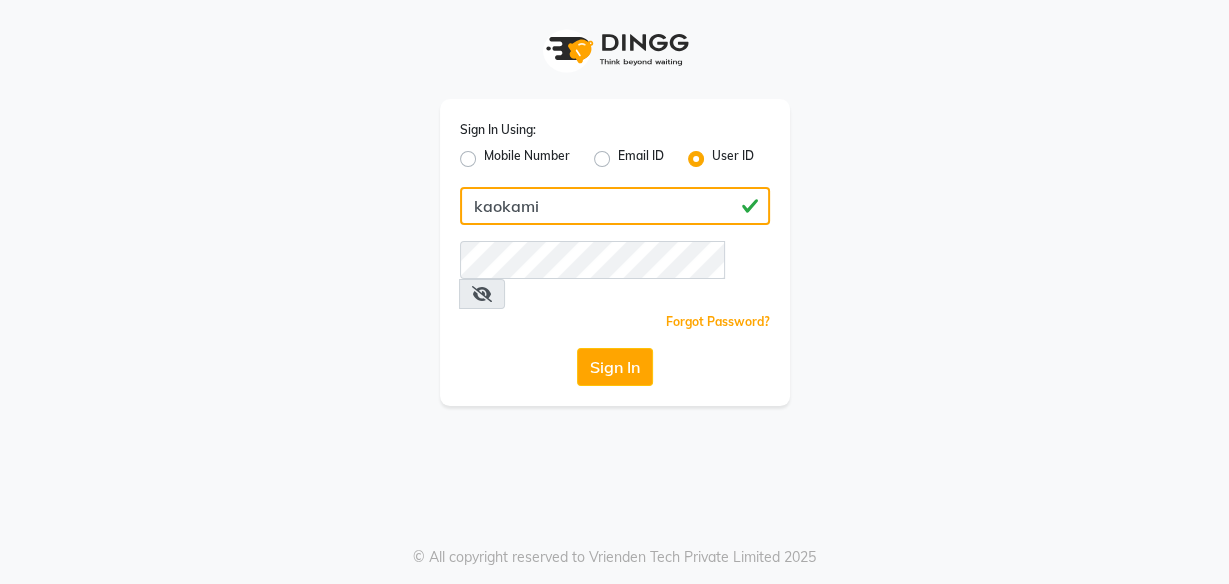 type on "kaokami" 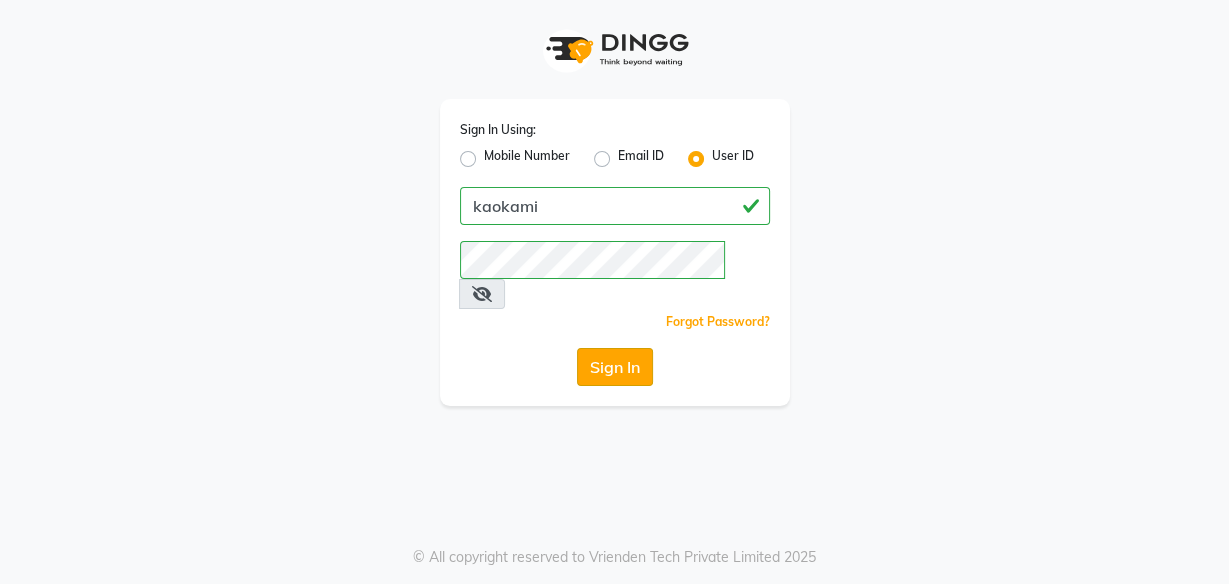 click on "Sign In" 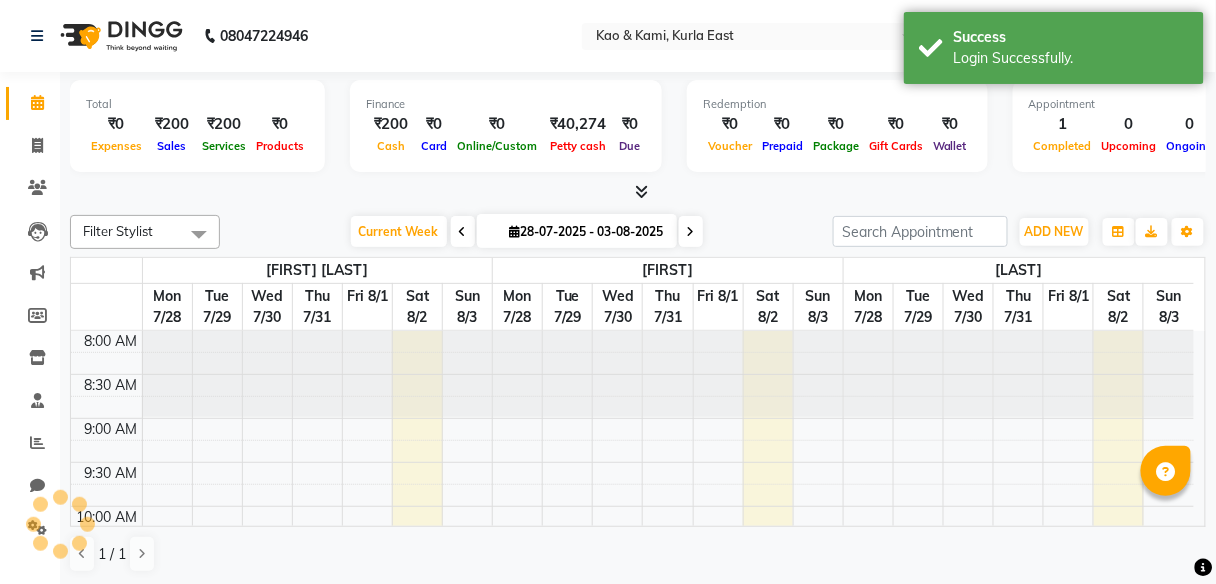 scroll, scrollTop: 0, scrollLeft: 0, axis: both 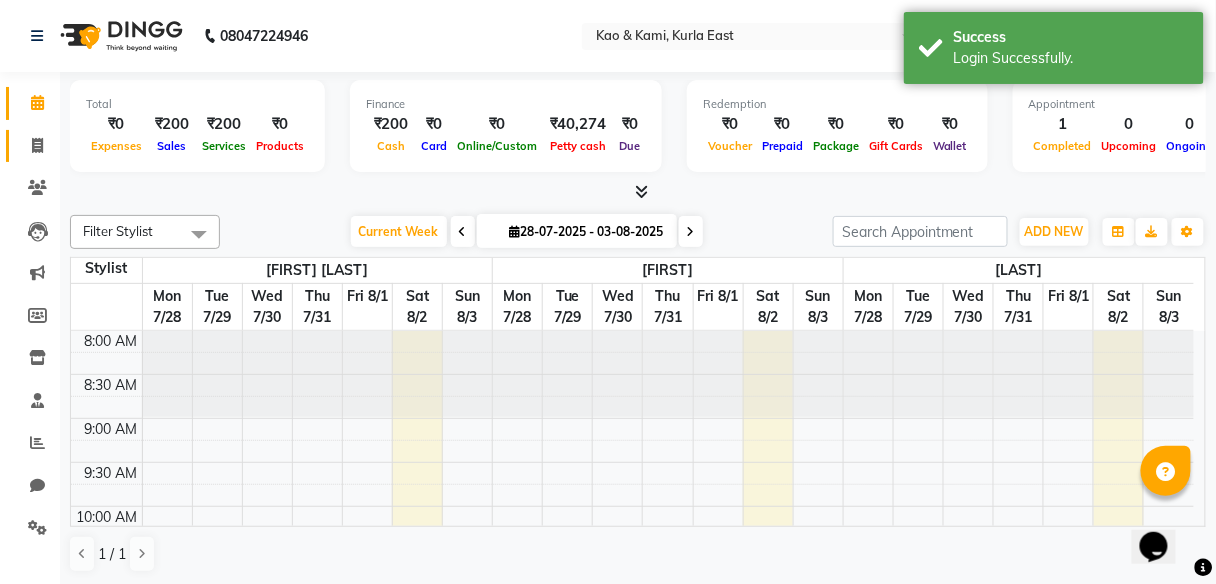 click 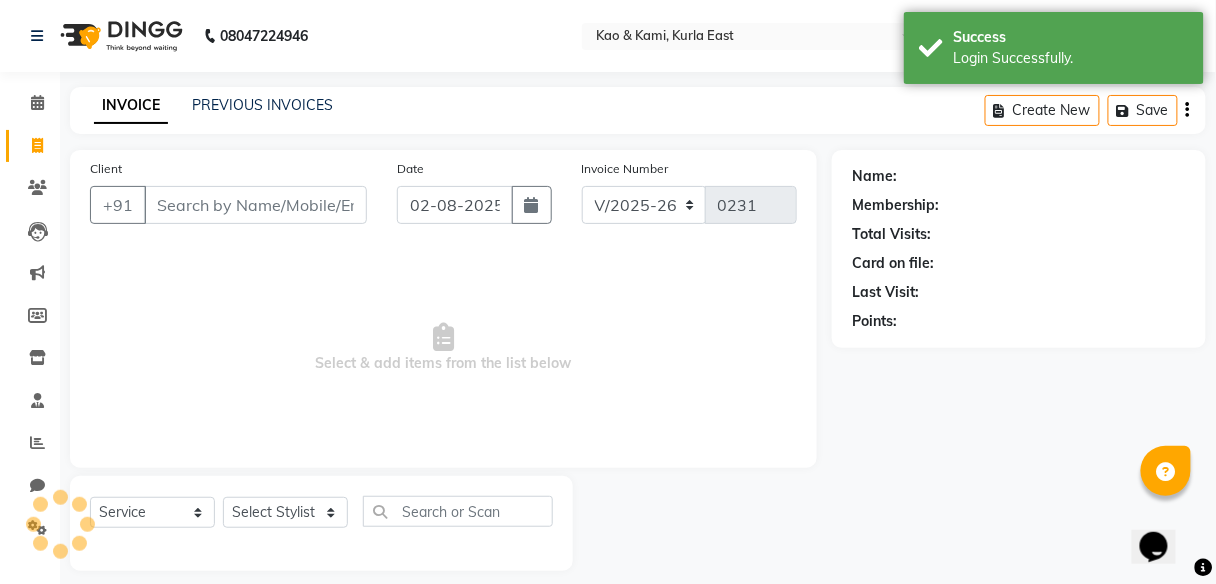 select on "membership" 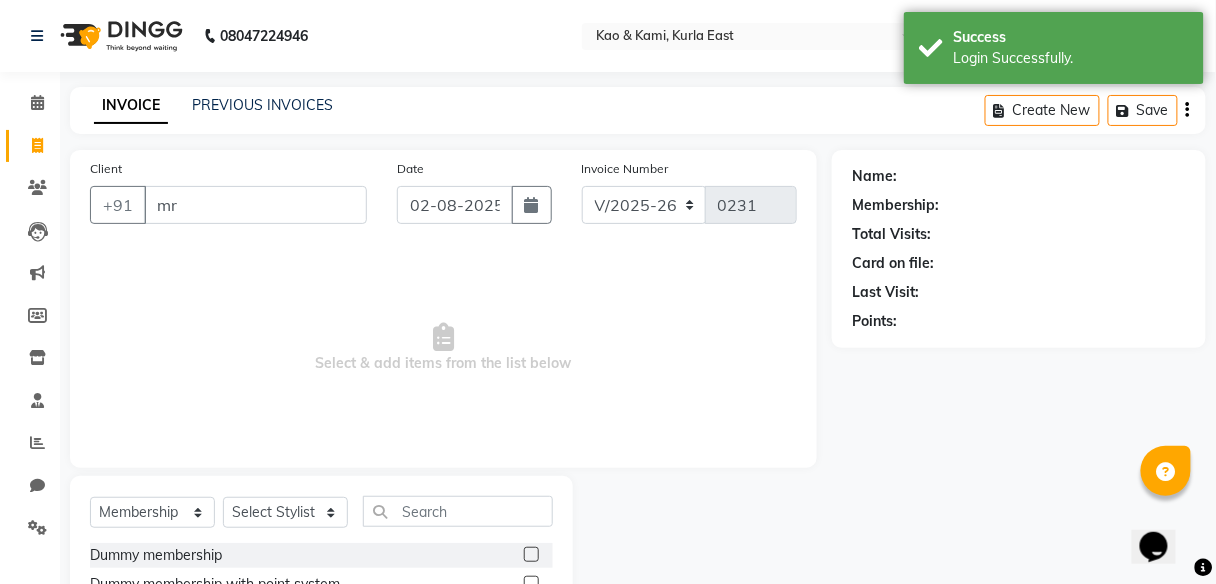 type on "m" 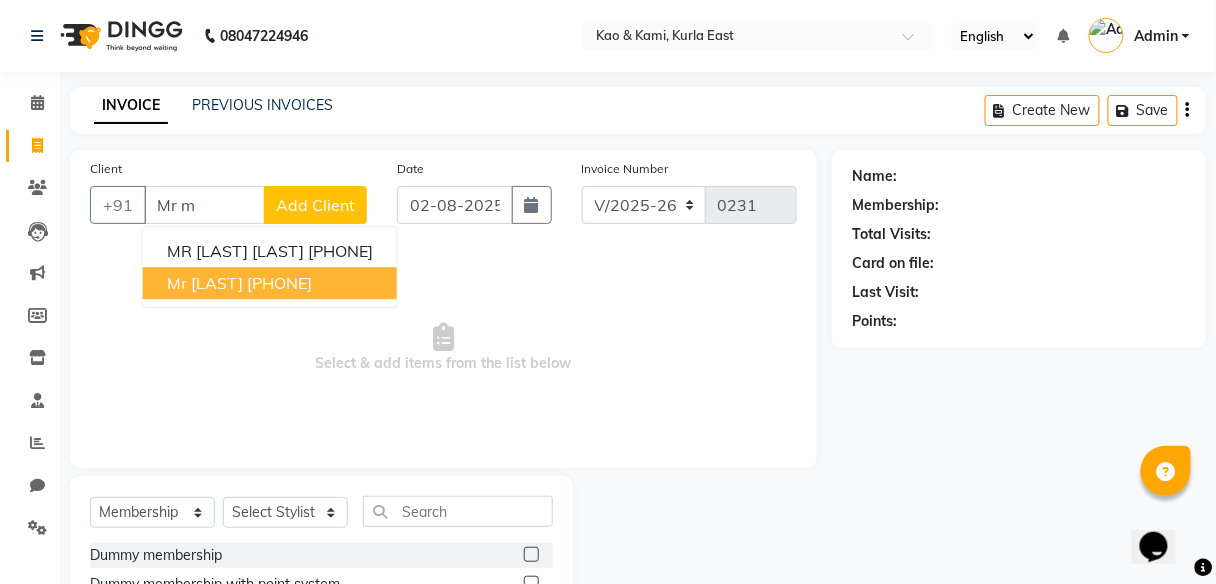click on "Mr [LAST]" at bounding box center [205, 283] 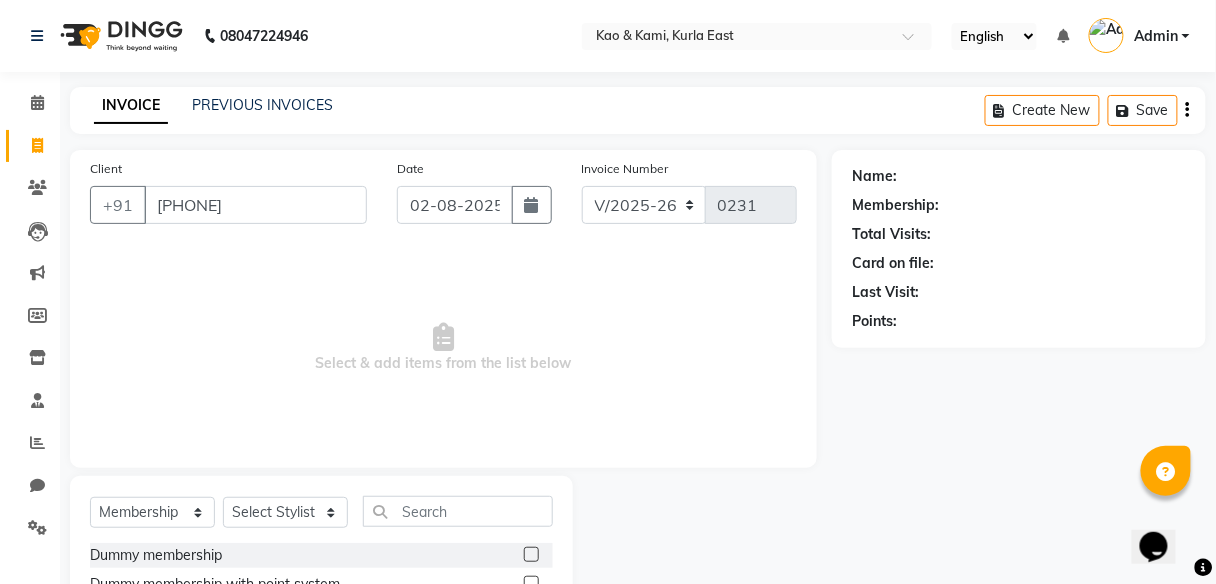 type on "[PHONE]" 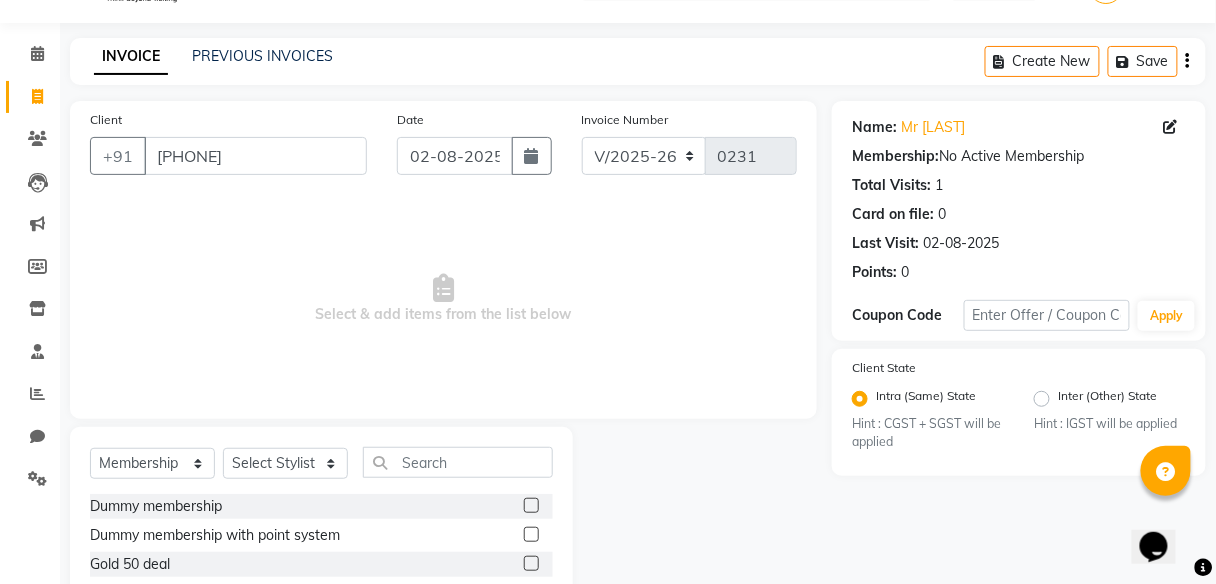 scroll, scrollTop: 103, scrollLeft: 0, axis: vertical 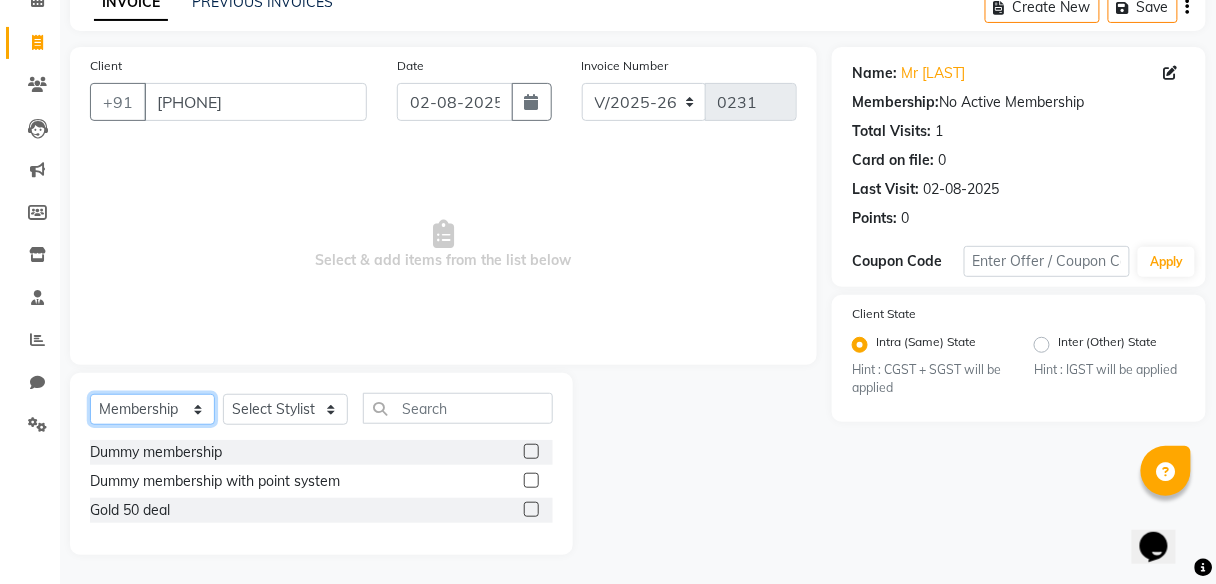 click on "Select  Service  Product  Membership  Package Voucher Prepaid Gift Card" 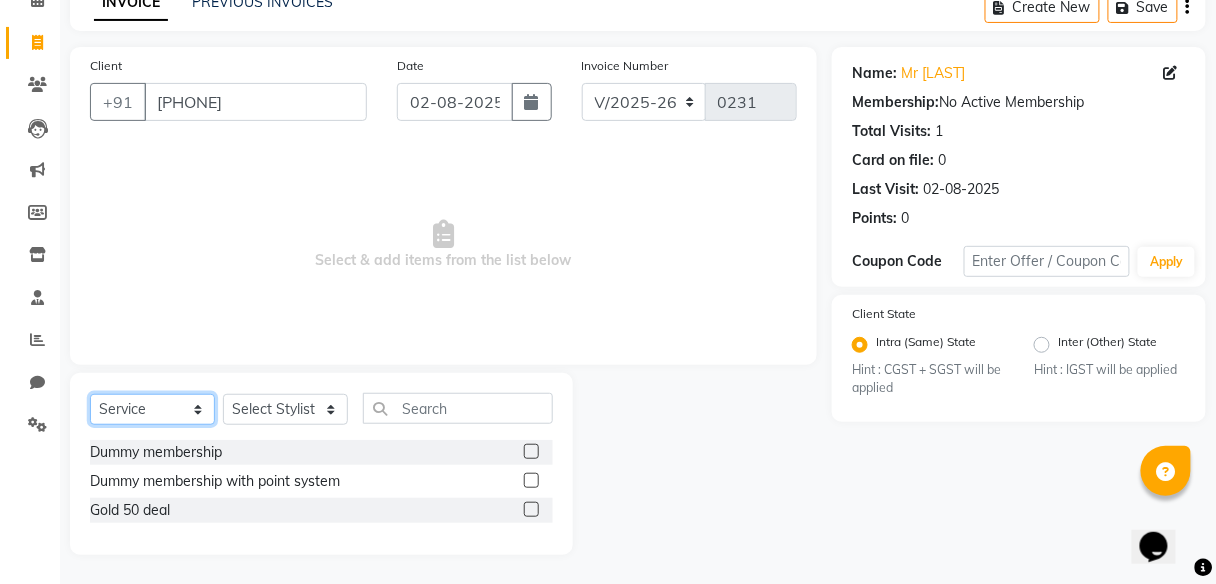 click on "Select  Service  Product  Membership  Package Voucher Prepaid Gift Card" 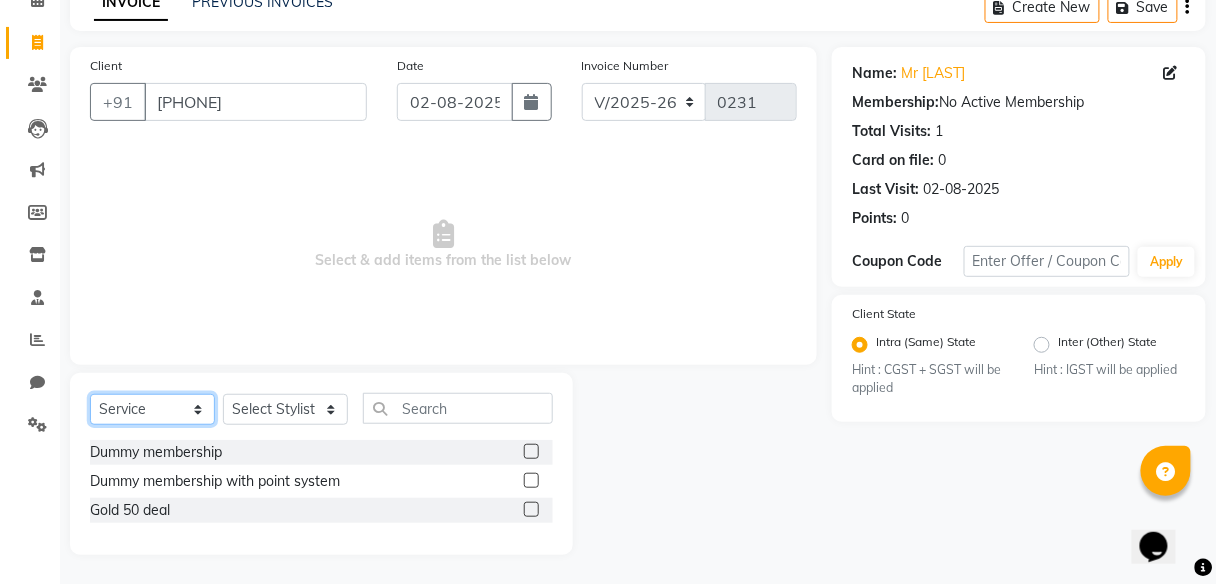 scroll, scrollTop: 16, scrollLeft: 0, axis: vertical 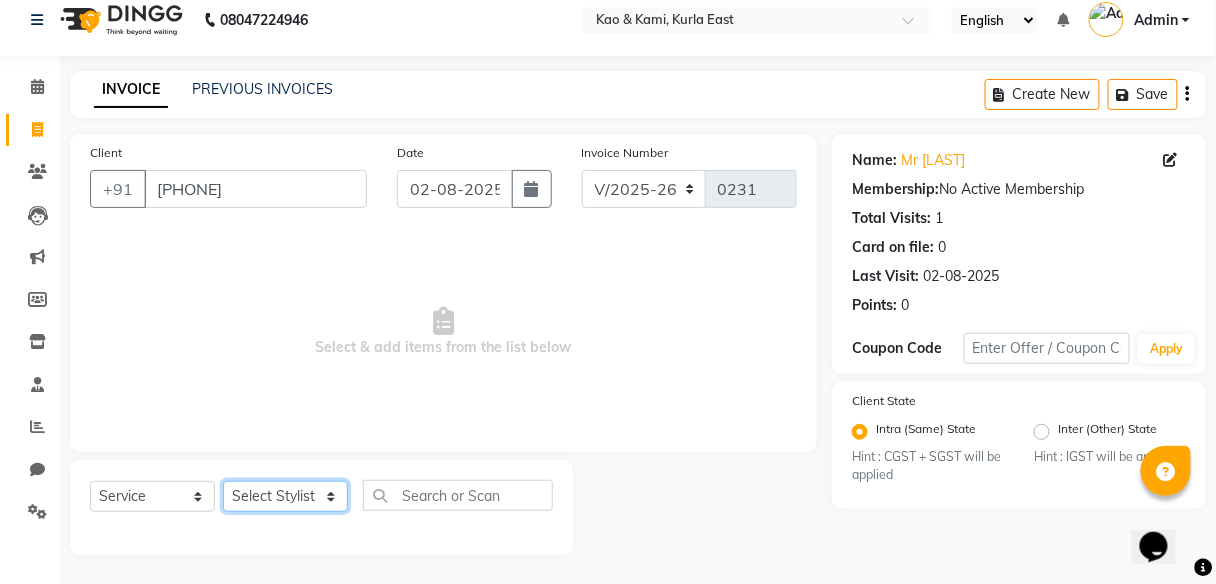 click on "Select Stylist JAFRIN RAHEEM RISHA  GAUTAM" 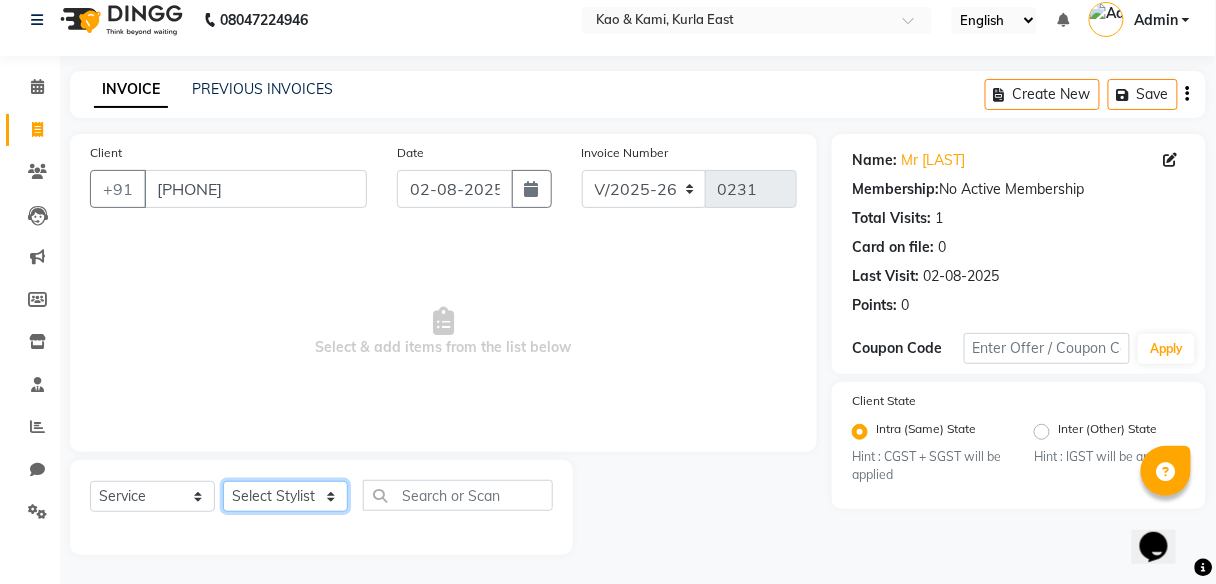 select on "[PHONE]" 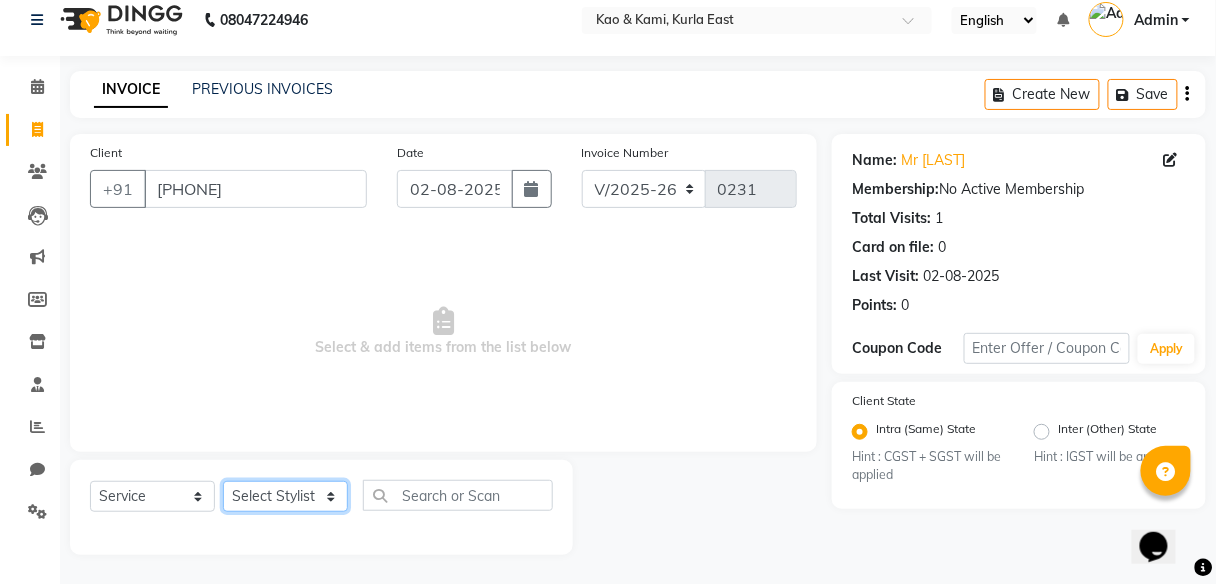 click on "Select Stylist JAFRIN RAHEEM RISHA  GAUTAM" 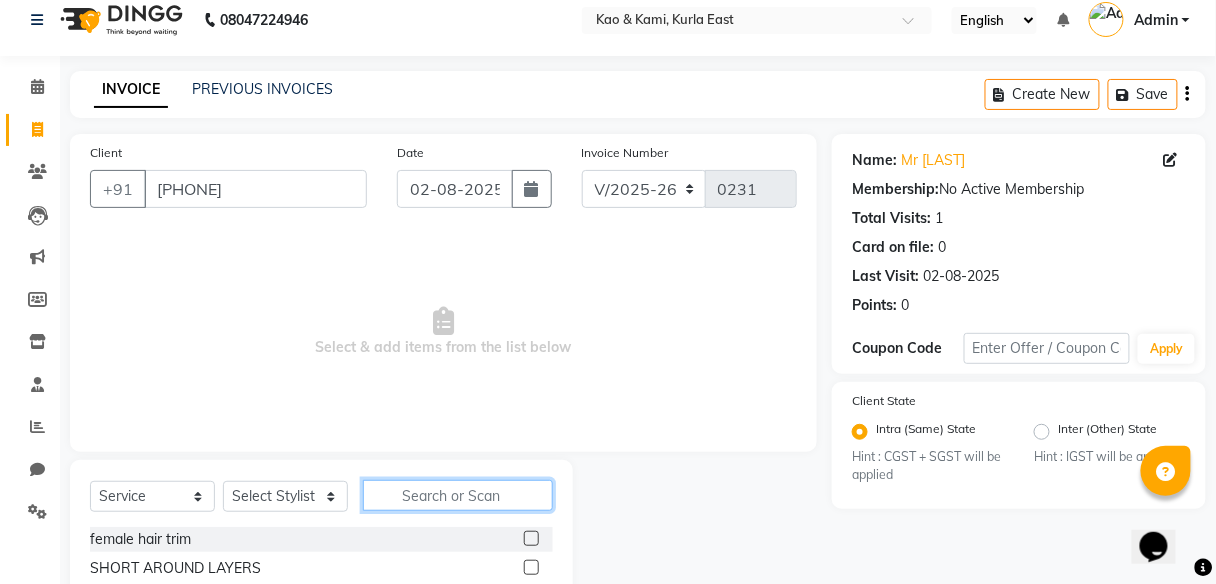 click 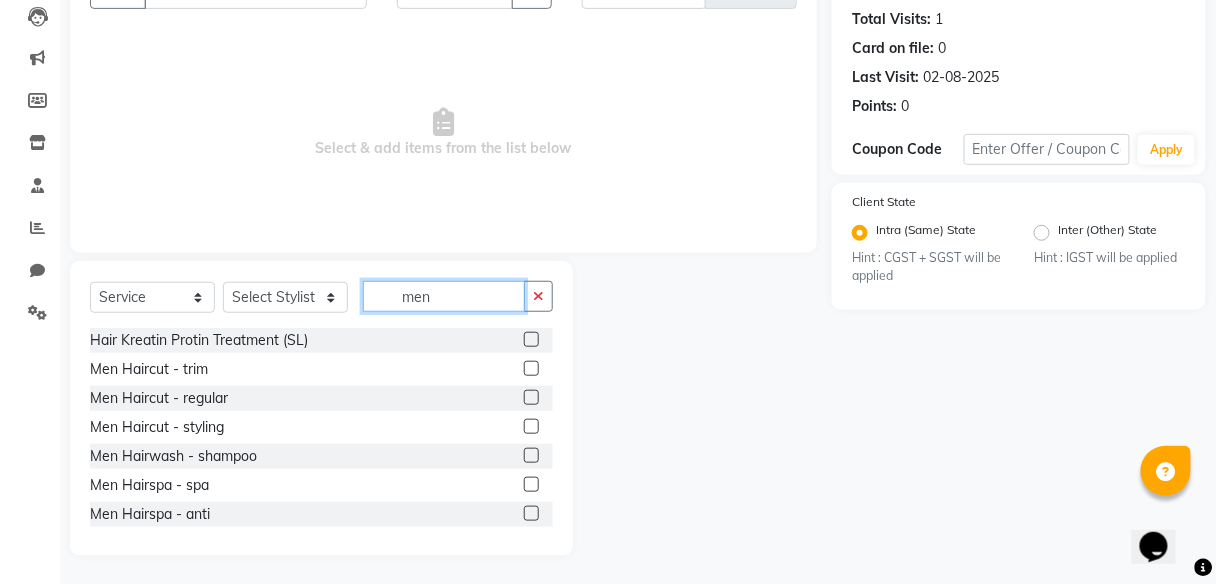 scroll, scrollTop: 216, scrollLeft: 0, axis: vertical 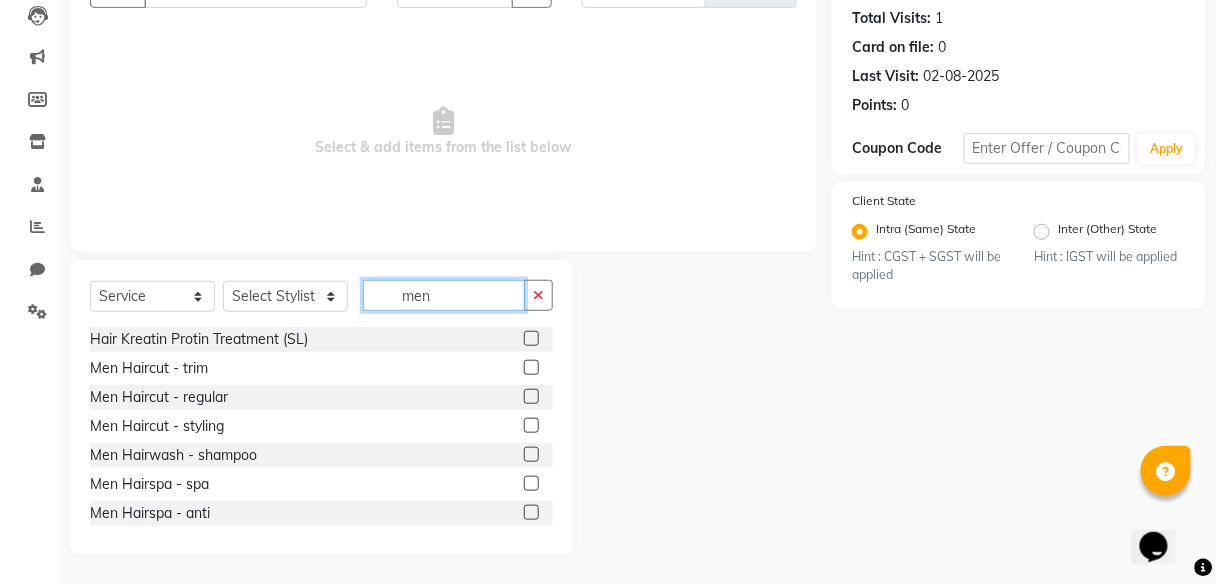 type on "men" 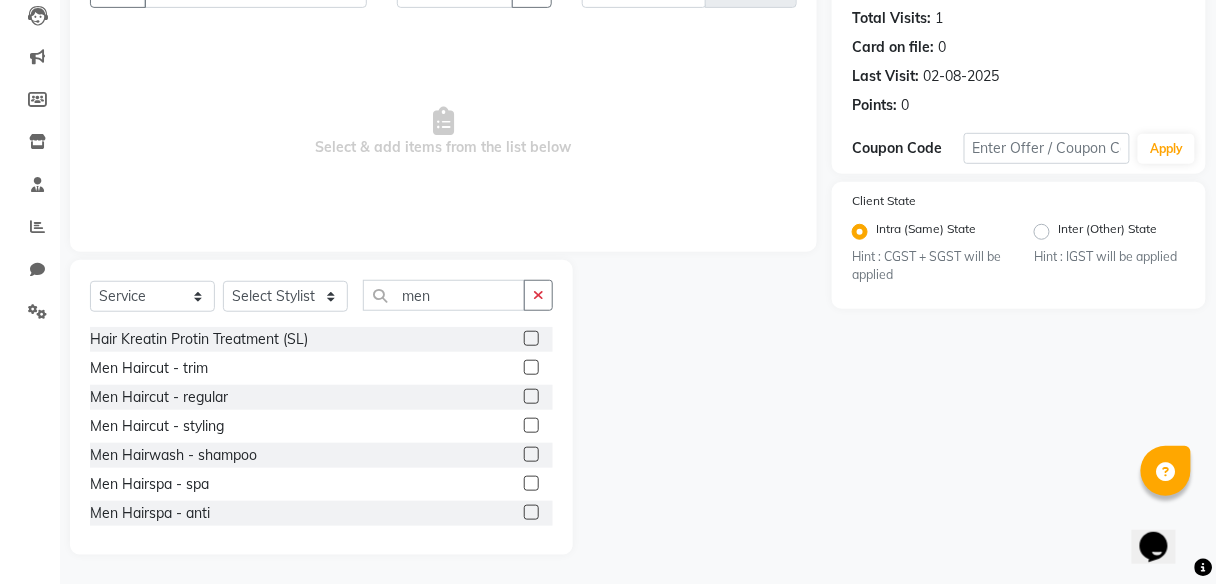 click 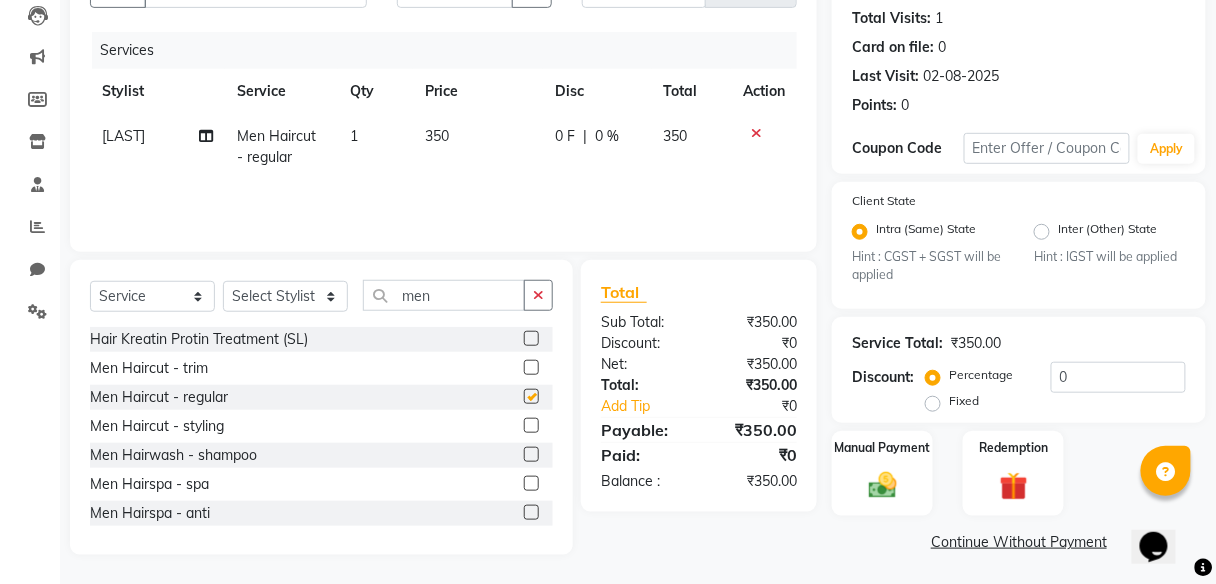 checkbox on "false" 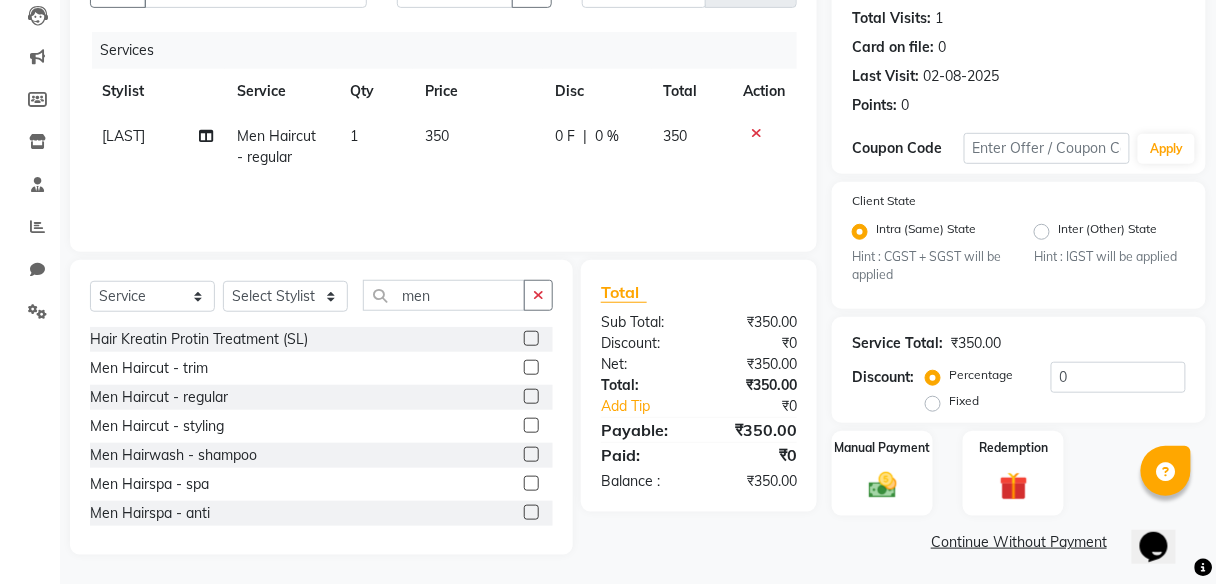 scroll, scrollTop: 218, scrollLeft: 0, axis: vertical 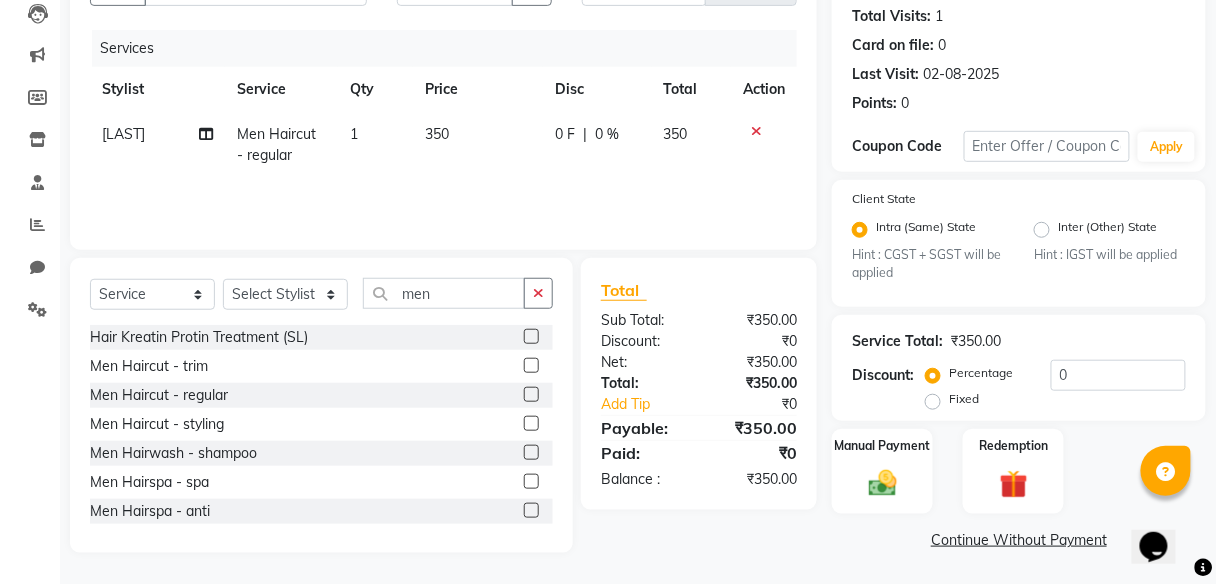click on "350" 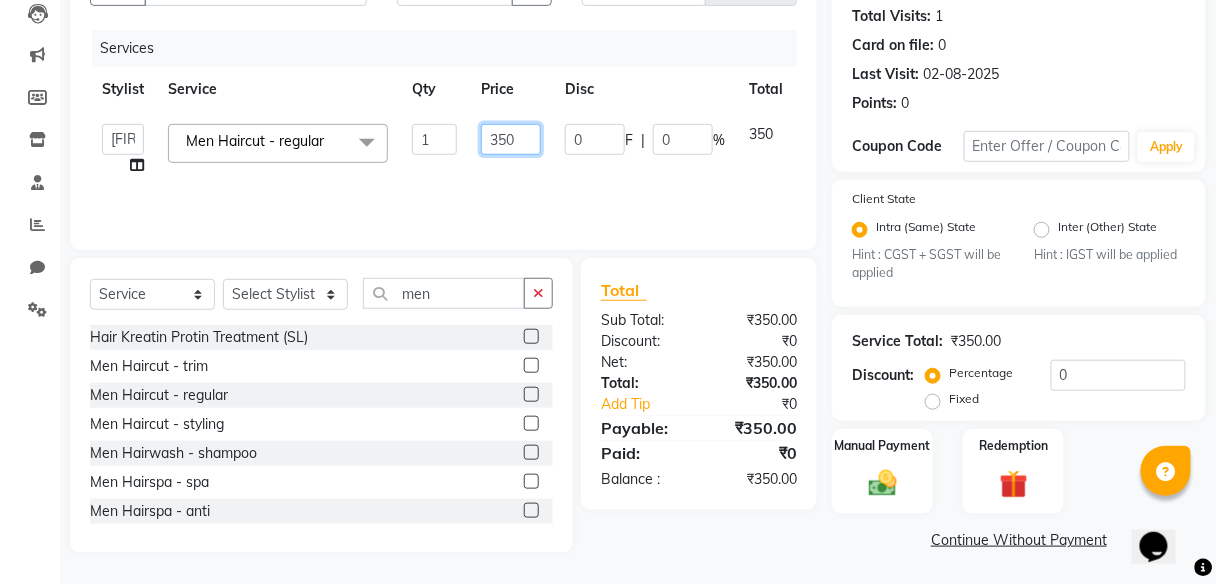 click on "350" 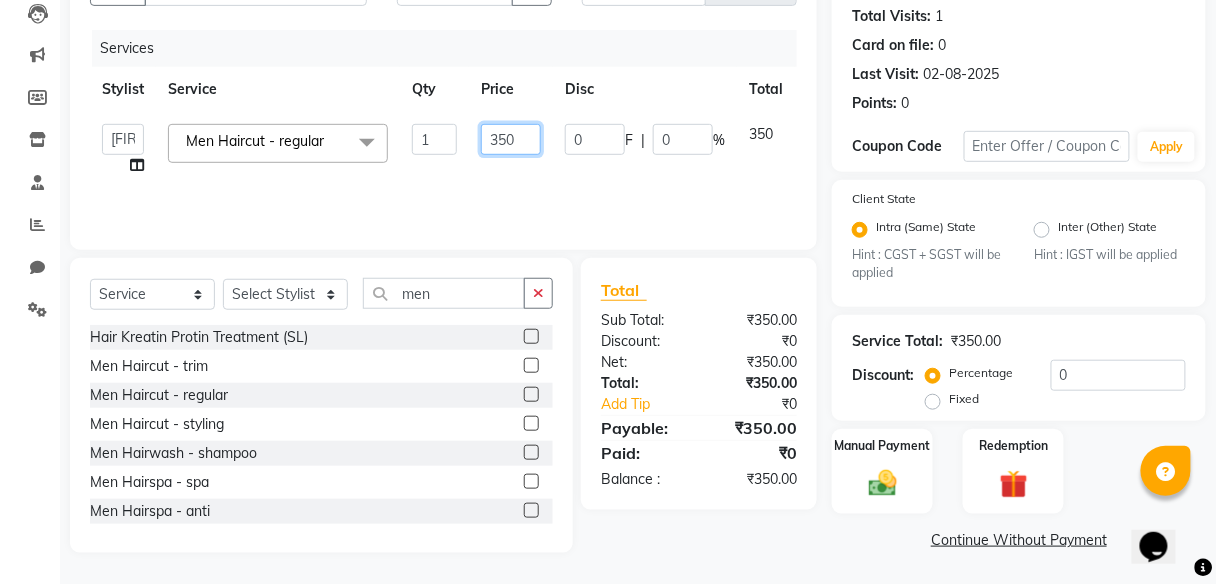 type on "50" 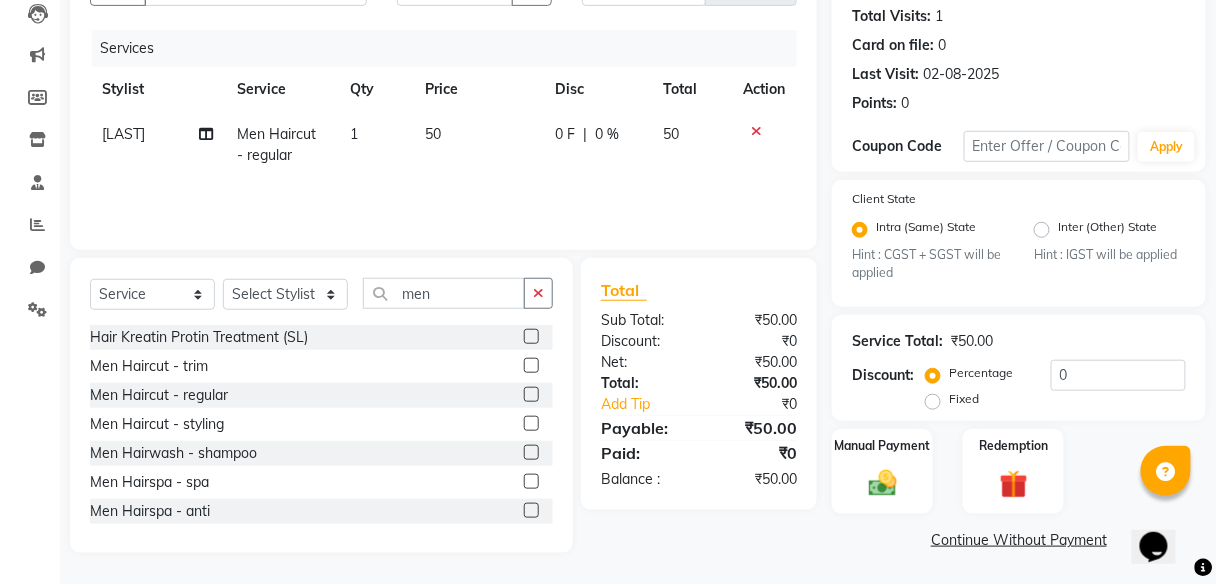 click on "Client +91 8291681028 Date 02-08-2025 Invoice Number V/2025 V/2025-26 0231 Services Stylist Service Qty Price Disc Total Action RAHEEM Men Haircut - regular 1 50 0 F | 0 % 50" 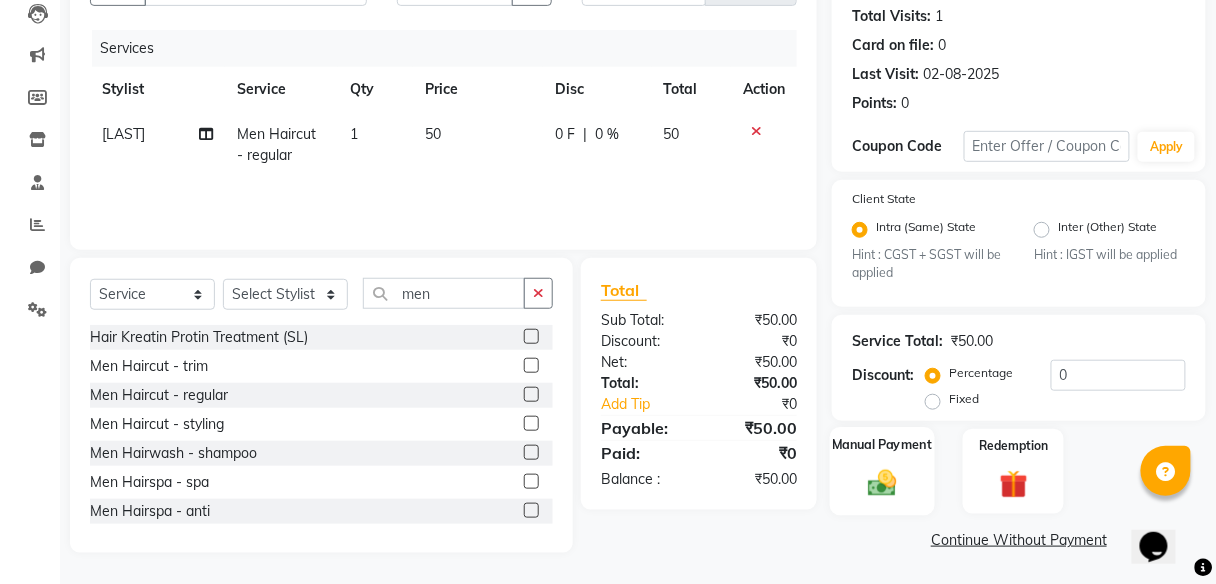 click 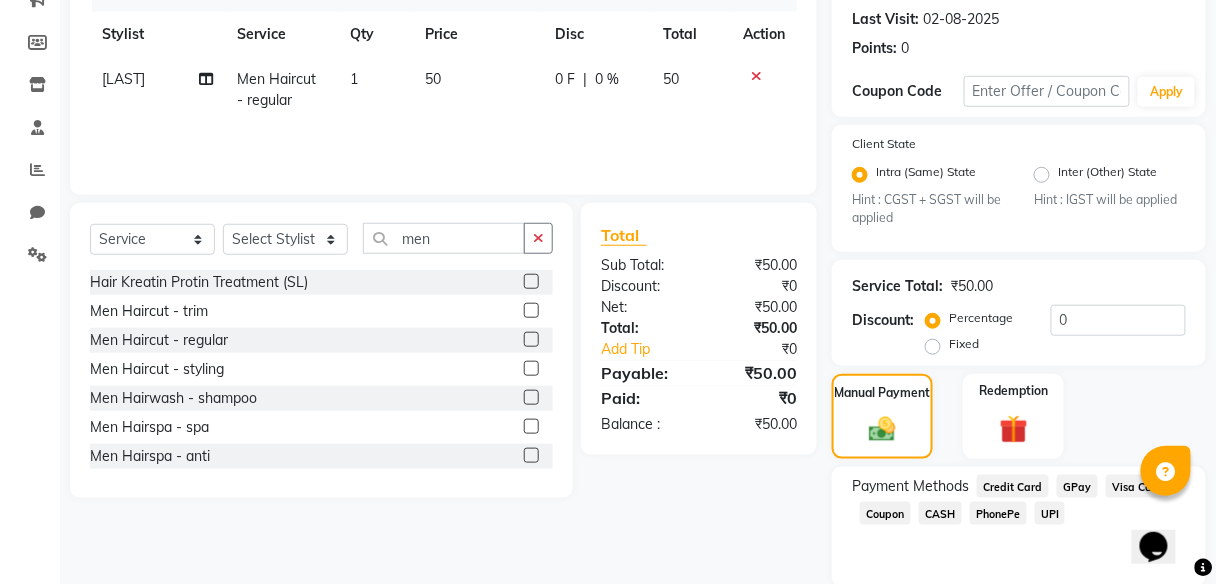 scroll, scrollTop: 346, scrollLeft: 0, axis: vertical 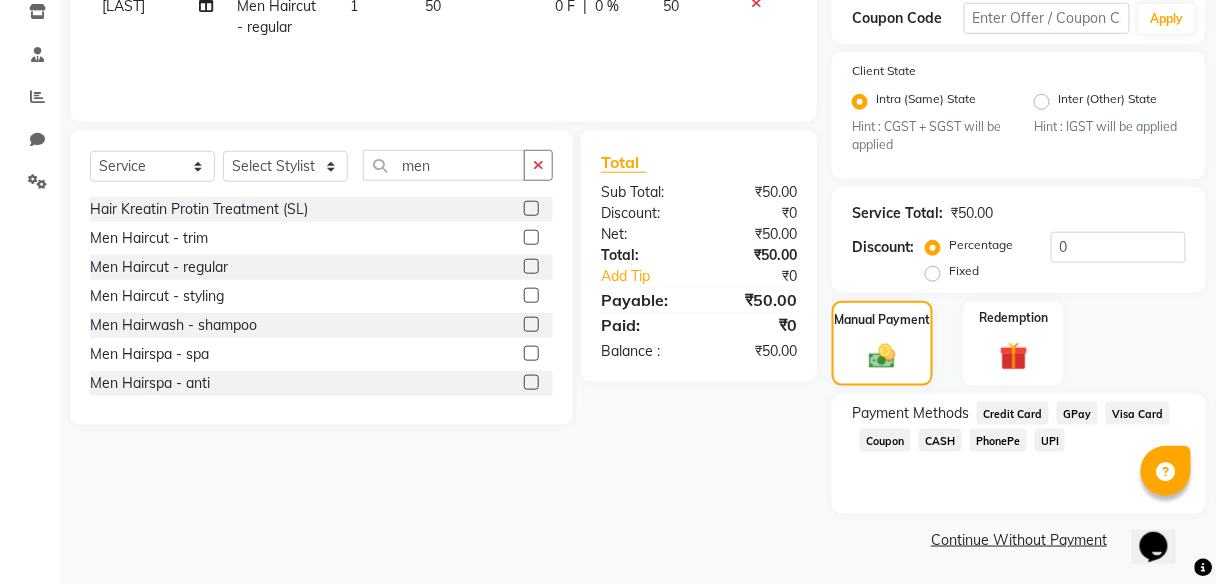 click on "GPay" 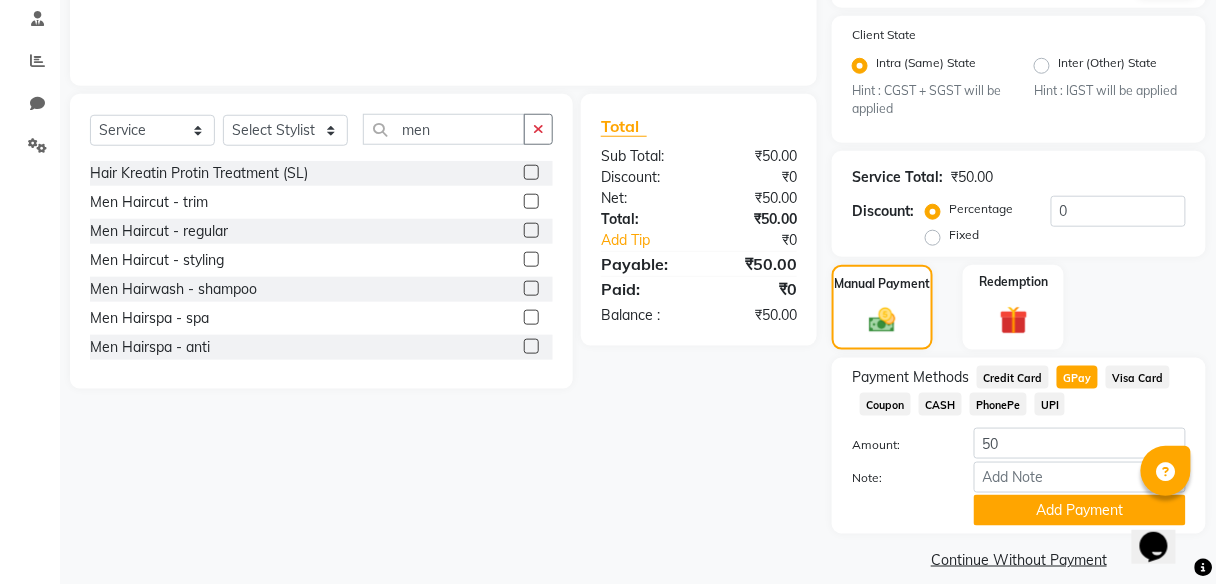 scroll, scrollTop: 402, scrollLeft: 0, axis: vertical 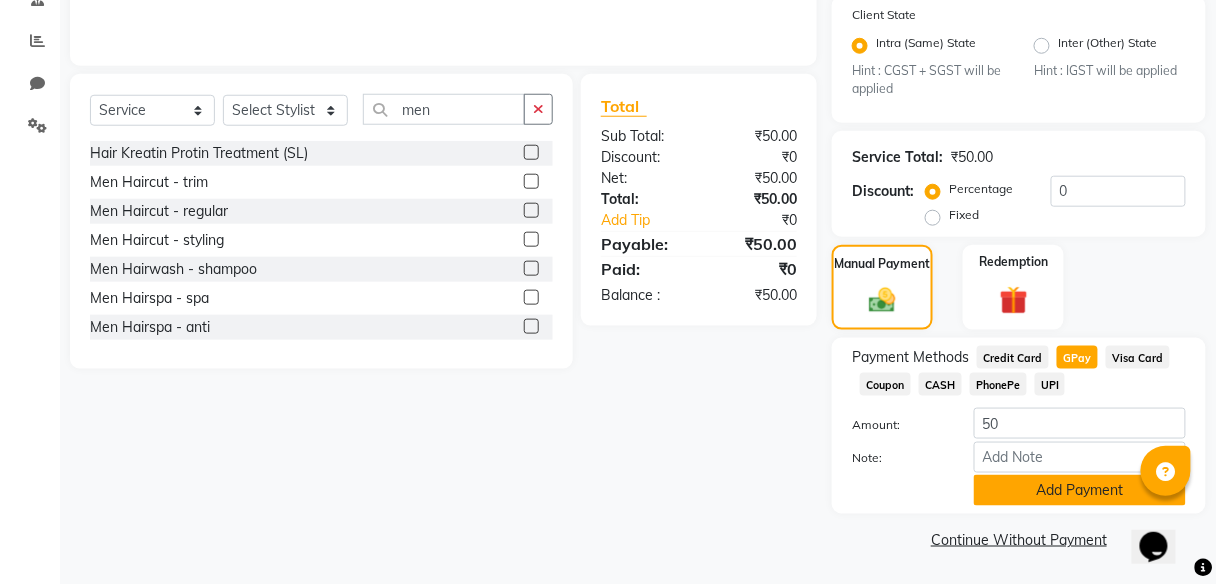 click on "Add Payment" 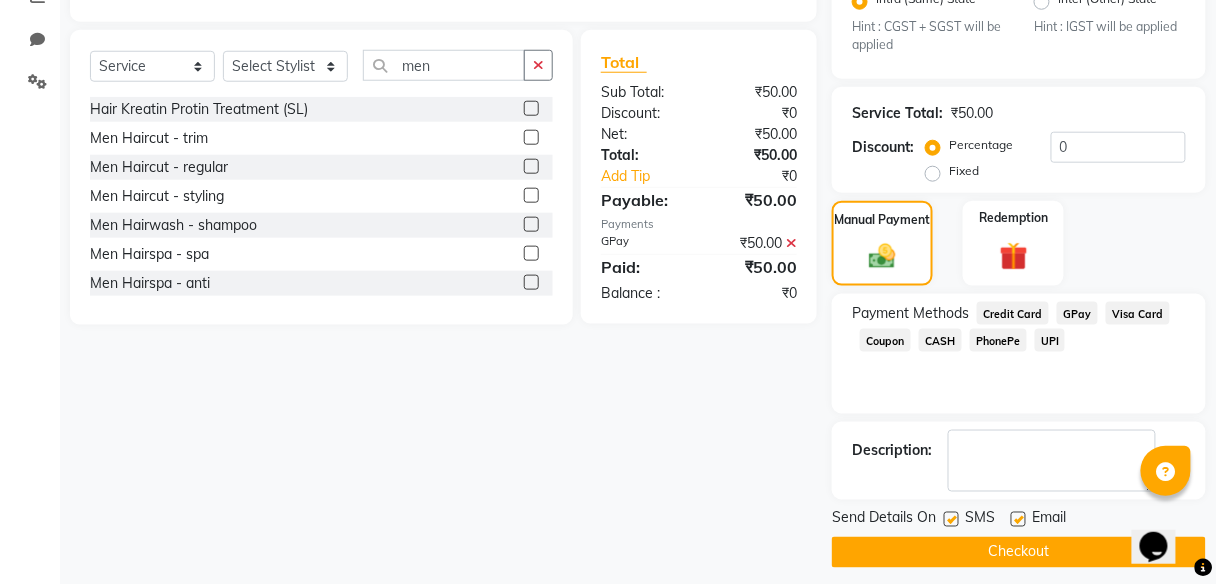 scroll, scrollTop: 458, scrollLeft: 0, axis: vertical 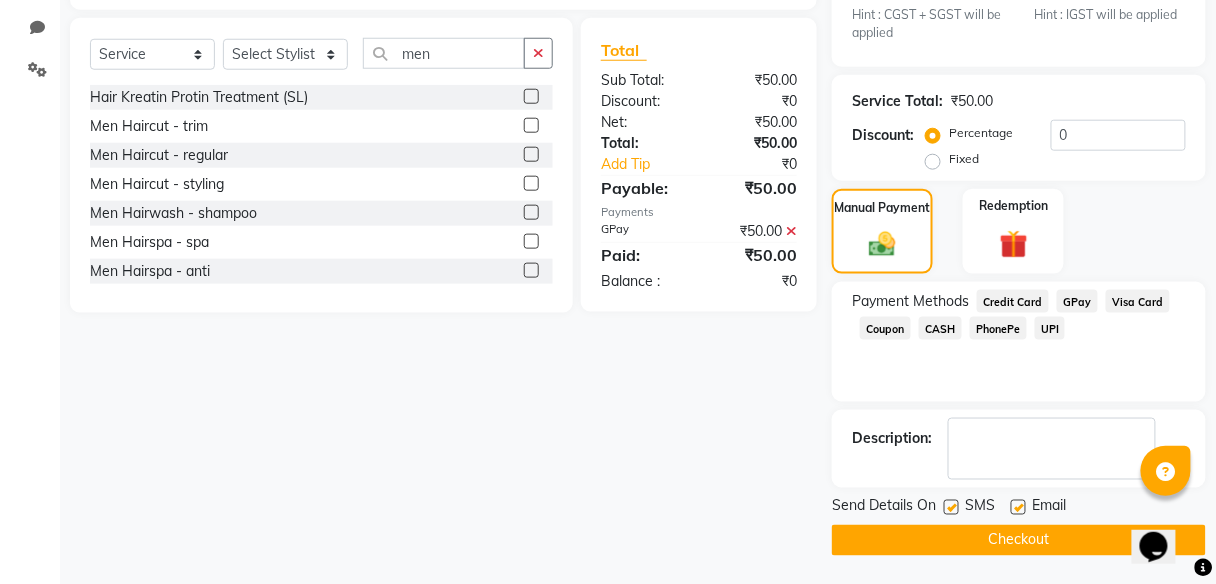 click on "Checkout" 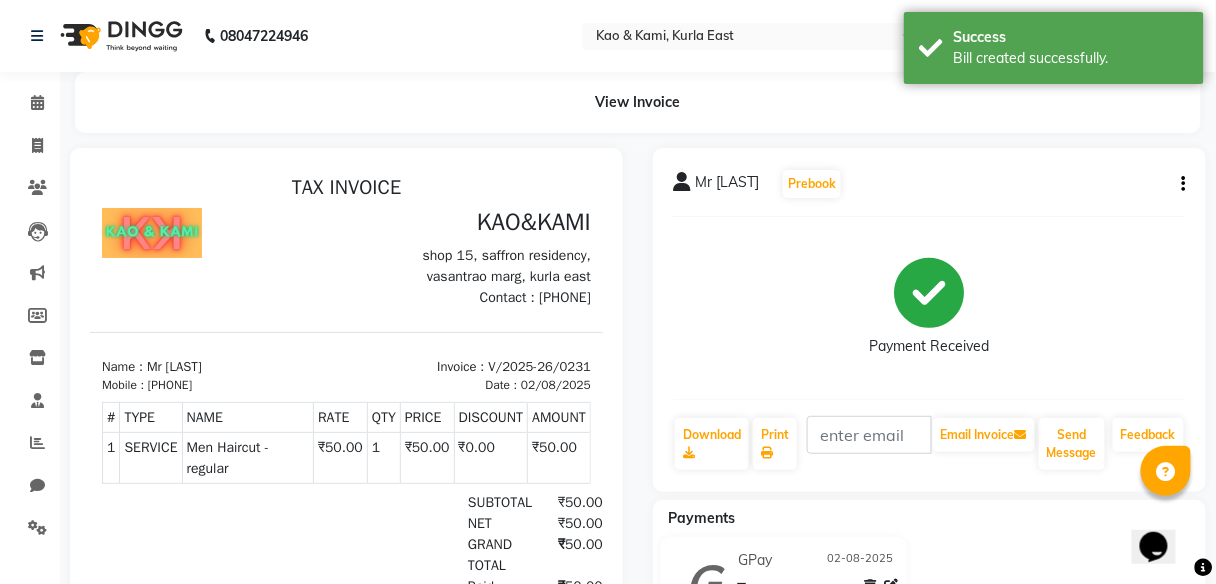 scroll, scrollTop: 0, scrollLeft: 0, axis: both 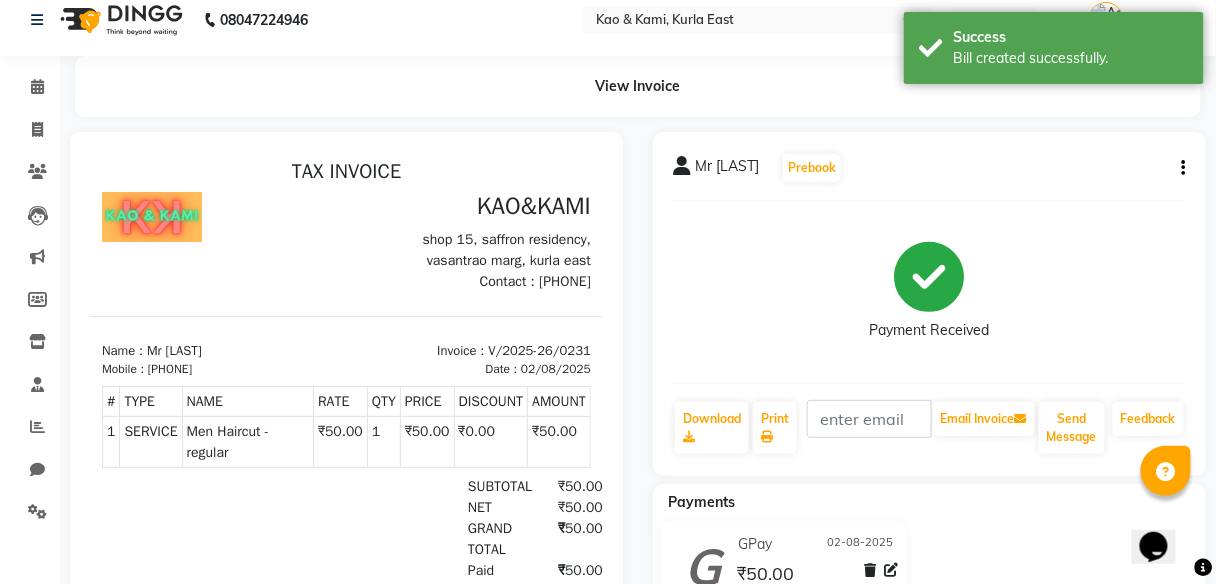select on "7904" 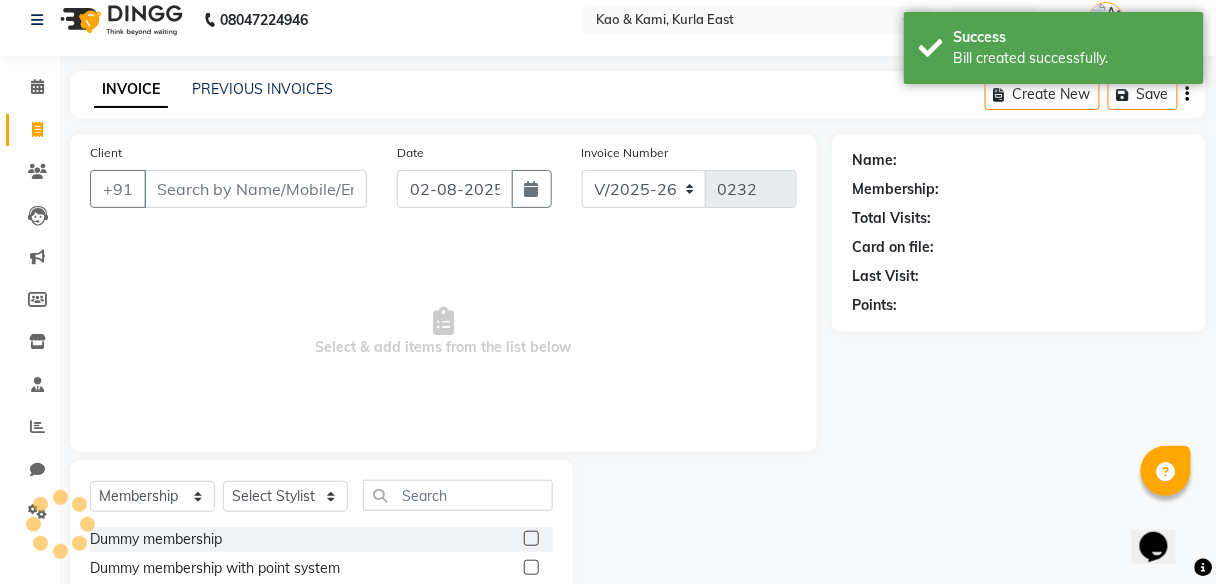 scroll, scrollTop: 103, scrollLeft: 0, axis: vertical 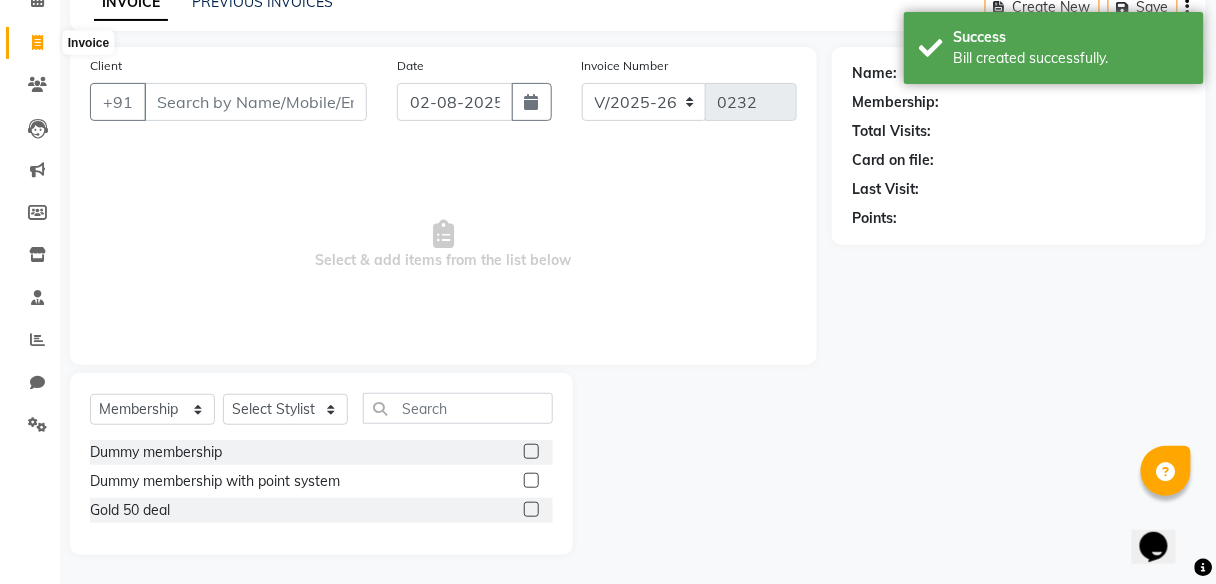 click 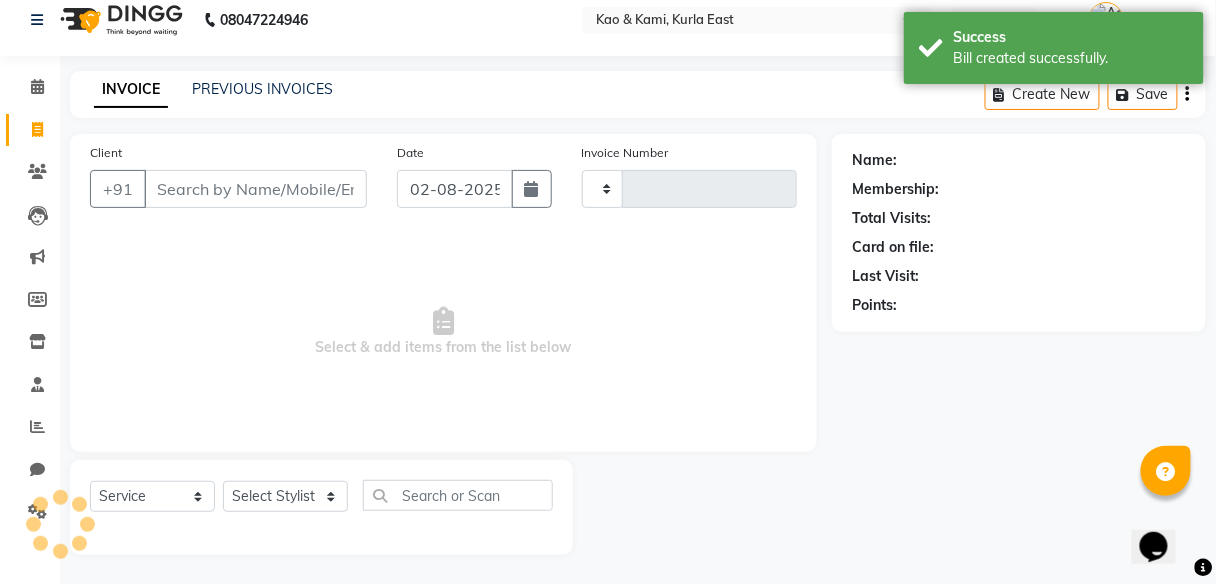 type on "0232" 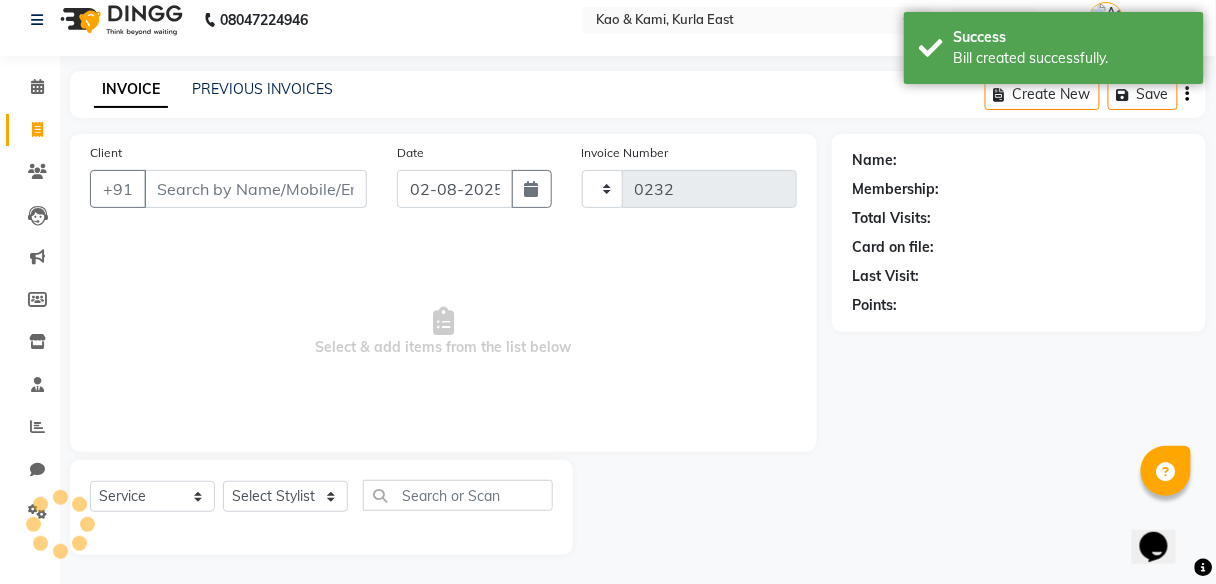 select on "membership" 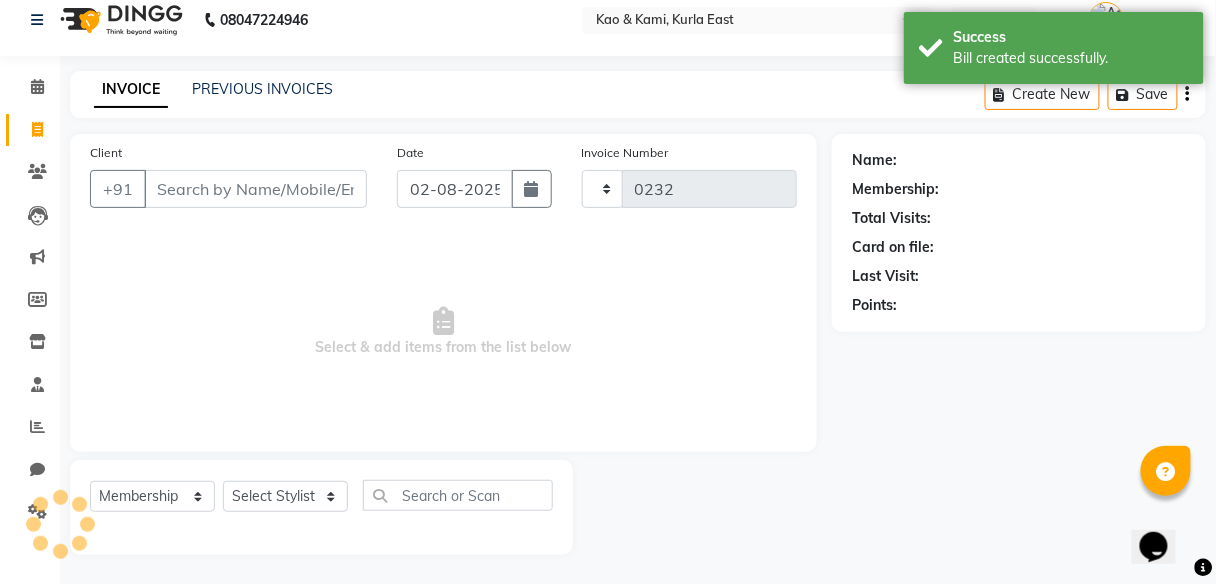 select on "7904" 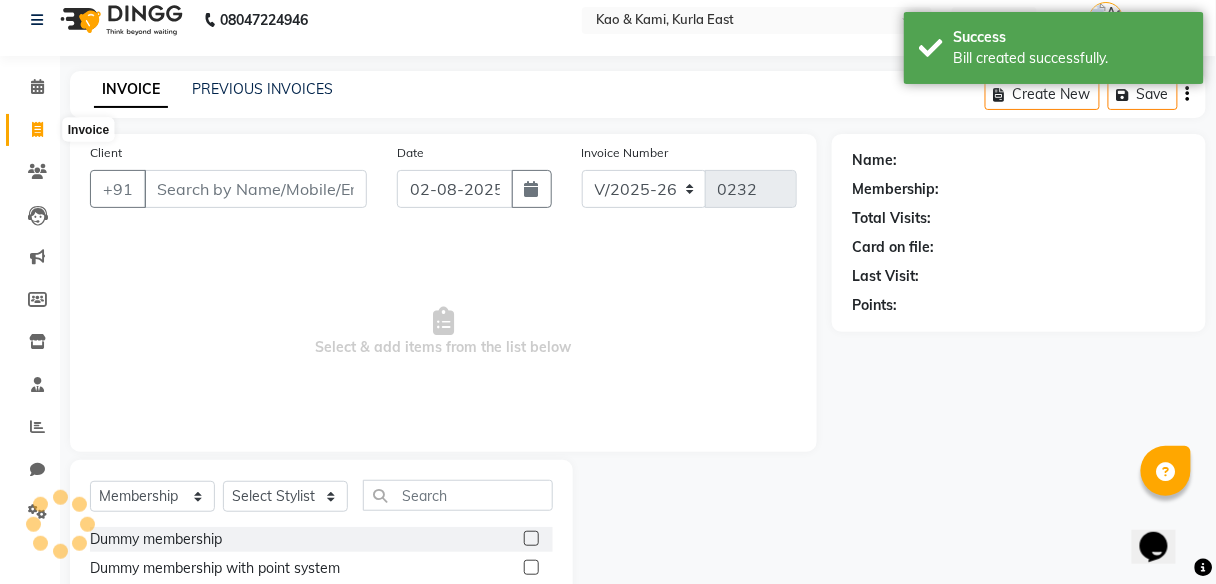 scroll, scrollTop: 103, scrollLeft: 0, axis: vertical 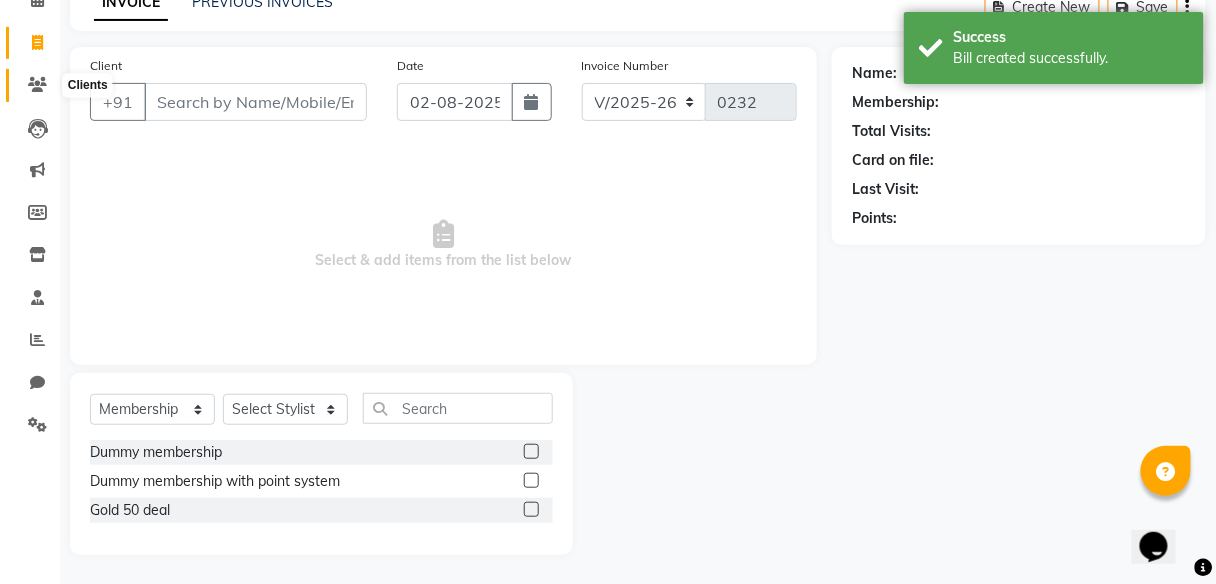 click 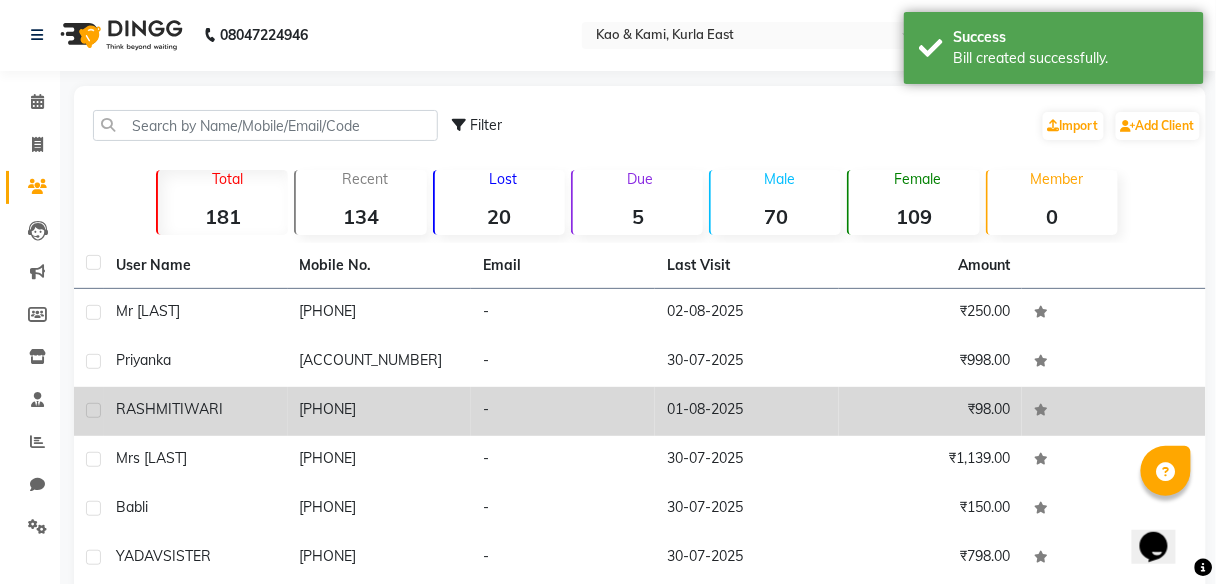 scroll, scrollTop: 0, scrollLeft: 0, axis: both 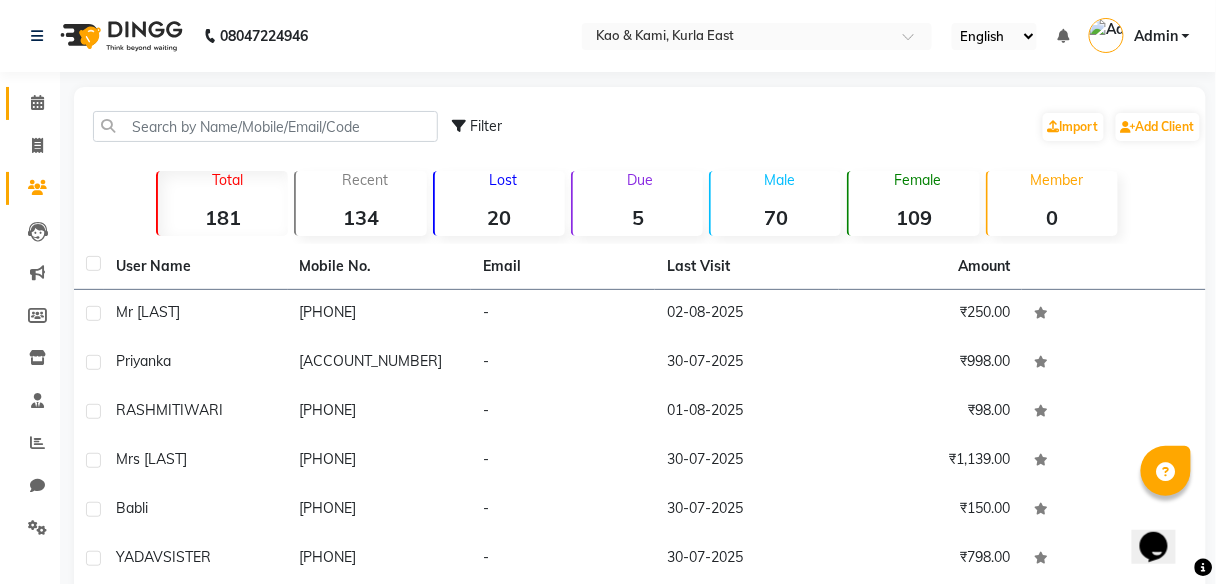 click 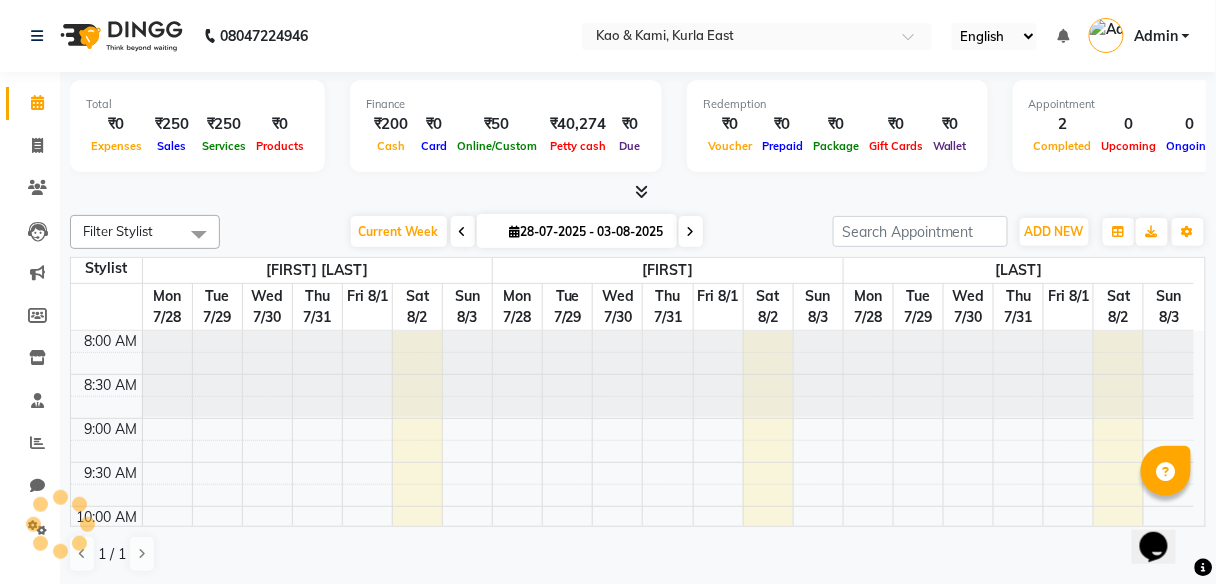 click 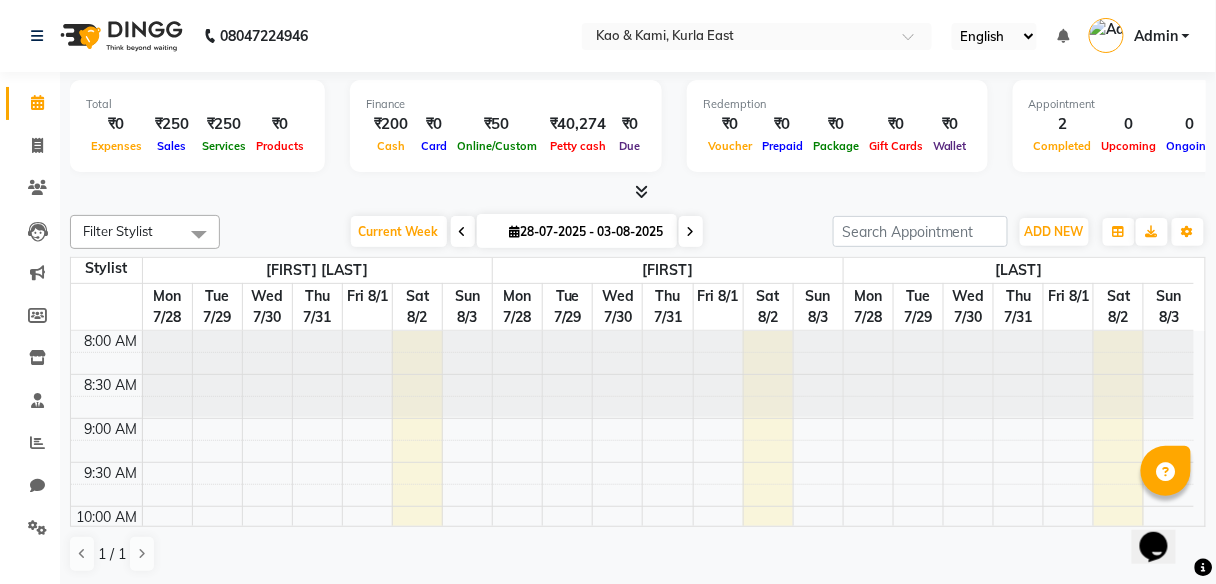 click on "Online/Custom" at bounding box center (497, 146) 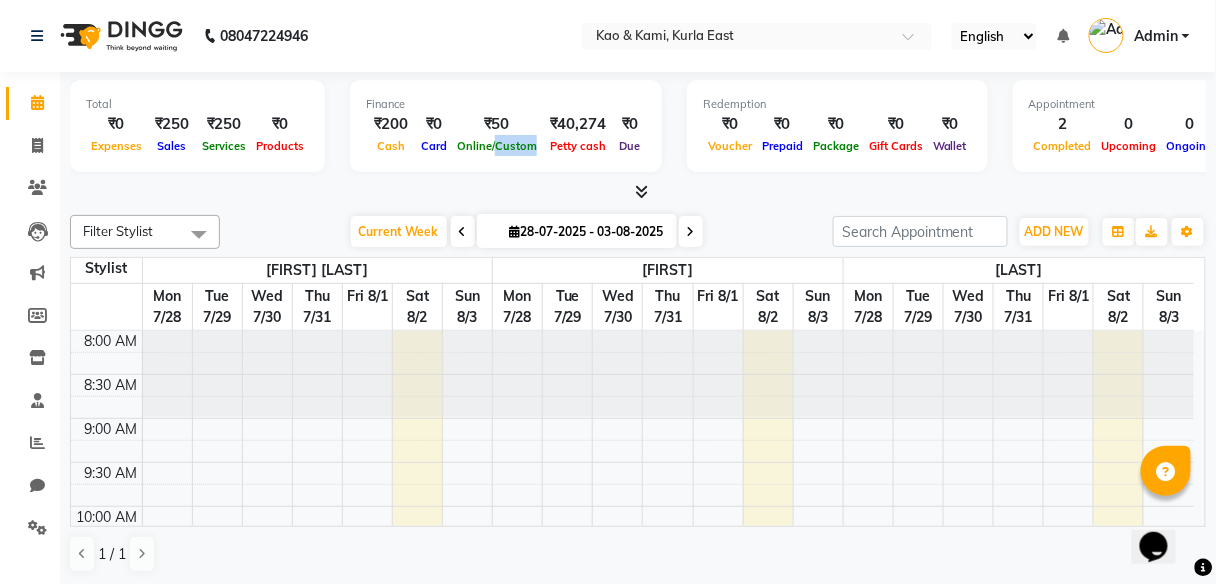click on "Online/Custom" at bounding box center [497, 146] 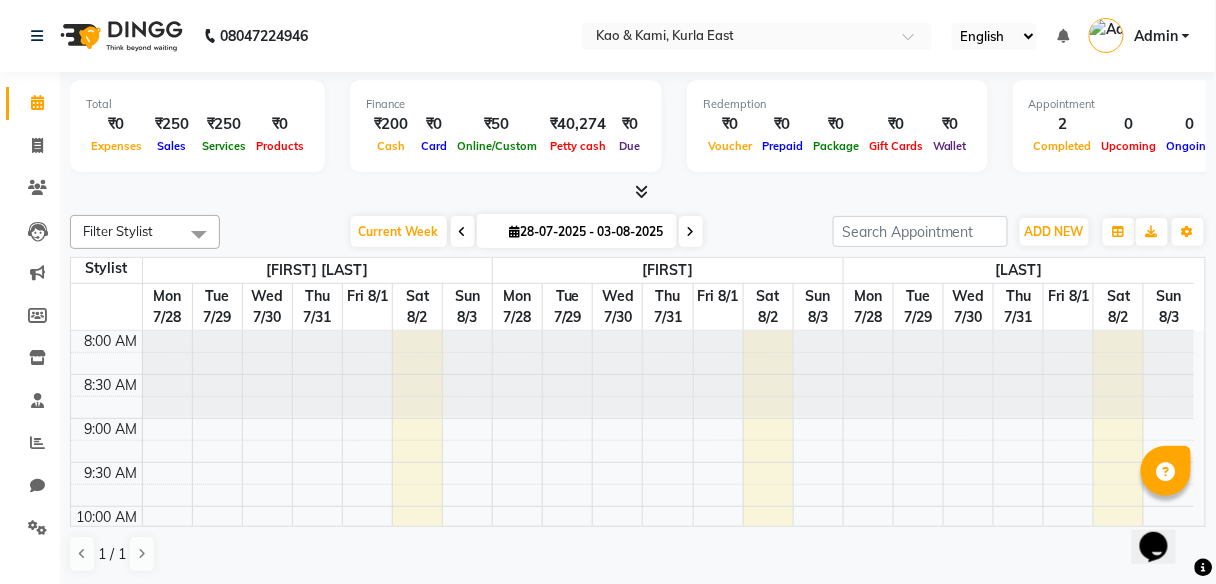 click on "Online/Custom" at bounding box center [497, 146] 